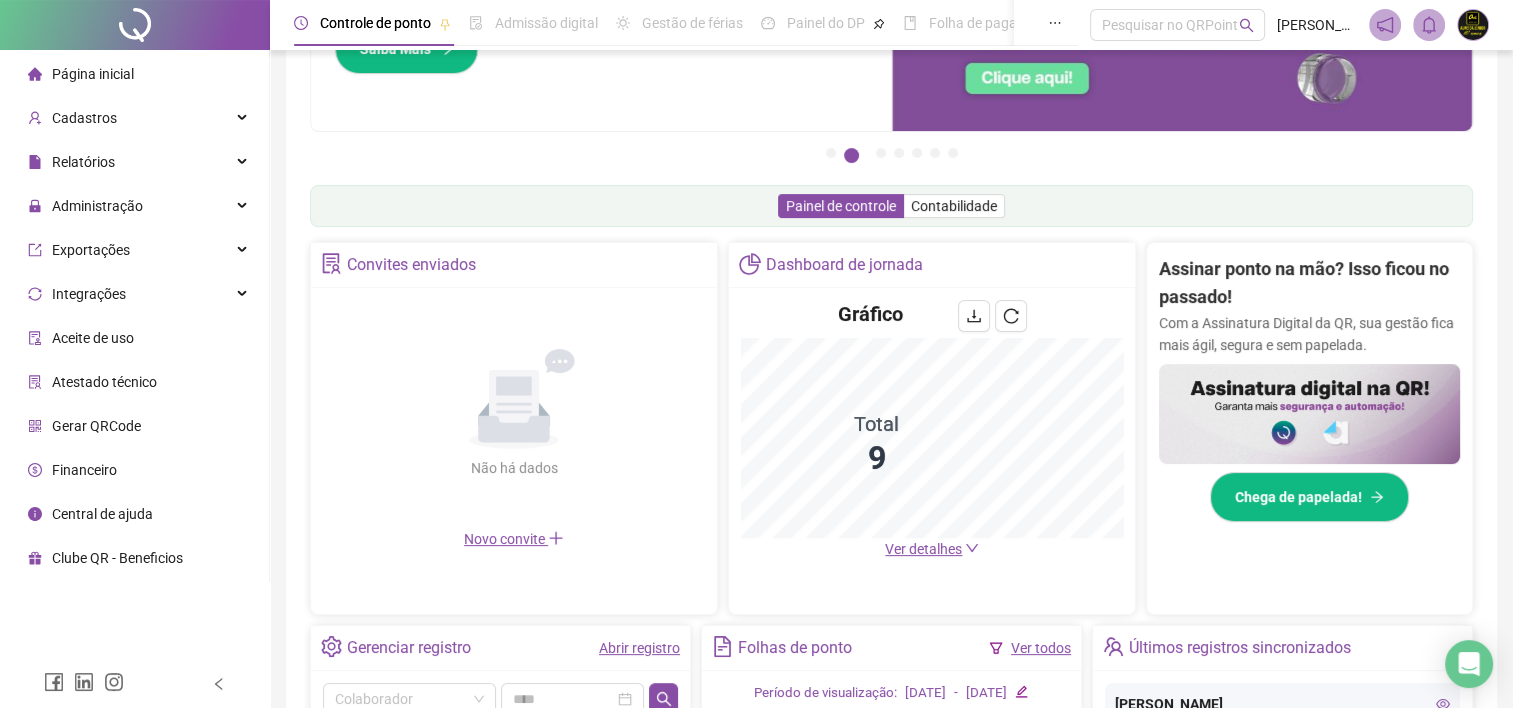 scroll, scrollTop: 0, scrollLeft: 0, axis: both 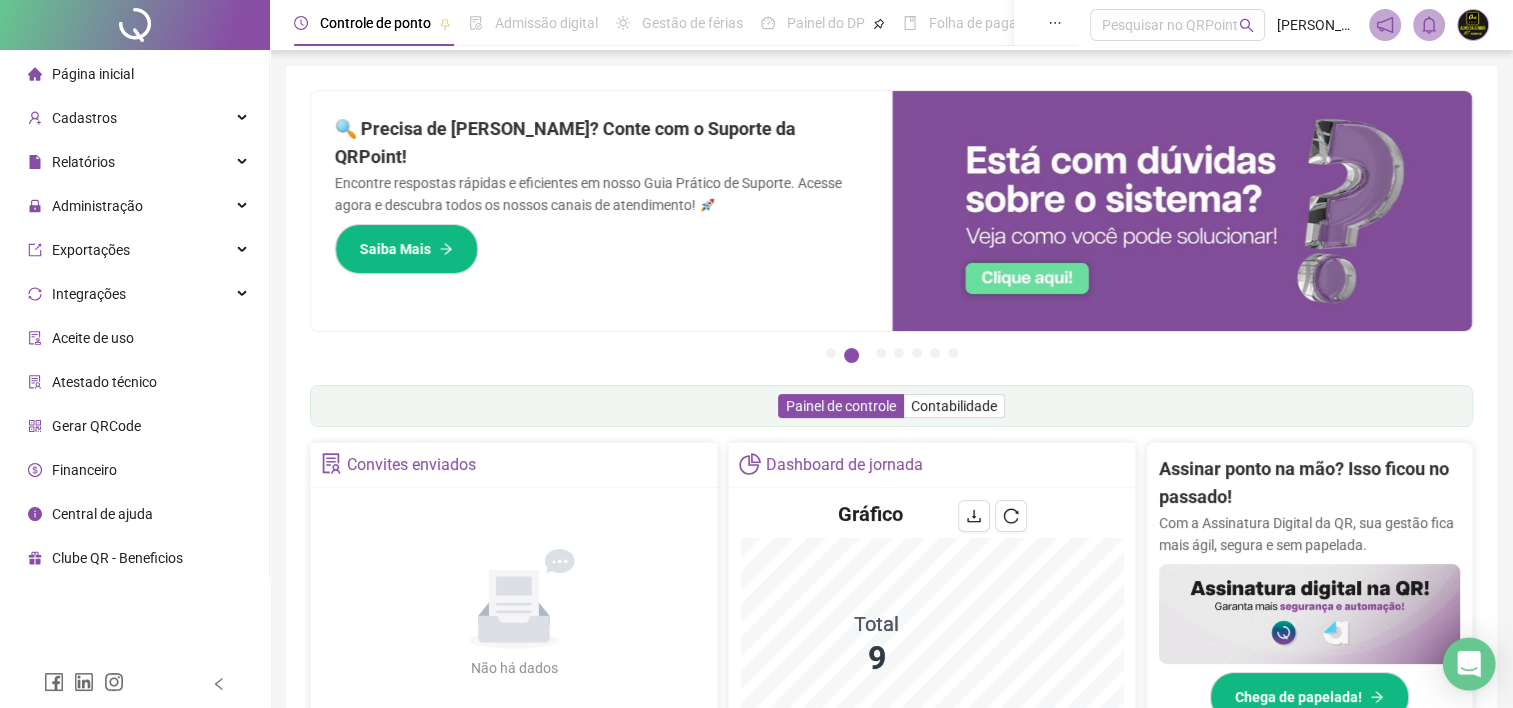 click 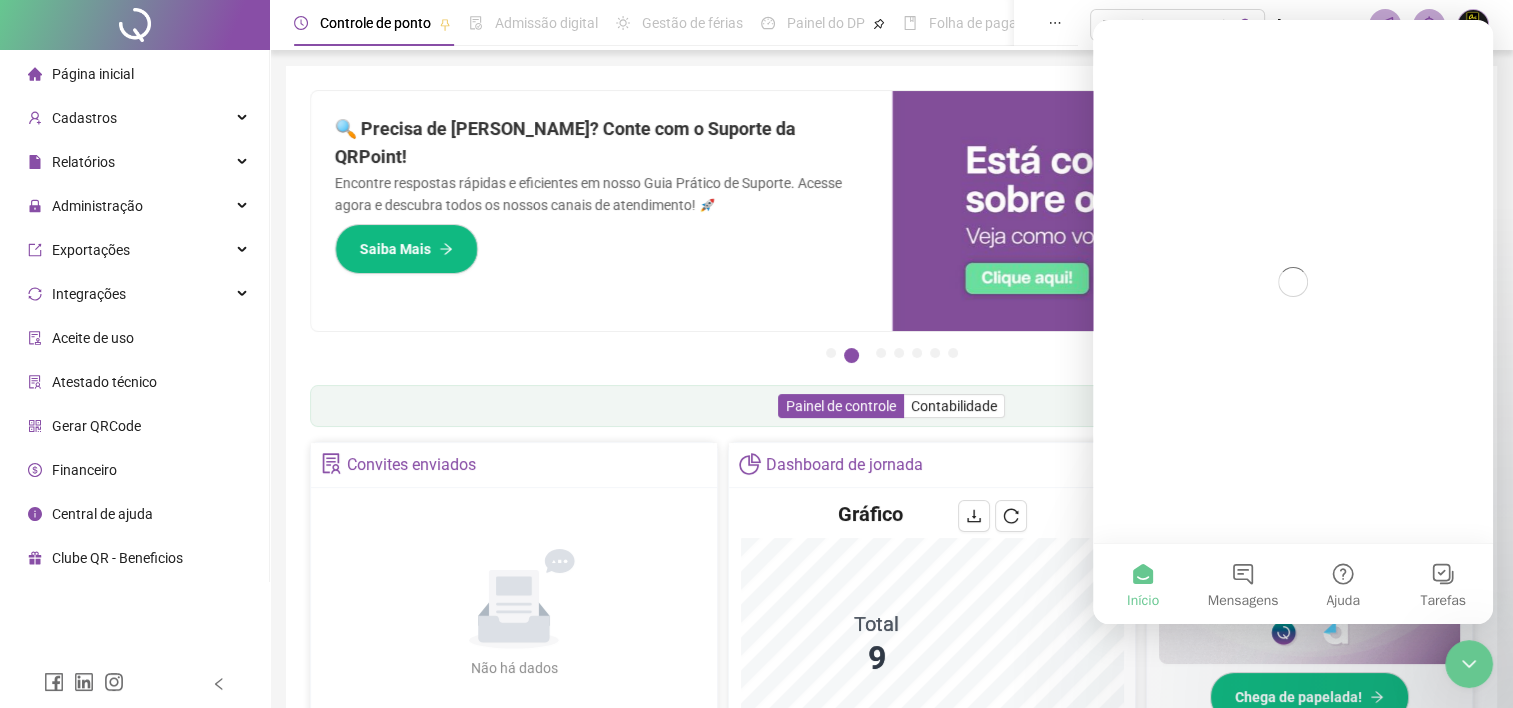 scroll, scrollTop: 0, scrollLeft: 0, axis: both 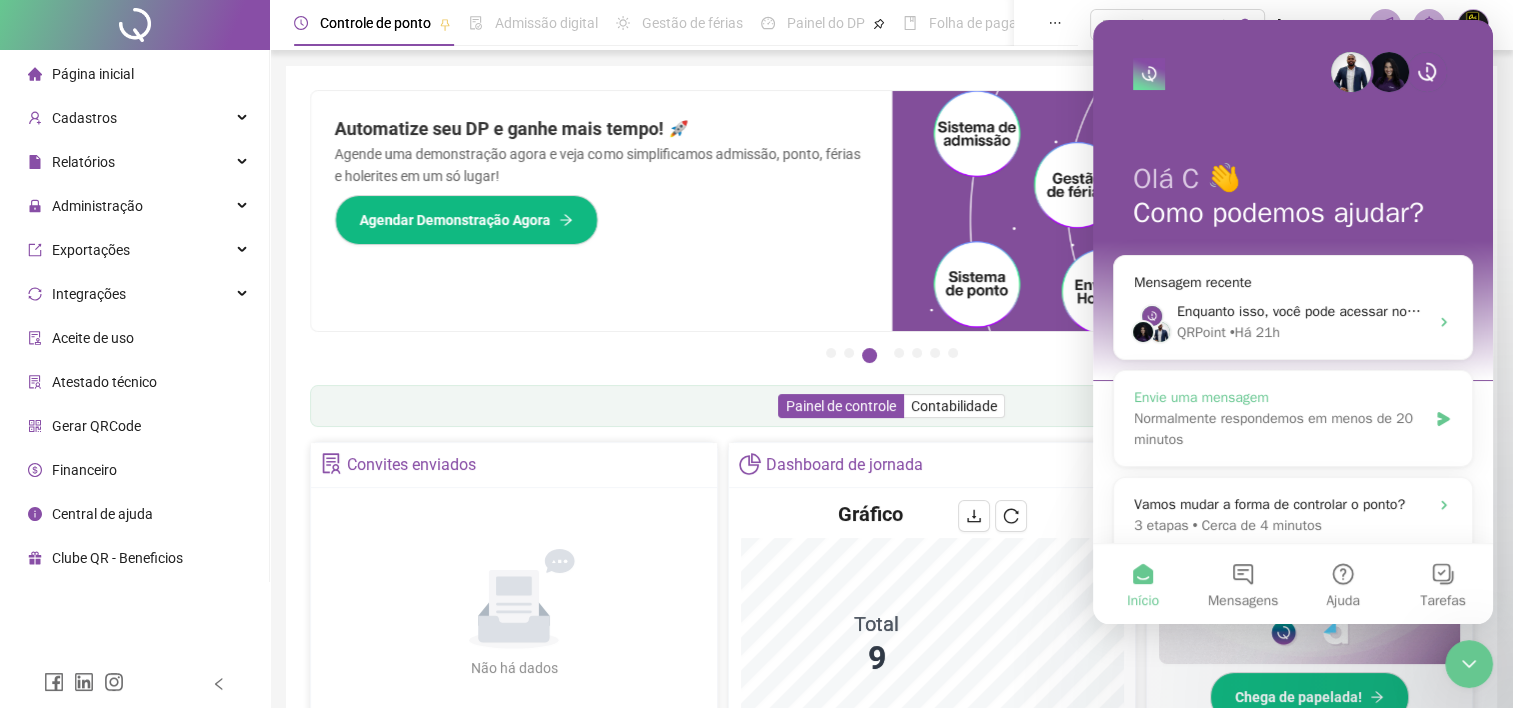 click on "Envie uma mensagem" at bounding box center (1280, 397) 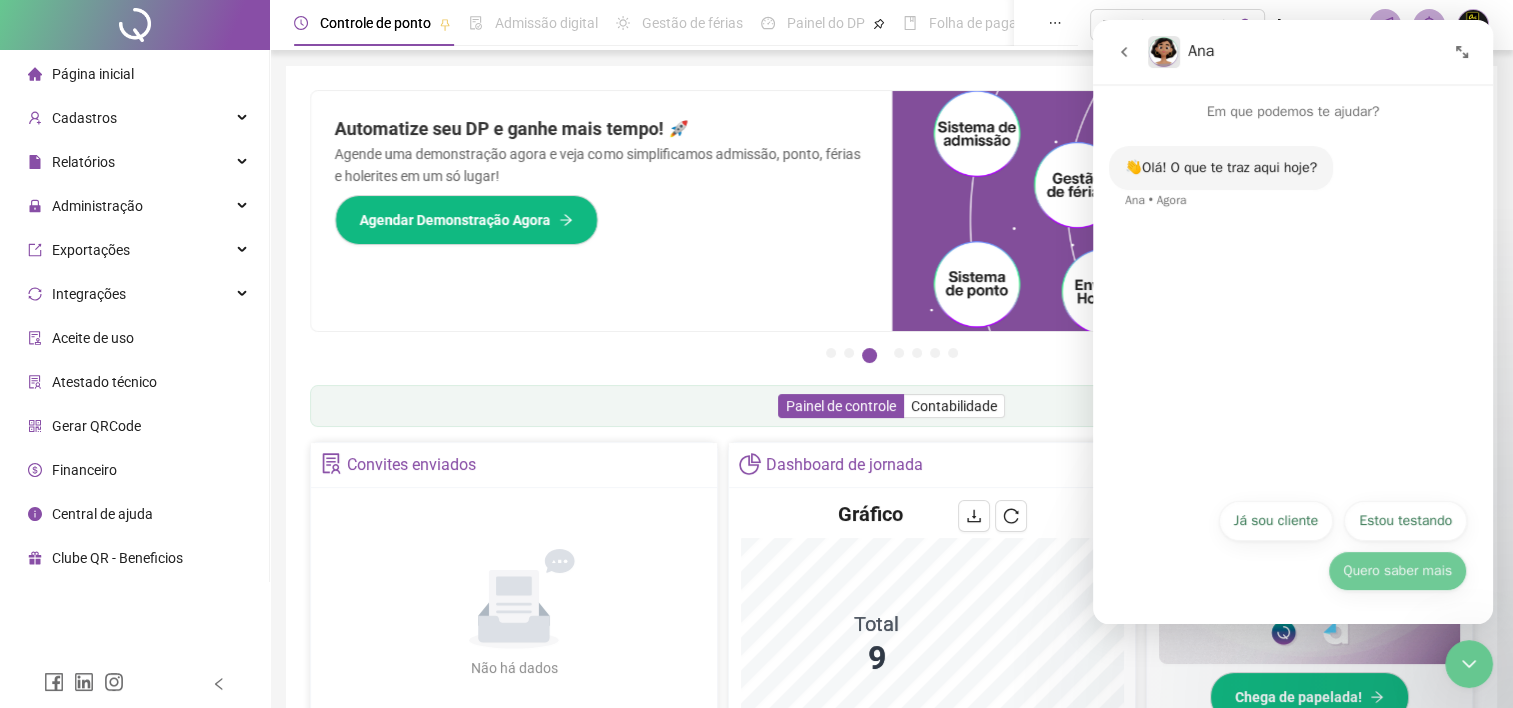 click on "Quero saber mais" at bounding box center (1397, 571) 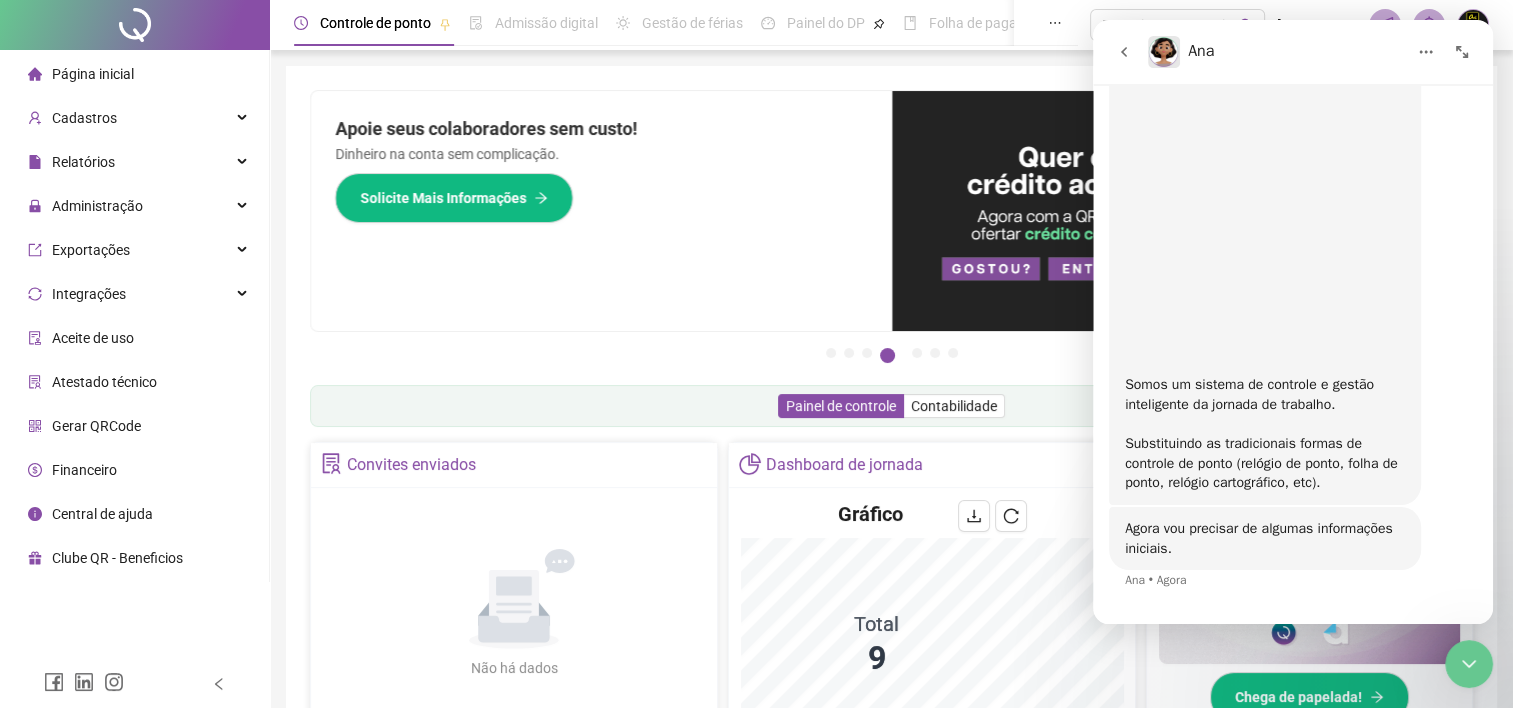 scroll, scrollTop: 252, scrollLeft: 0, axis: vertical 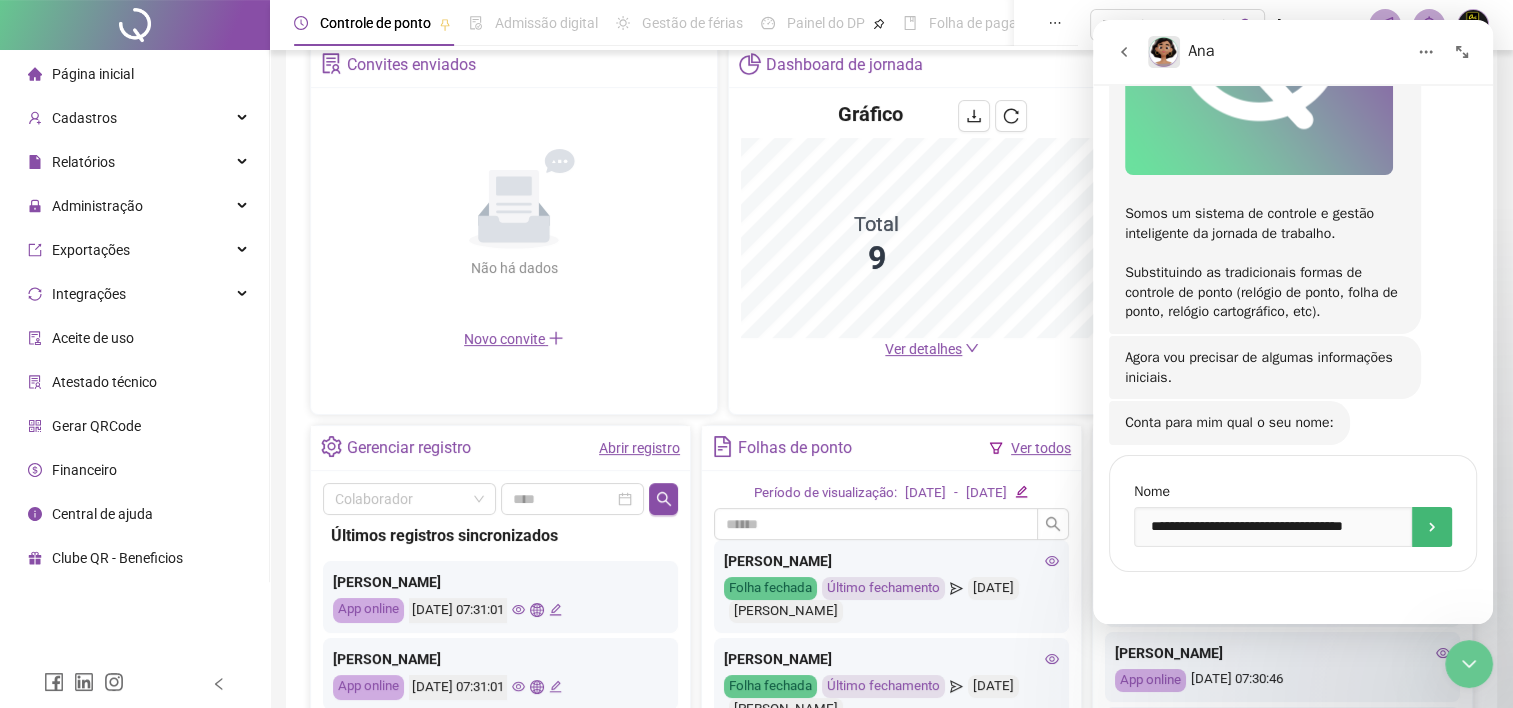 click 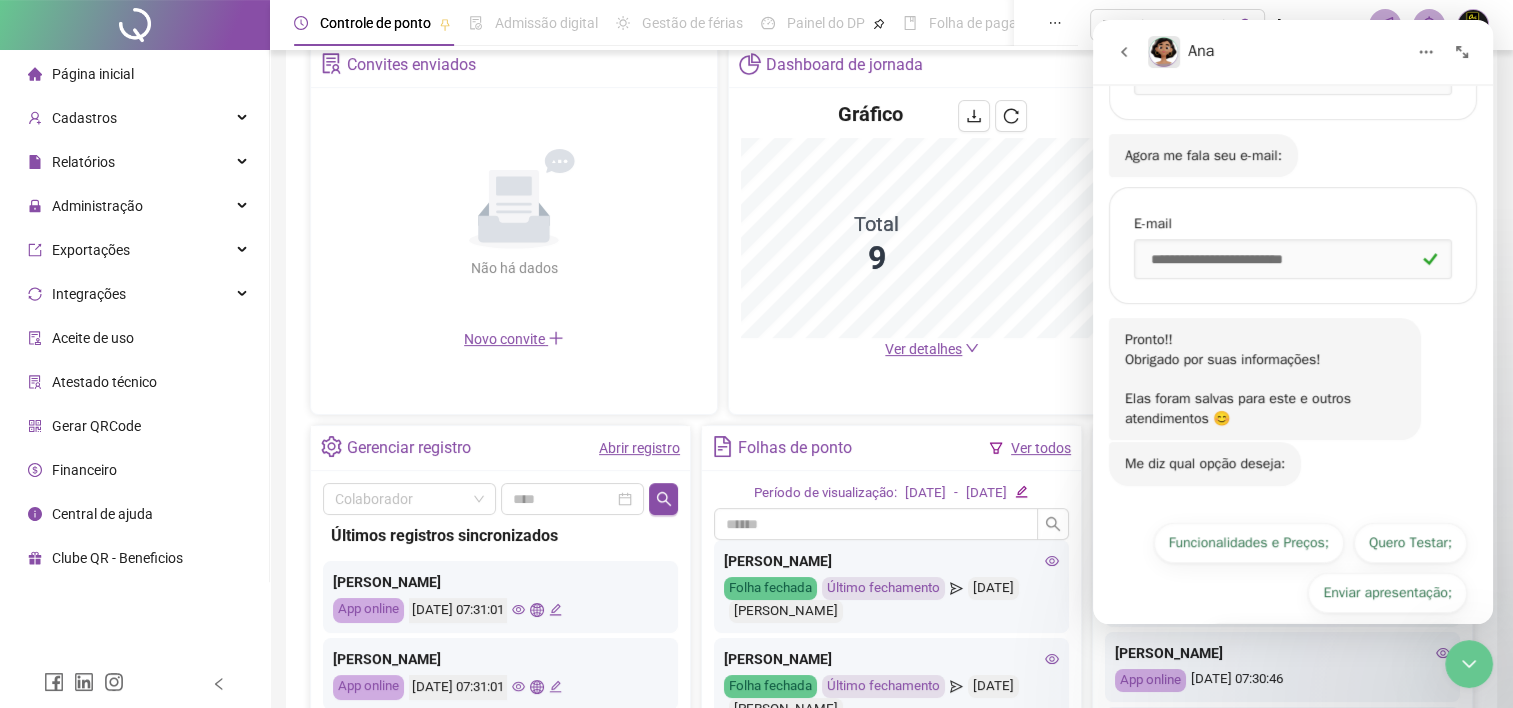 scroll, scrollTop: 939, scrollLeft: 0, axis: vertical 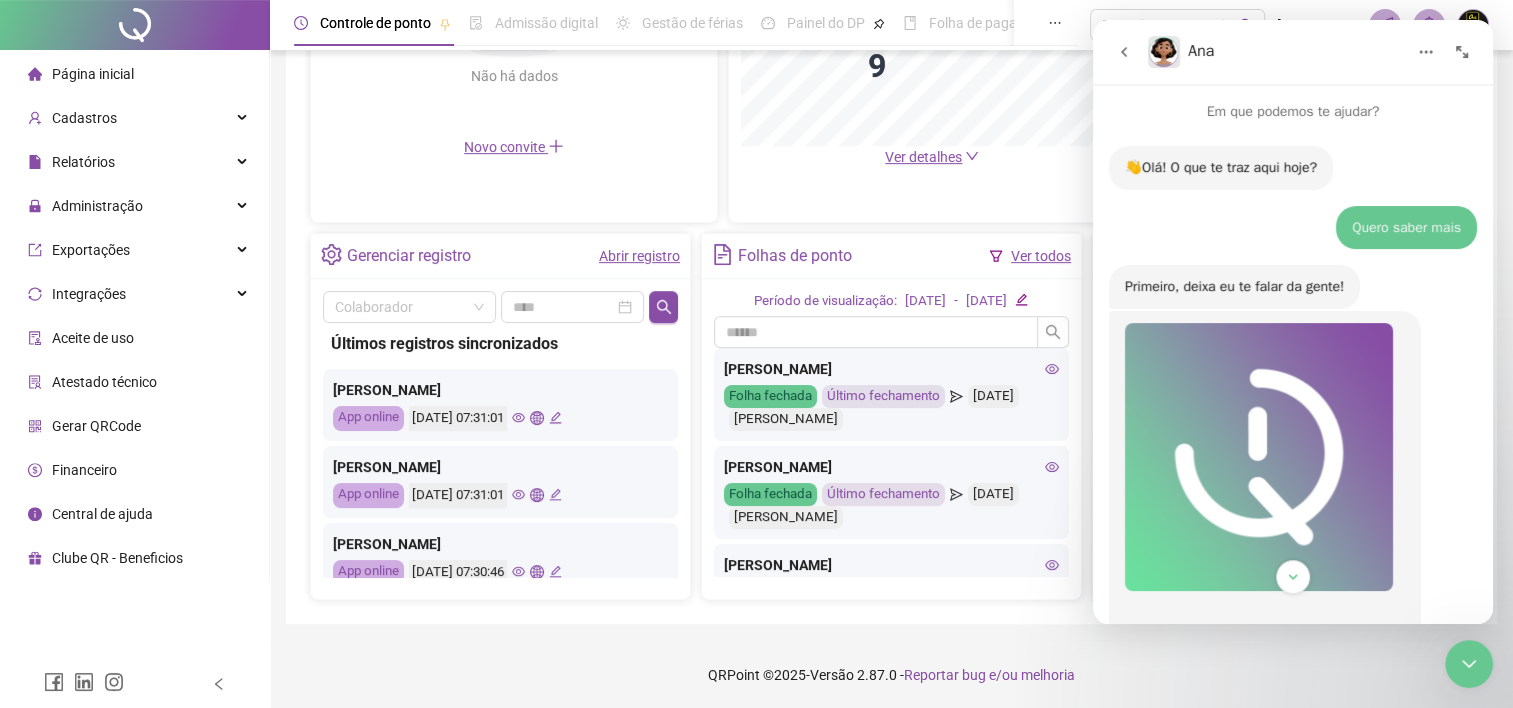 click 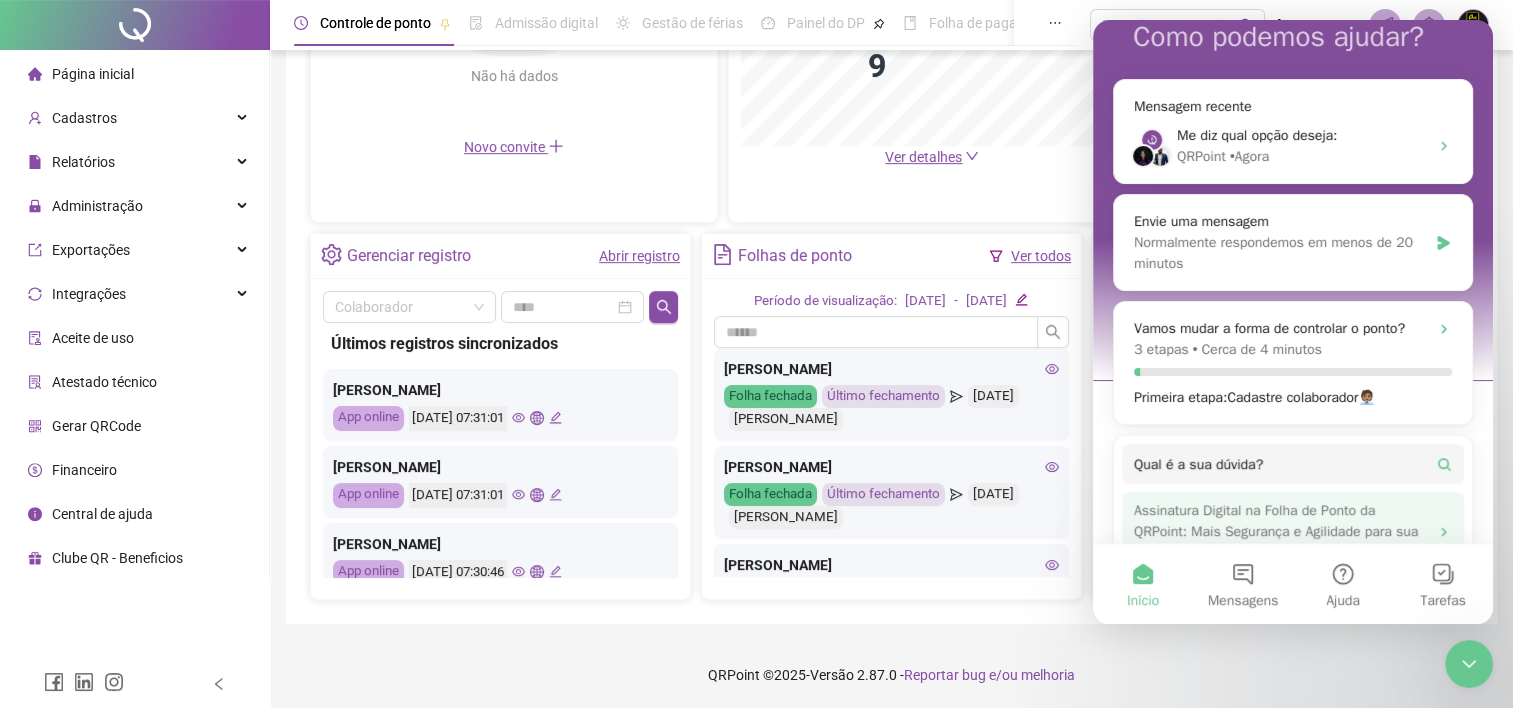 scroll, scrollTop: 200, scrollLeft: 0, axis: vertical 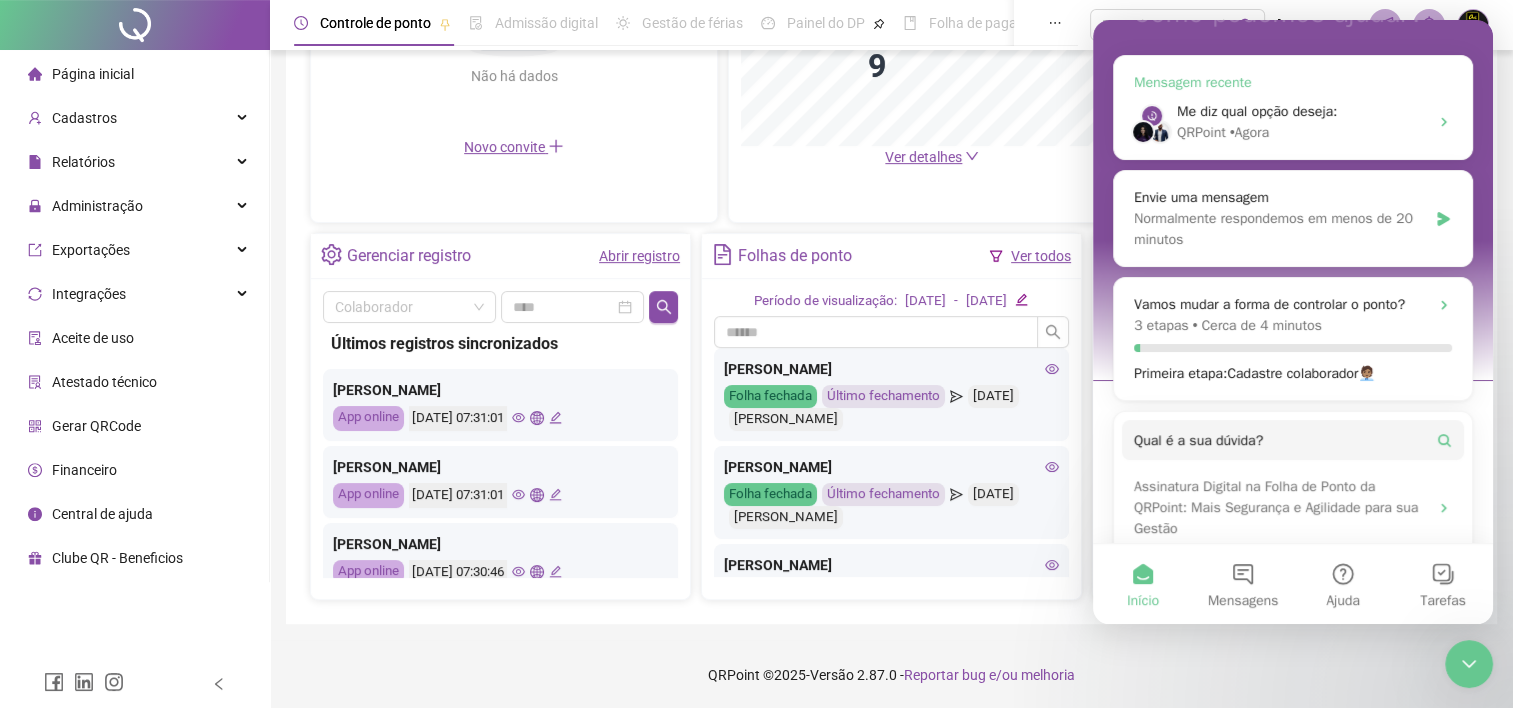 click on "Me diz qual opção deseja:" at bounding box center (1257, 111) 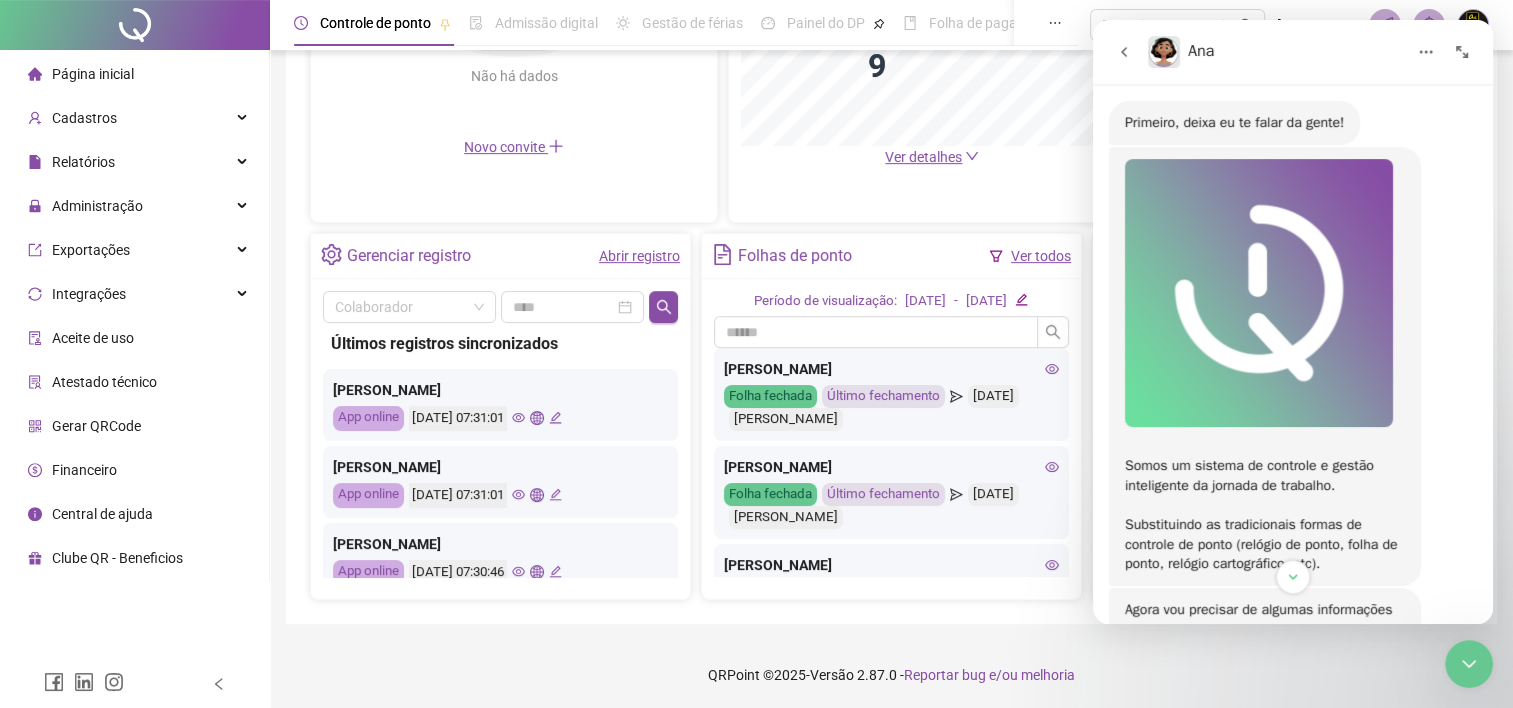 scroll, scrollTop: 0, scrollLeft: 0, axis: both 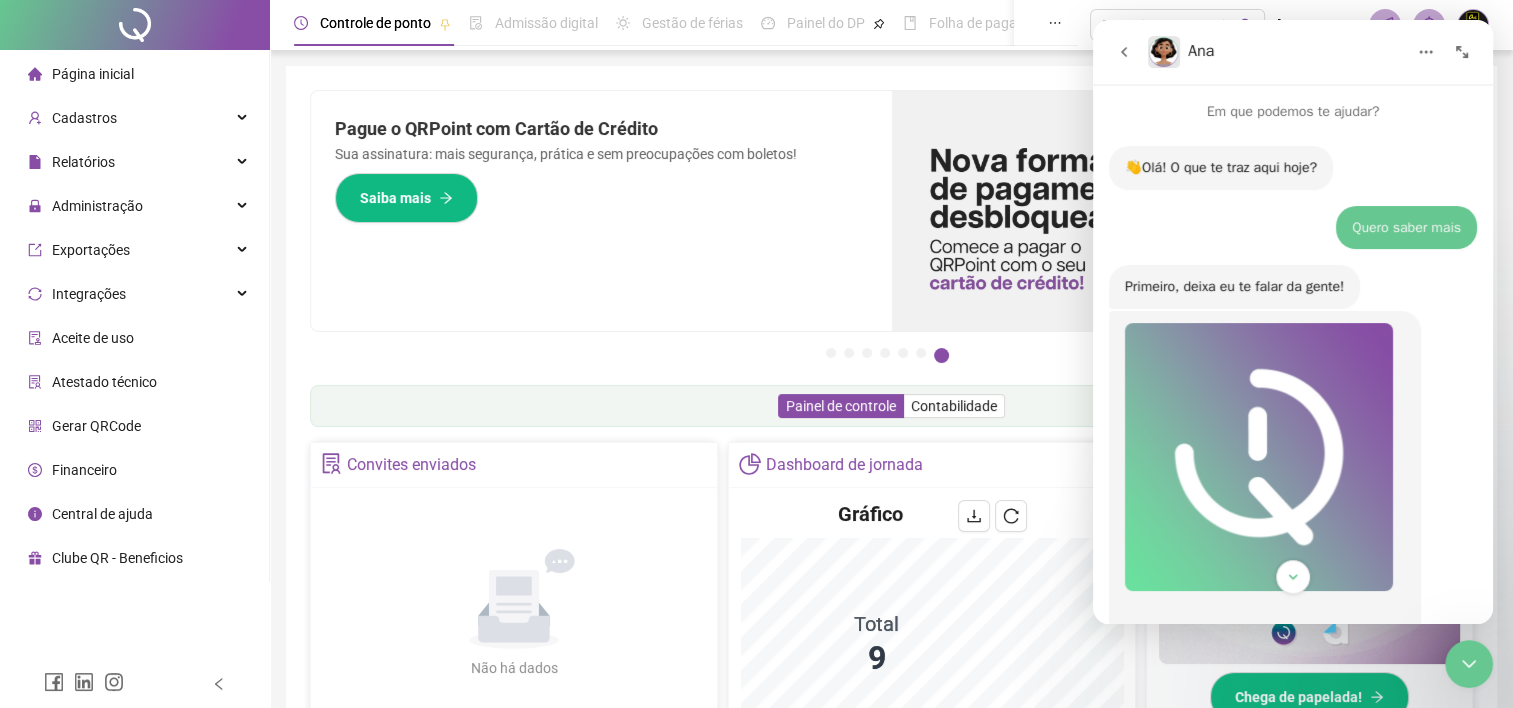 click 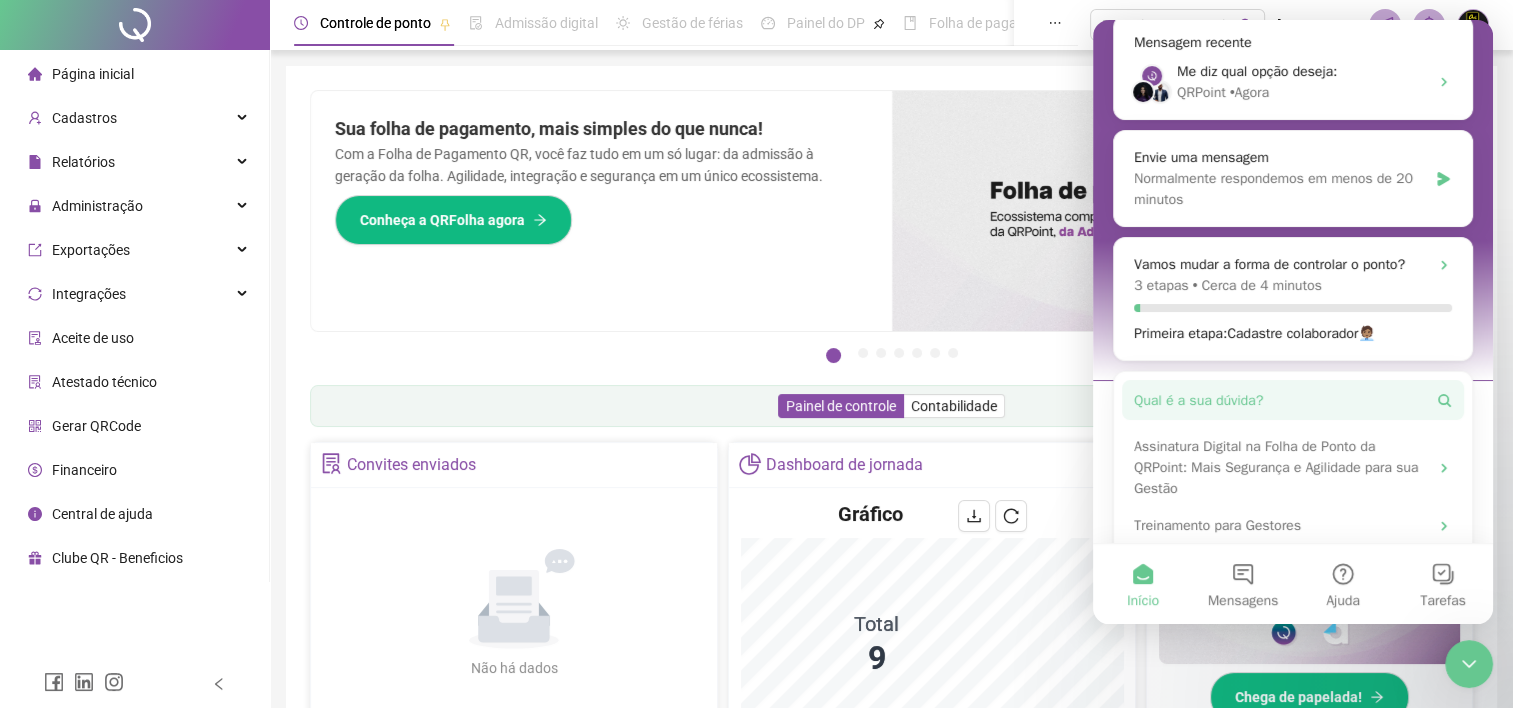 scroll, scrollTop: 132, scrollLeft: 0, axis: vertical 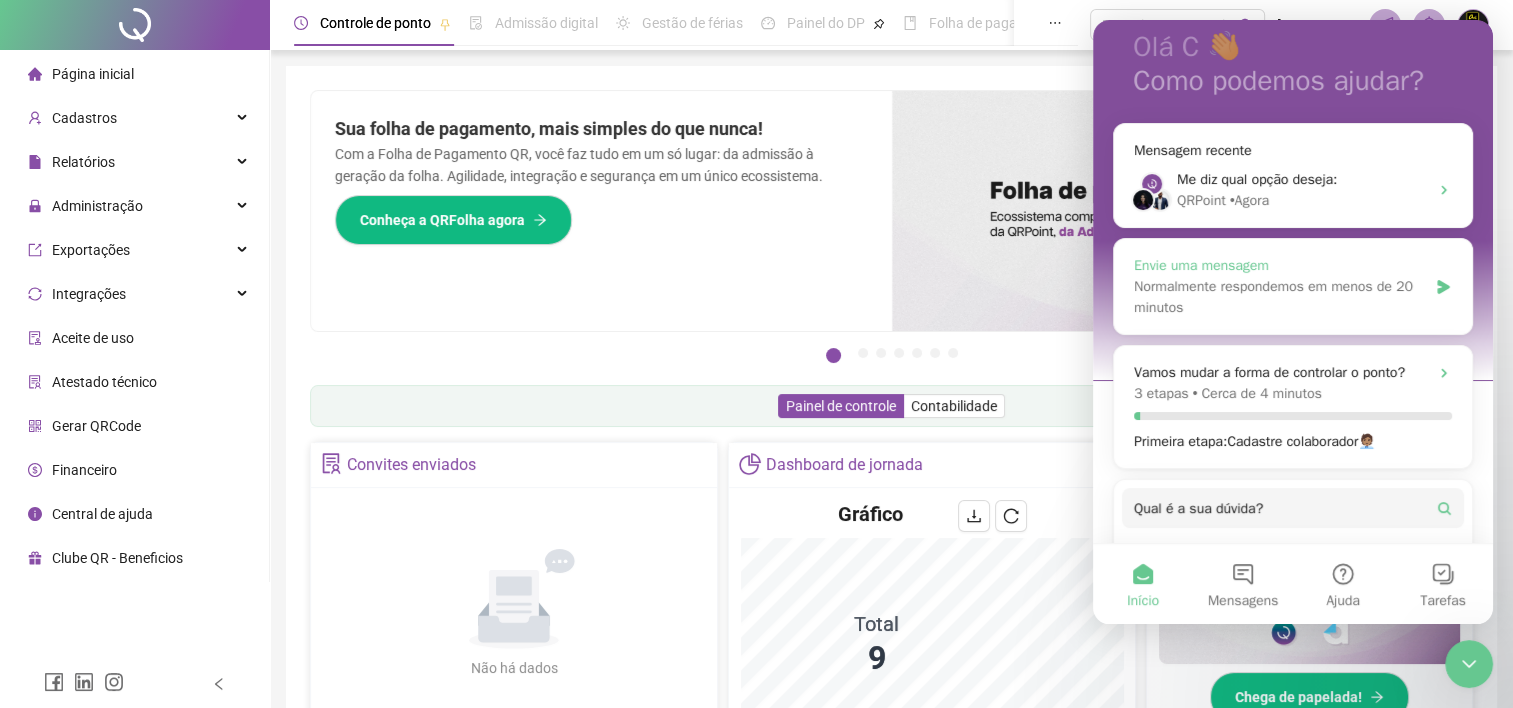 click on "Envie uma mensagem" at bounding box center [1280, 265] 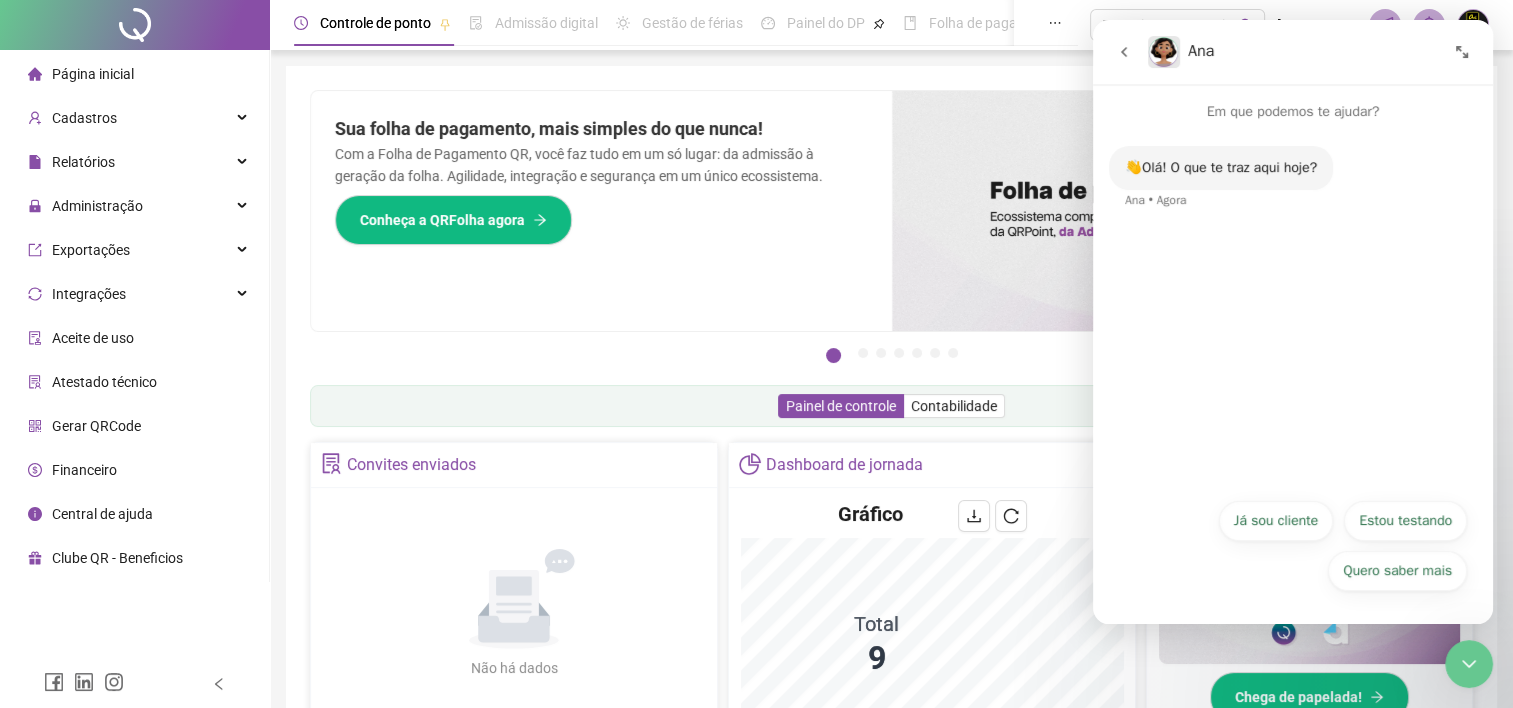 click on "Já sou cliente" at bounding box center (1276, 521) 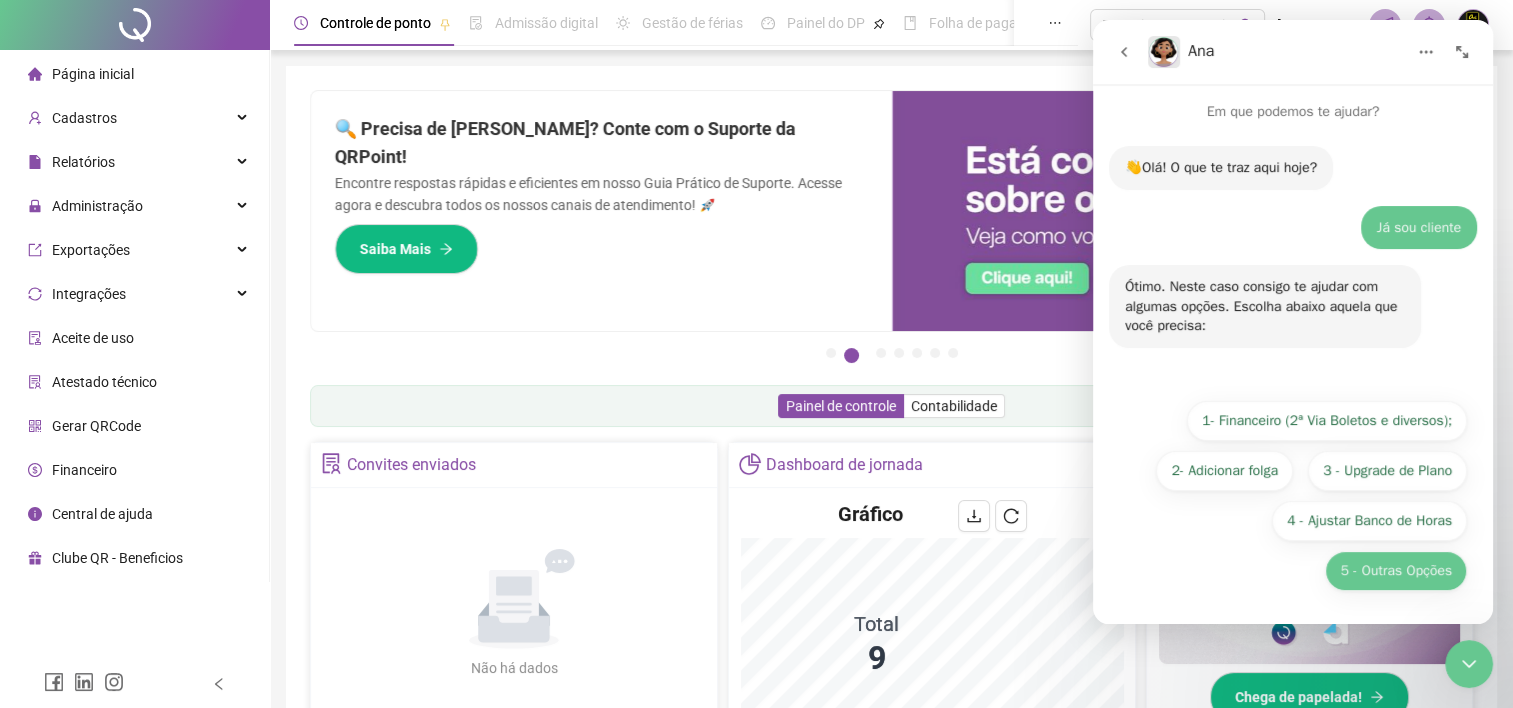 click on "5 - Outras Opções" at bounding box center [1396, 571] 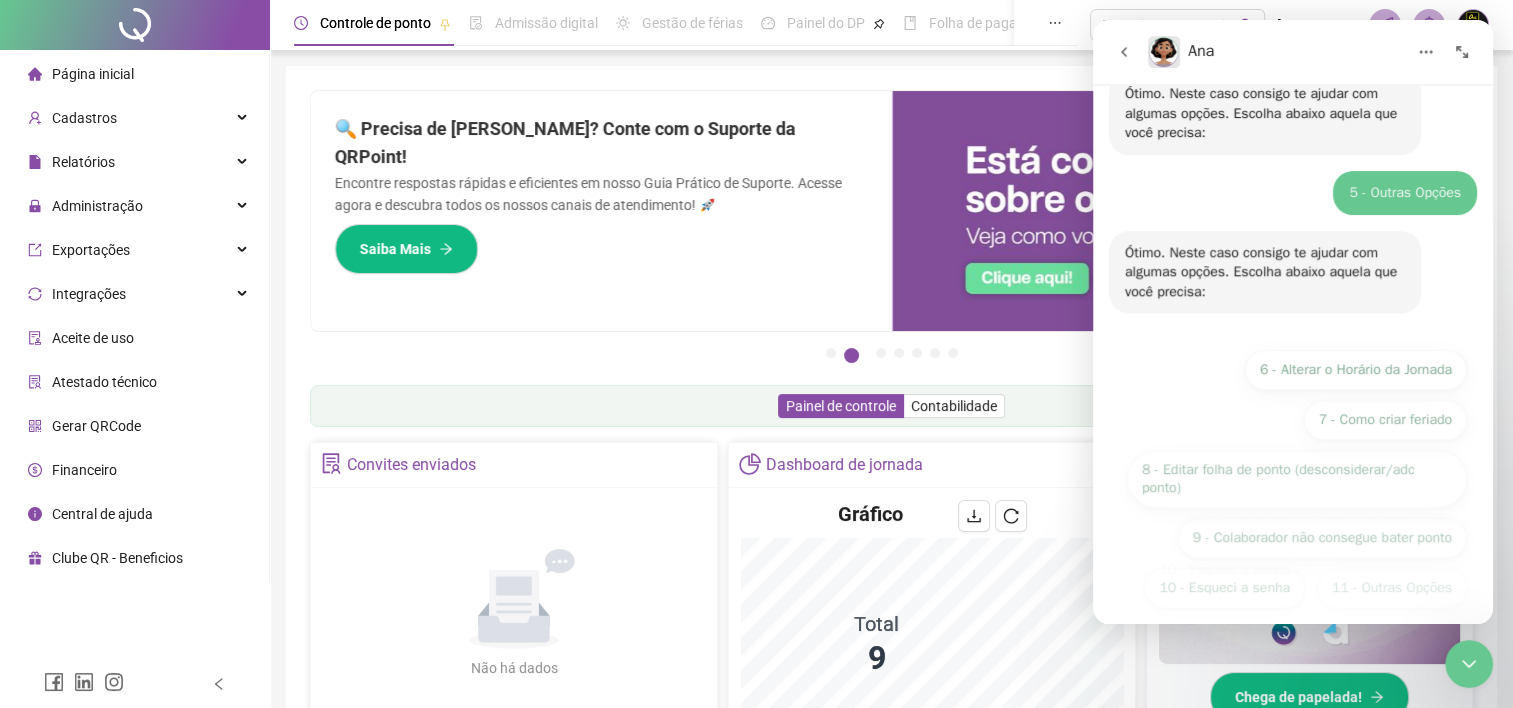 scroll, scrollTop: 210, scrollLeft: 0, axis: vertical 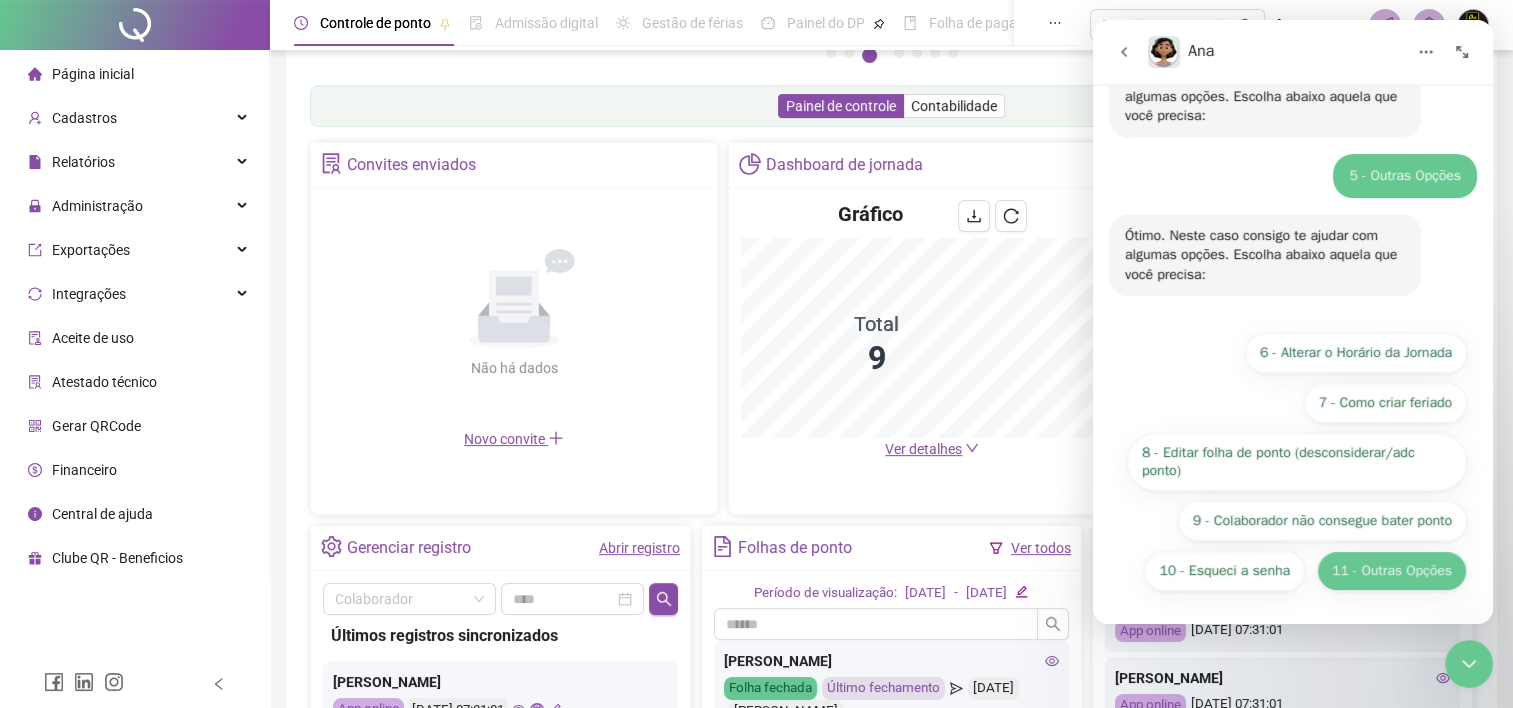 click on "11 - Outras Opções" at bounding box center [1392, 571] 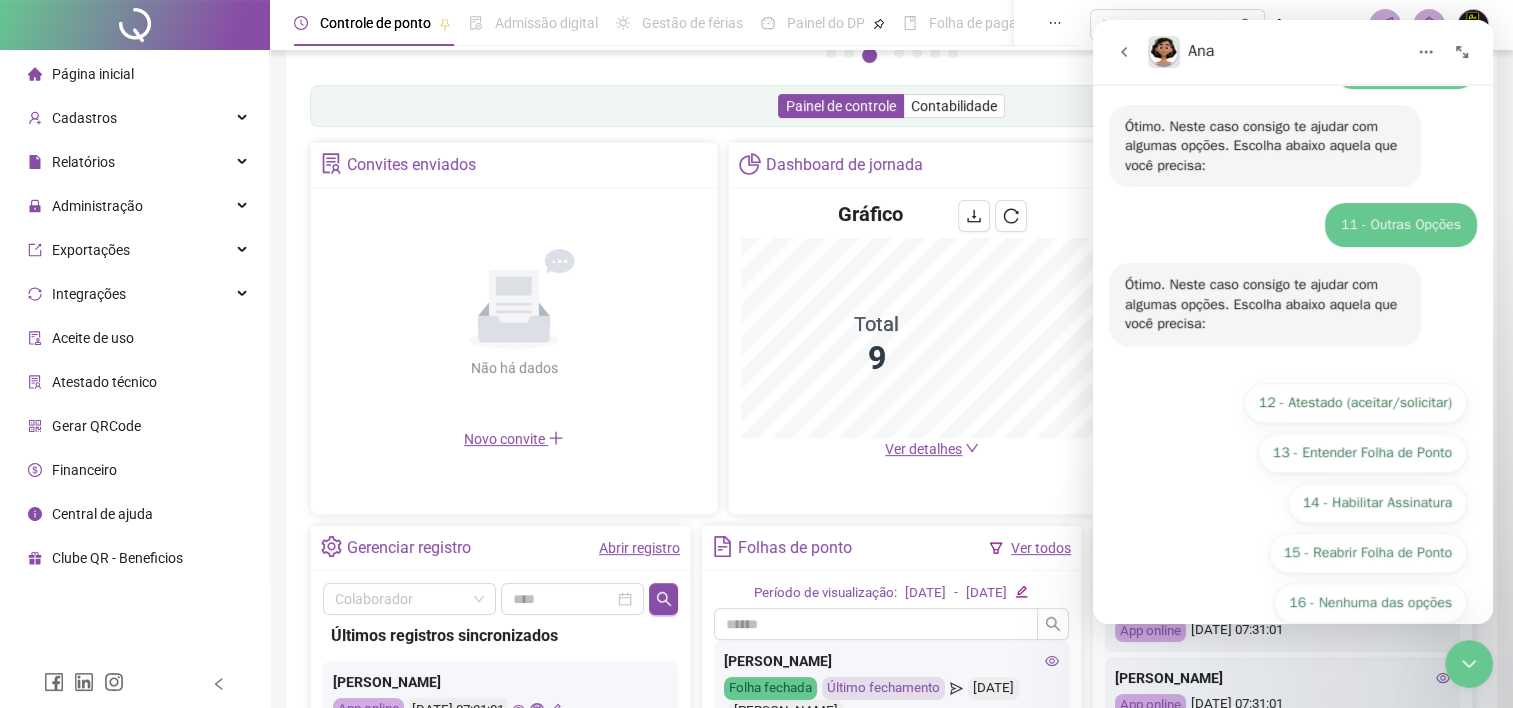 scroll, scrollTop: 350, scrollLeft: 0, axis: vertical 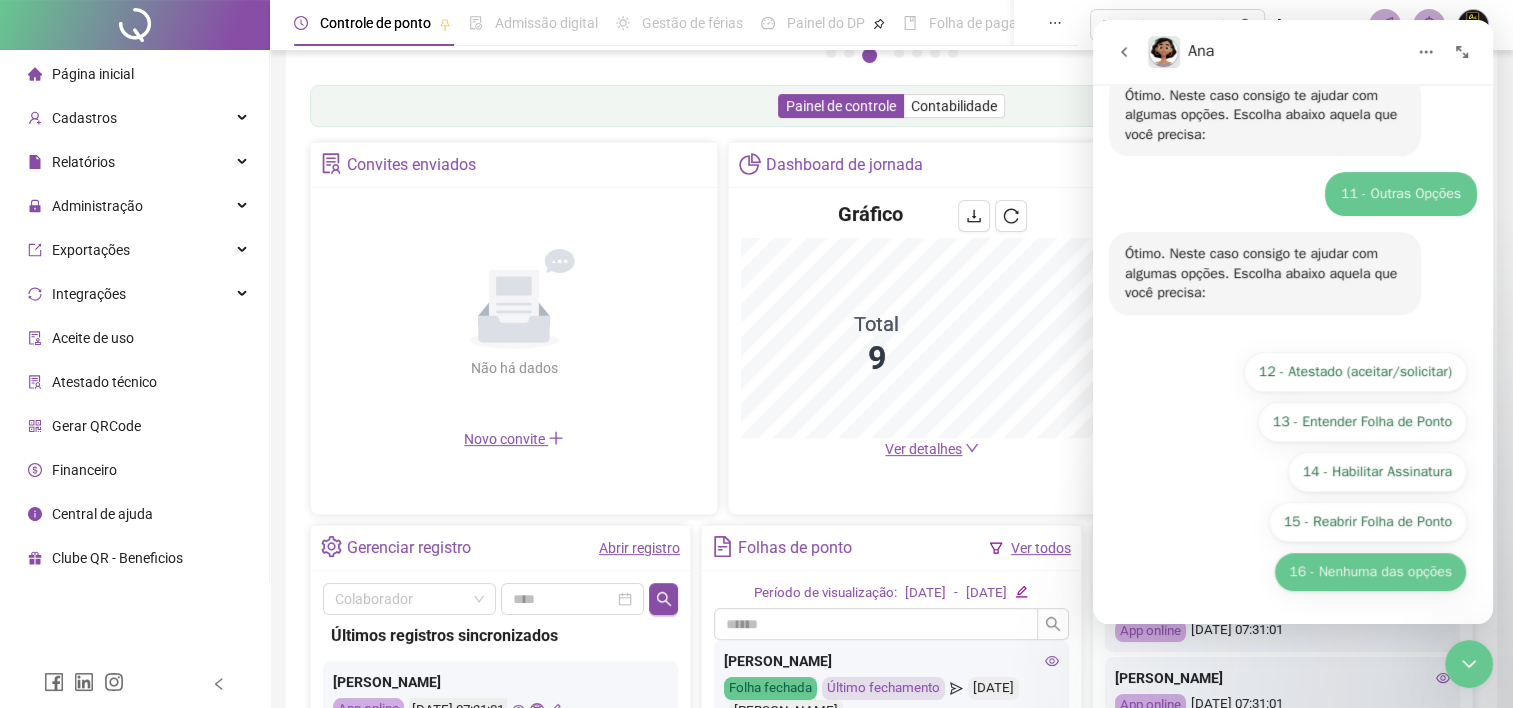 click on "16 - Nenhuma das opções" at bounding box center (1370, 572) 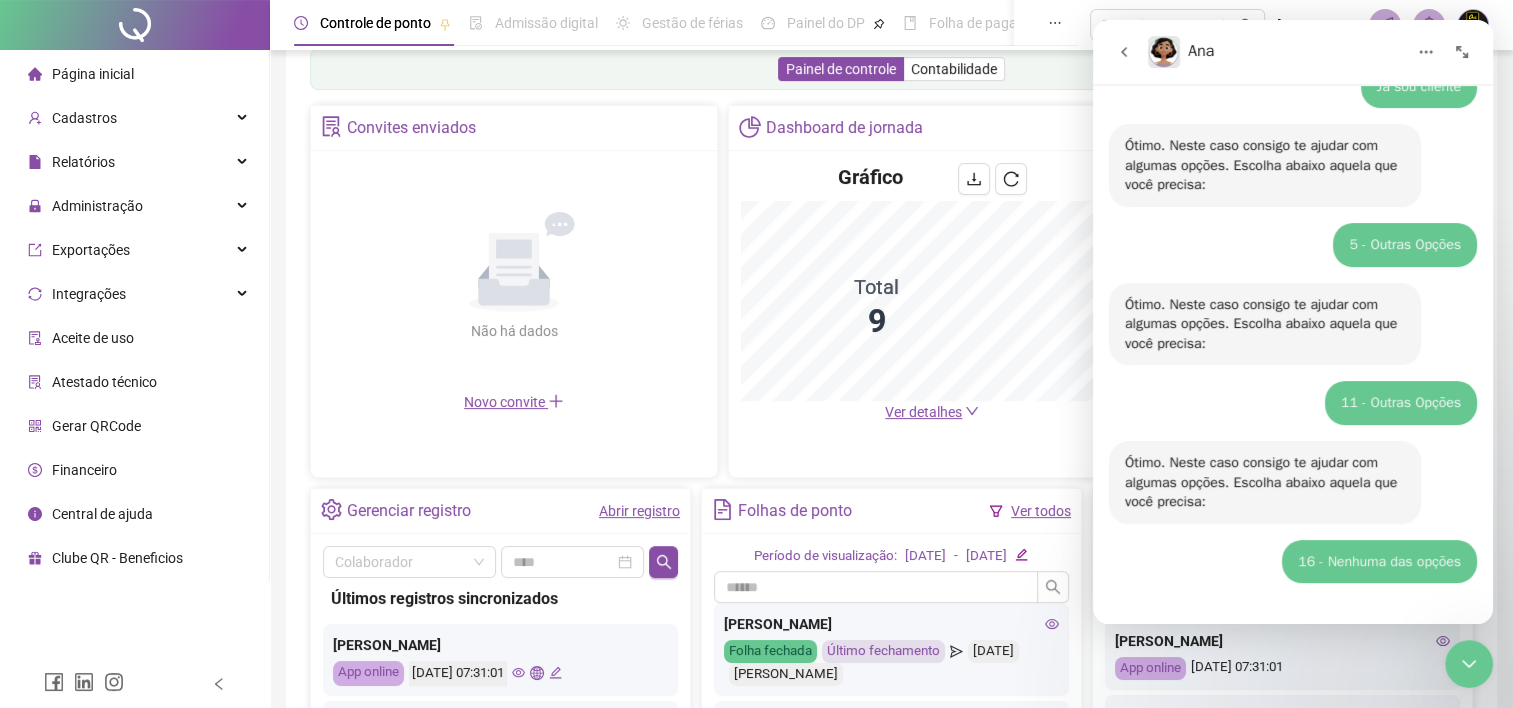 scroll, scrollTop: 206, scrollLeft: 0, axis: vertical 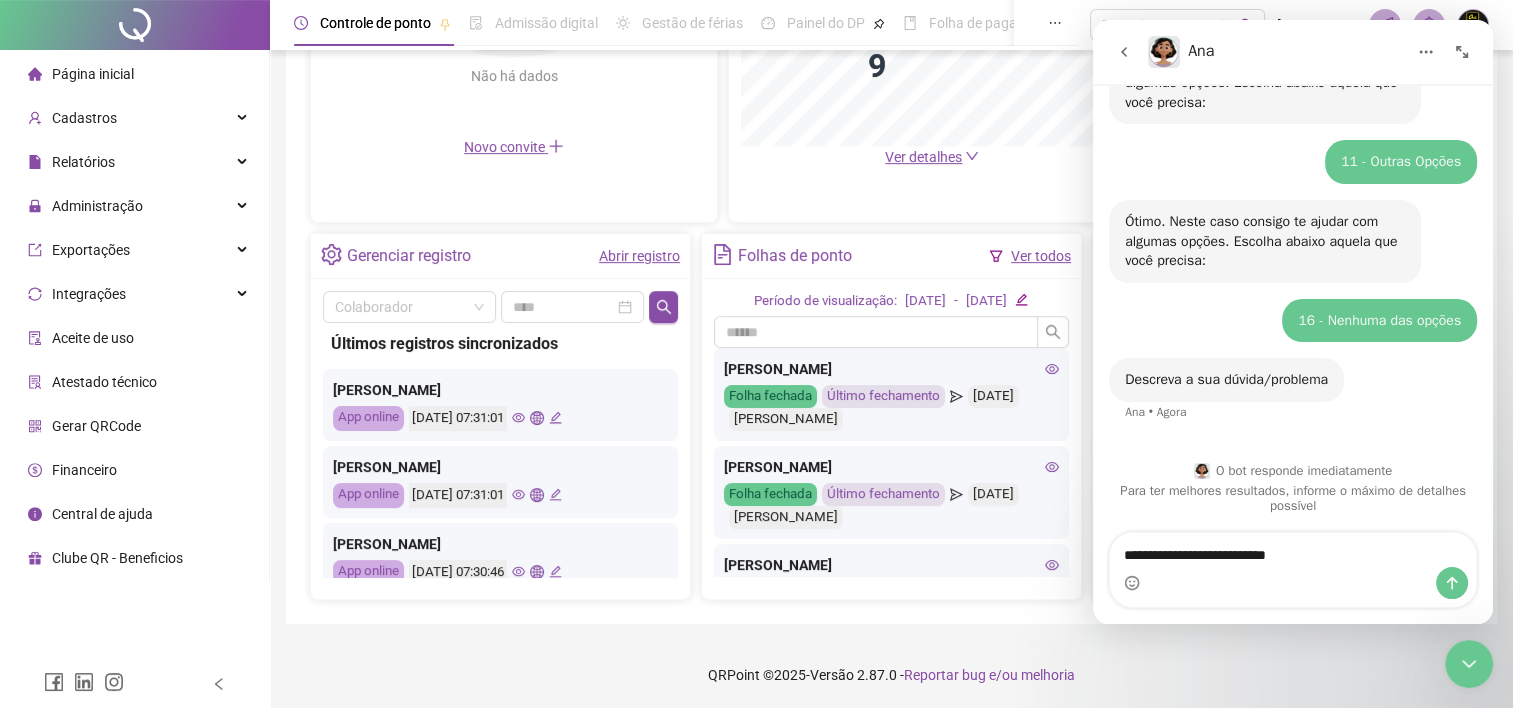 type on "**********" 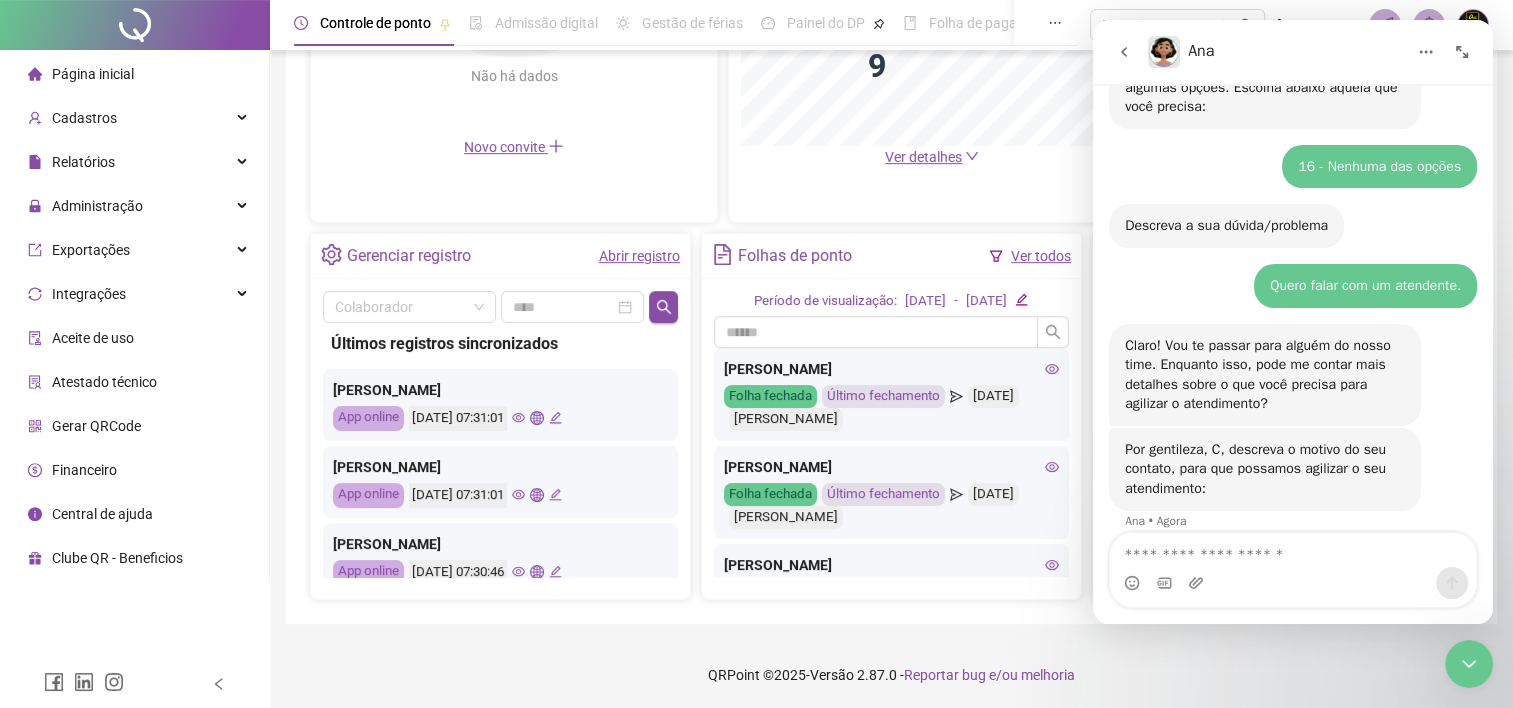 scroll, scrollTop: 555, scrollLeft: 0, axis: vertical 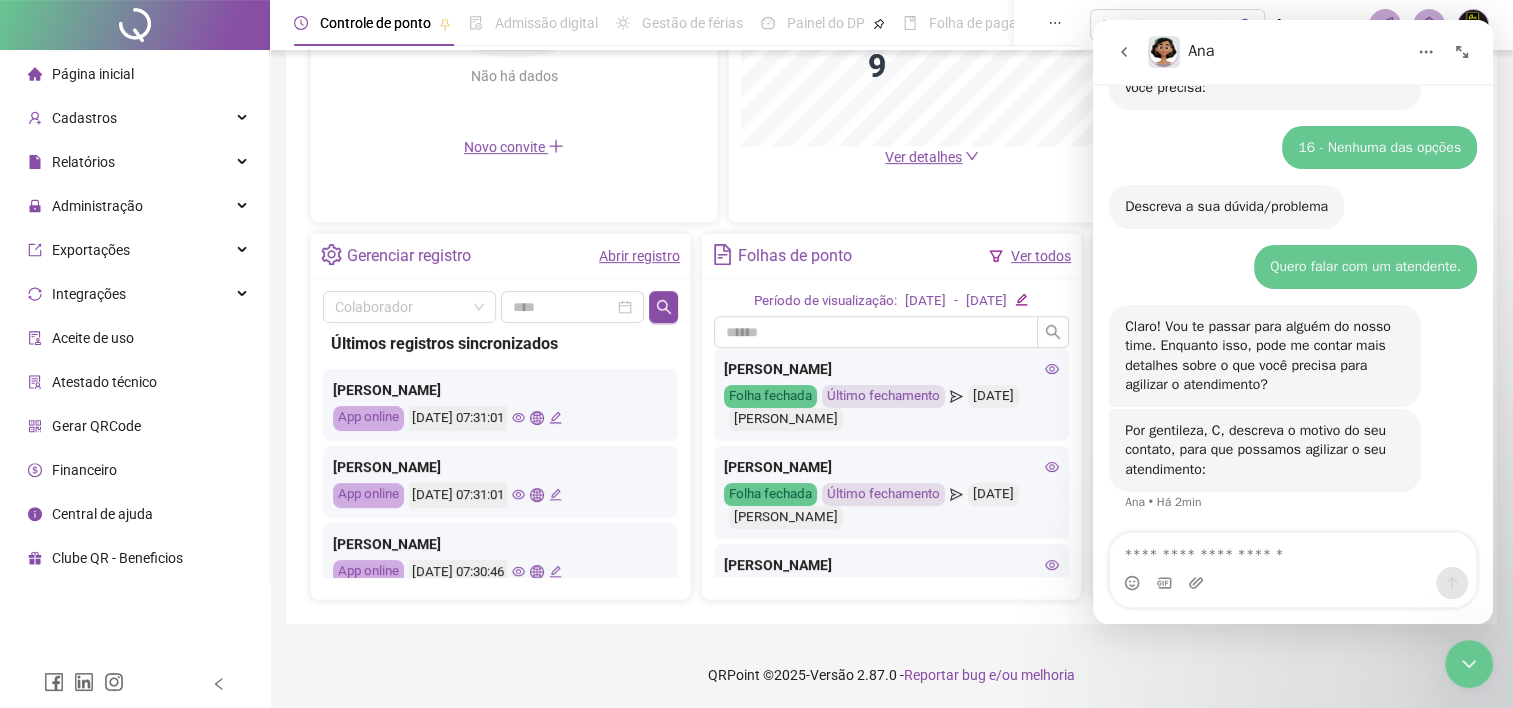 click on "Convites enviados Não há dados Não há dados Novo convite   Dashboard de jornada Gráfico Total 9 Ver detalhes   Assinar ponto na mão? Isso ficou no passado! Com a Assinatura Digital da QR, sua gestão fica mais ágil, segura e sem papelada.
Chega de papelada! Gerenciar registro Abrir registro Colaborador Últimos registros sincronizados [PERSON_NAME] App online [DATE] 07:31:01 [PERSON_NAME] App online [DATE] 07:31:01 [PERSON_NAME] App online [DATE] 07:30:46 [PERSON_NAME] App online [DATE] 07:03:19 [PERSON_NAME] App online [DATE] 17:31:48 [PERSON_NAME] App online [DATE] 17:31:08 [PERSON_NAME] App online [DATE] 17:30:47 [PERSON_NAME] App online [DATE] 17:30:20 [PERSON_NAME] App online [DATE] 17:20:12 [PERSON_NAME] App online [DATE] 17:20:04 [PERSON_NAME] App online [DATE] 16:14:17 [PERSON_NAME]  -" at bounding box center (891, 225) 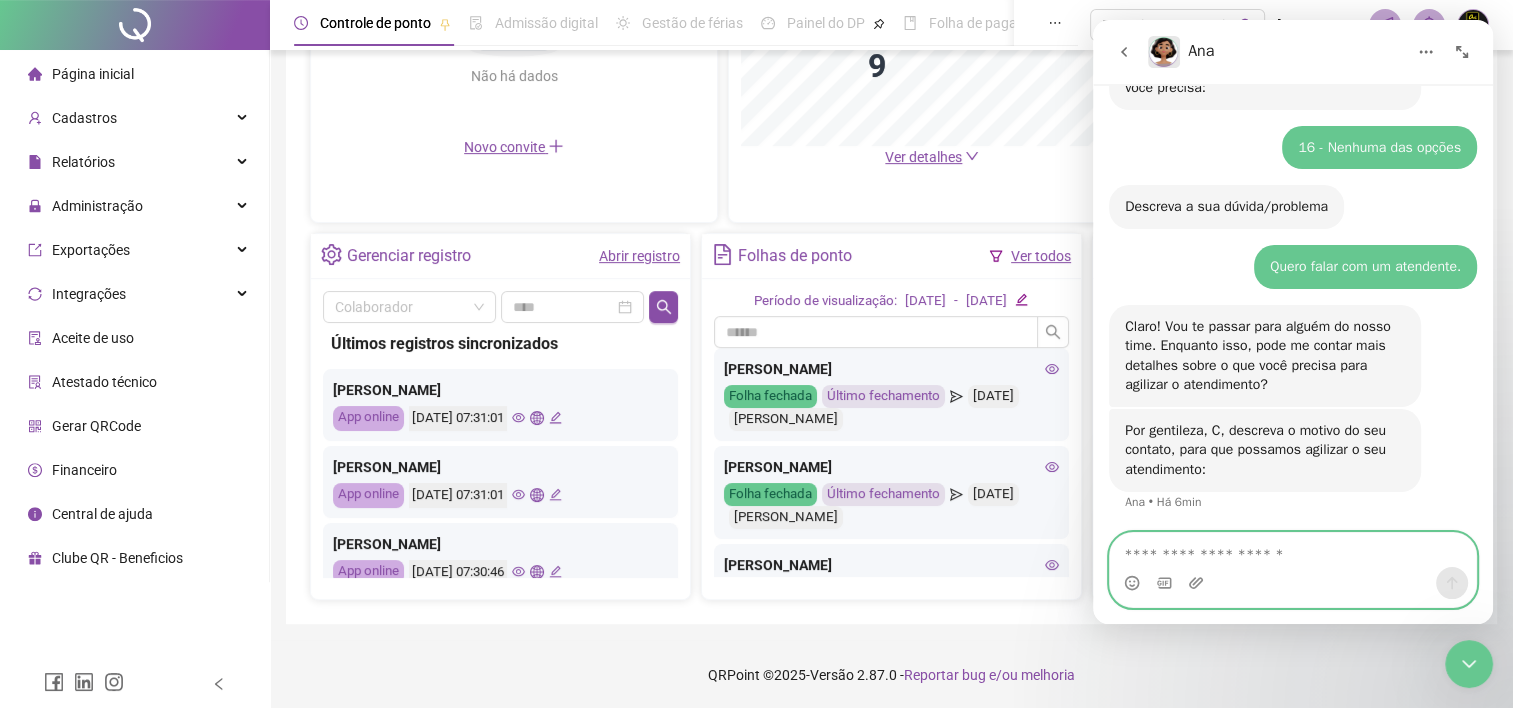 click at bounding box center (1293, 550) 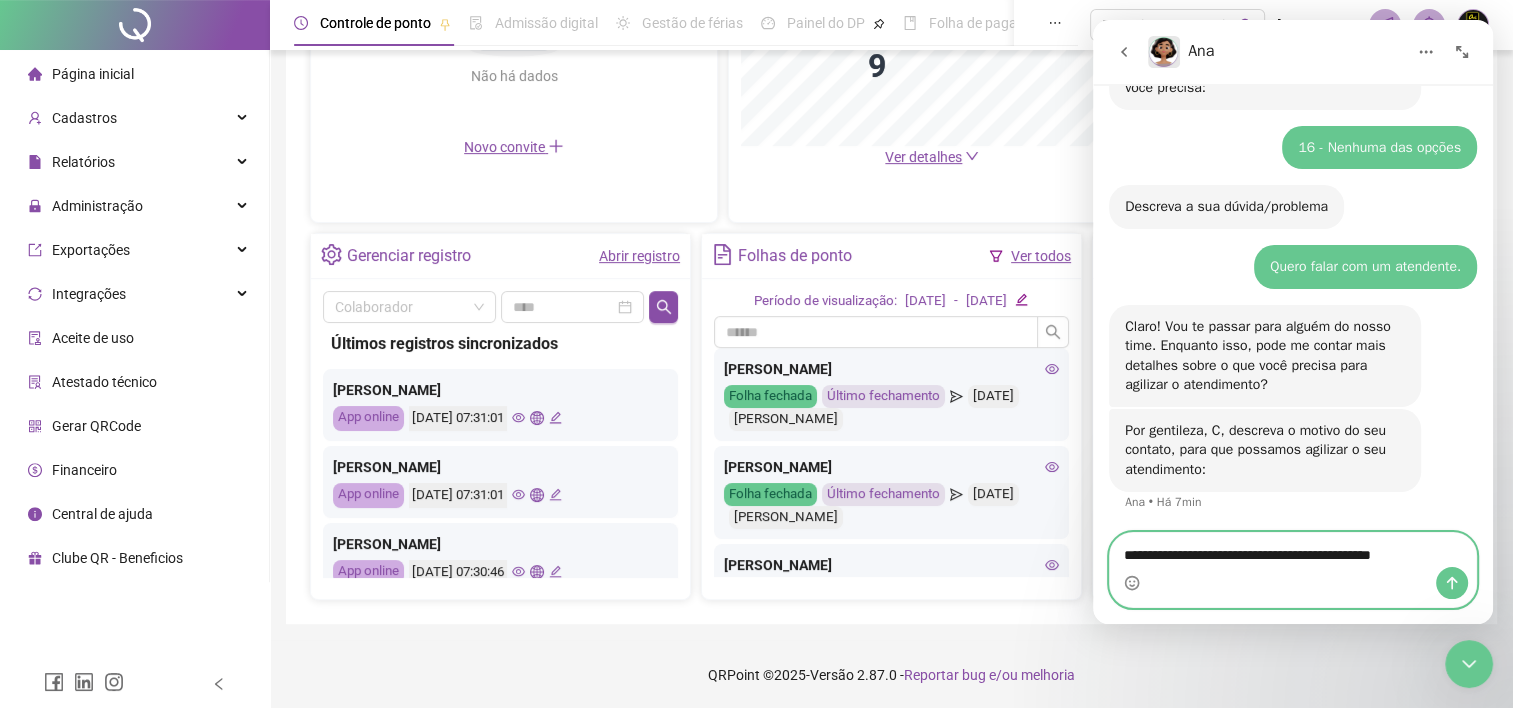 type on "**********" 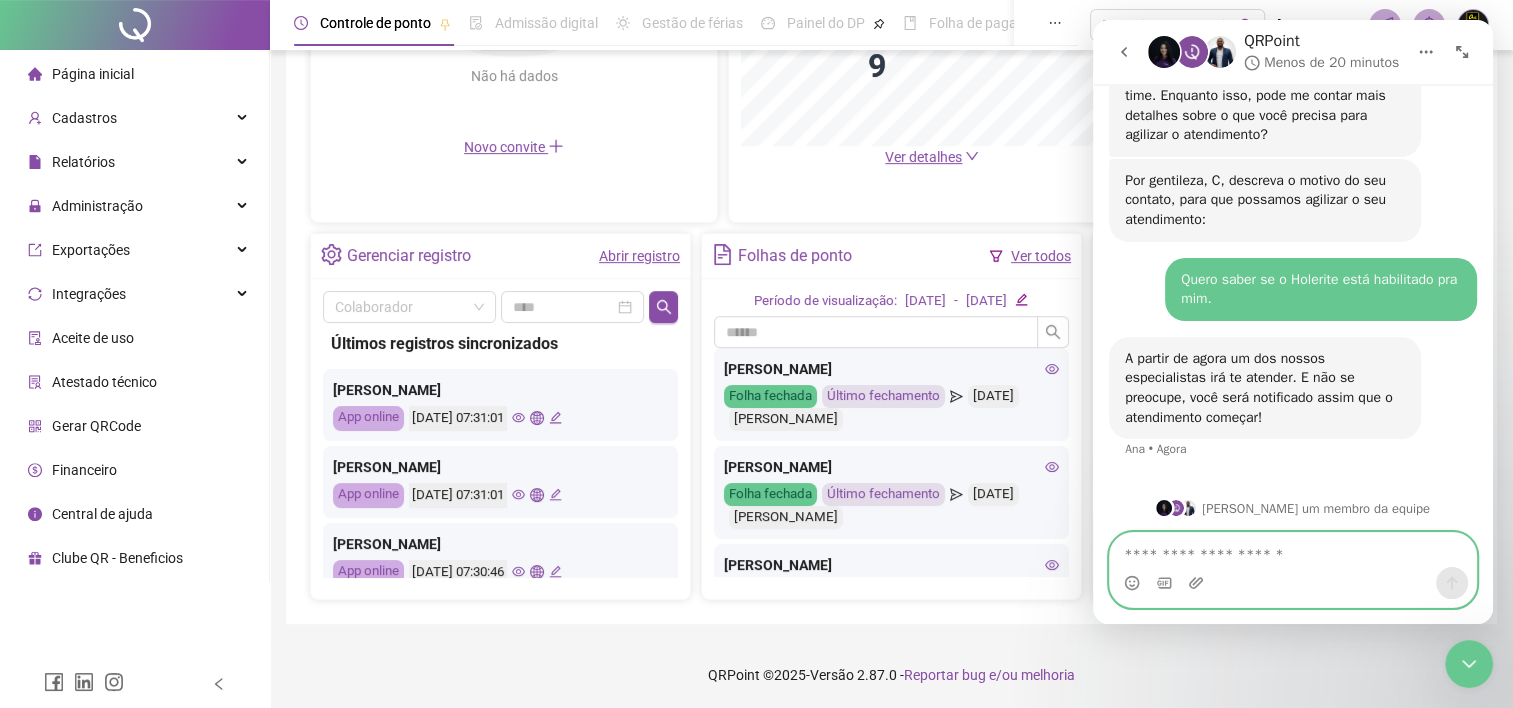 scroll, scrollTop: 808, scrollLeft: 0, axis: vertical 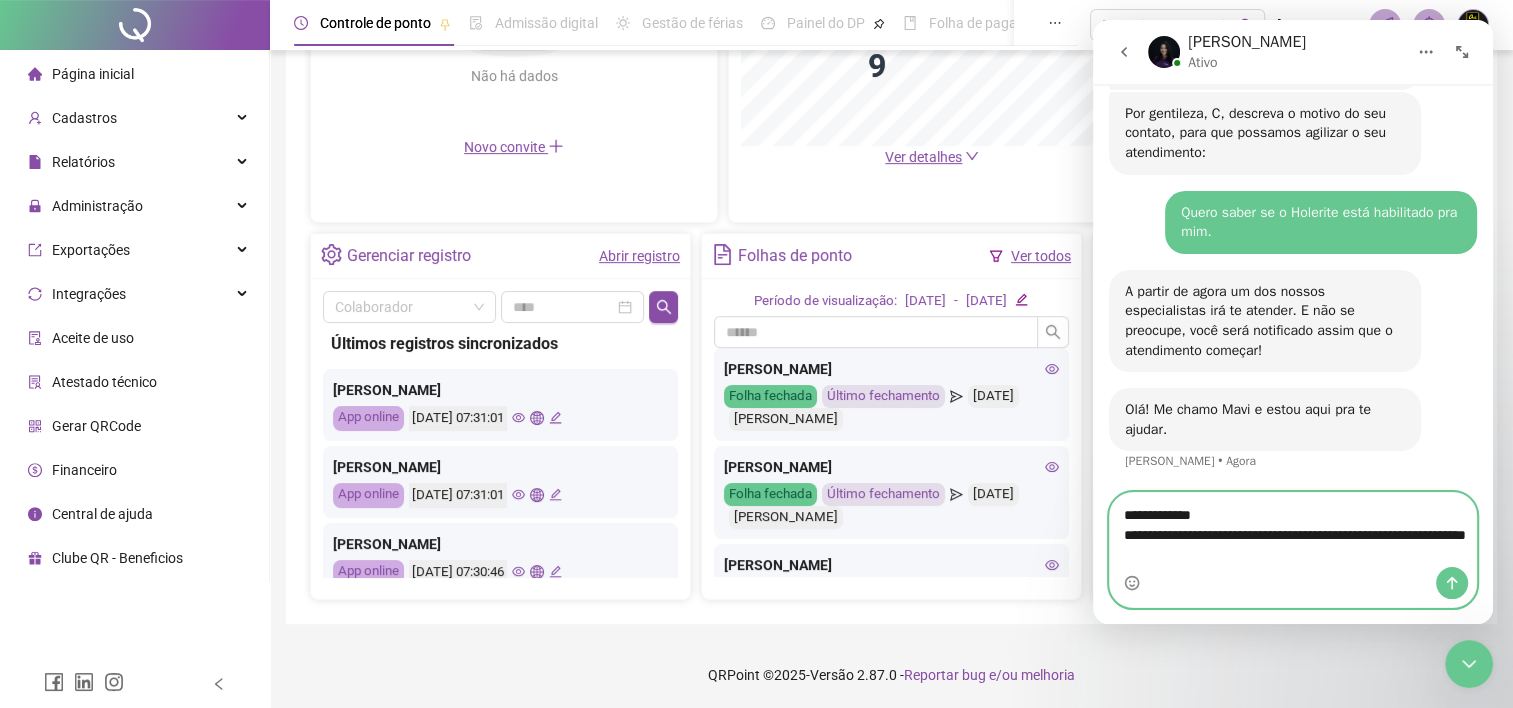drag, startPoint x: 1300, startPoint y: 534, endPoint x: 1317, endPoint y: 561, distance: 31.906113 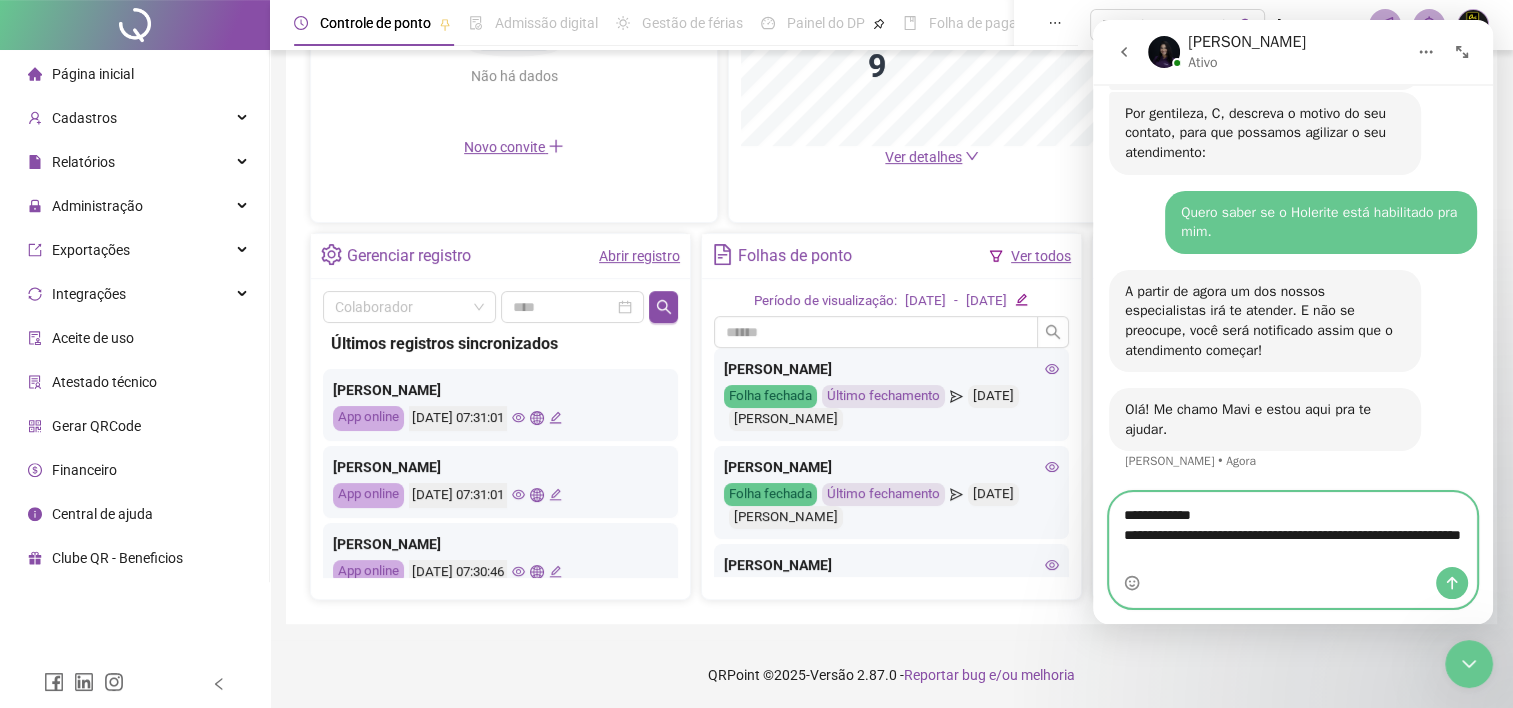 type on "**********" 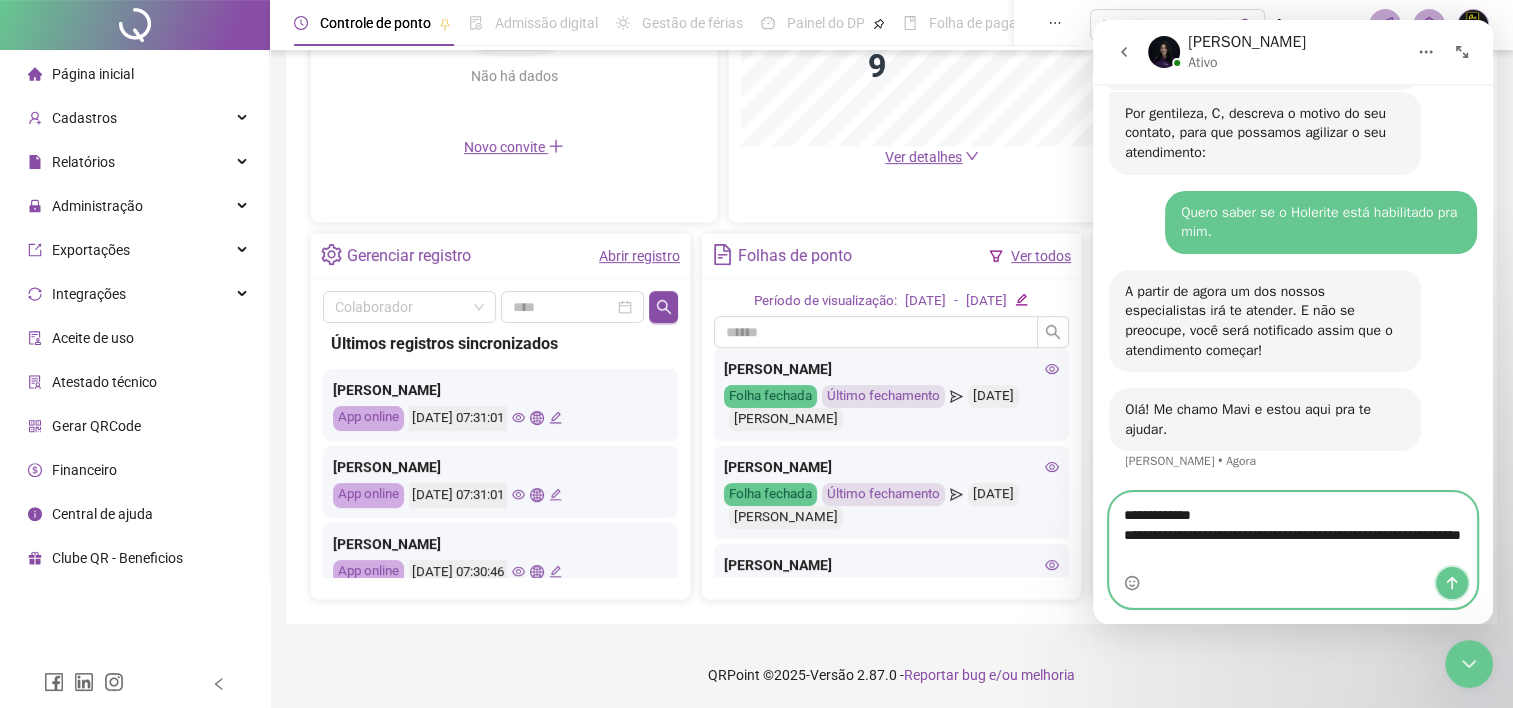 click at bounding box center (1452, 583) 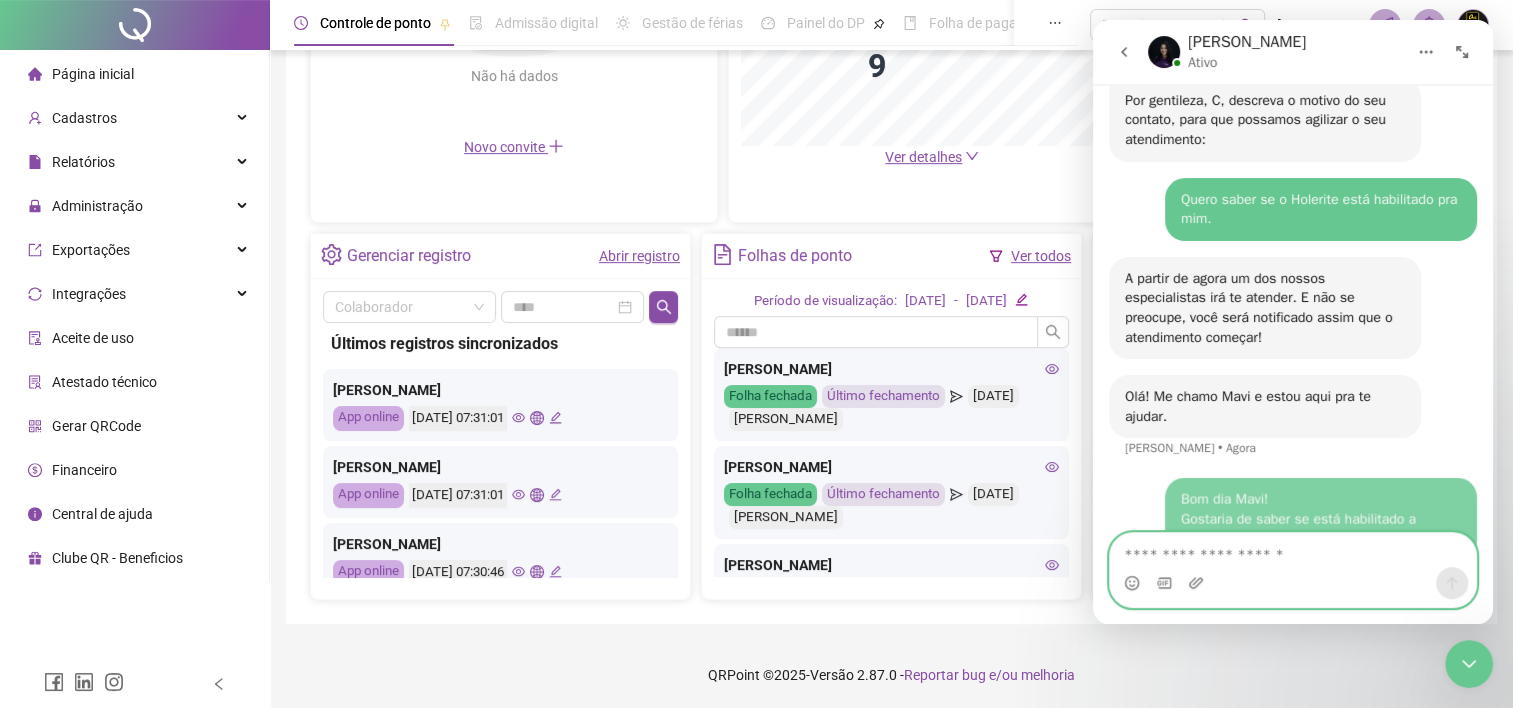 scroll, scrollTop: 930, scrollLeft: 0, axis: vertical 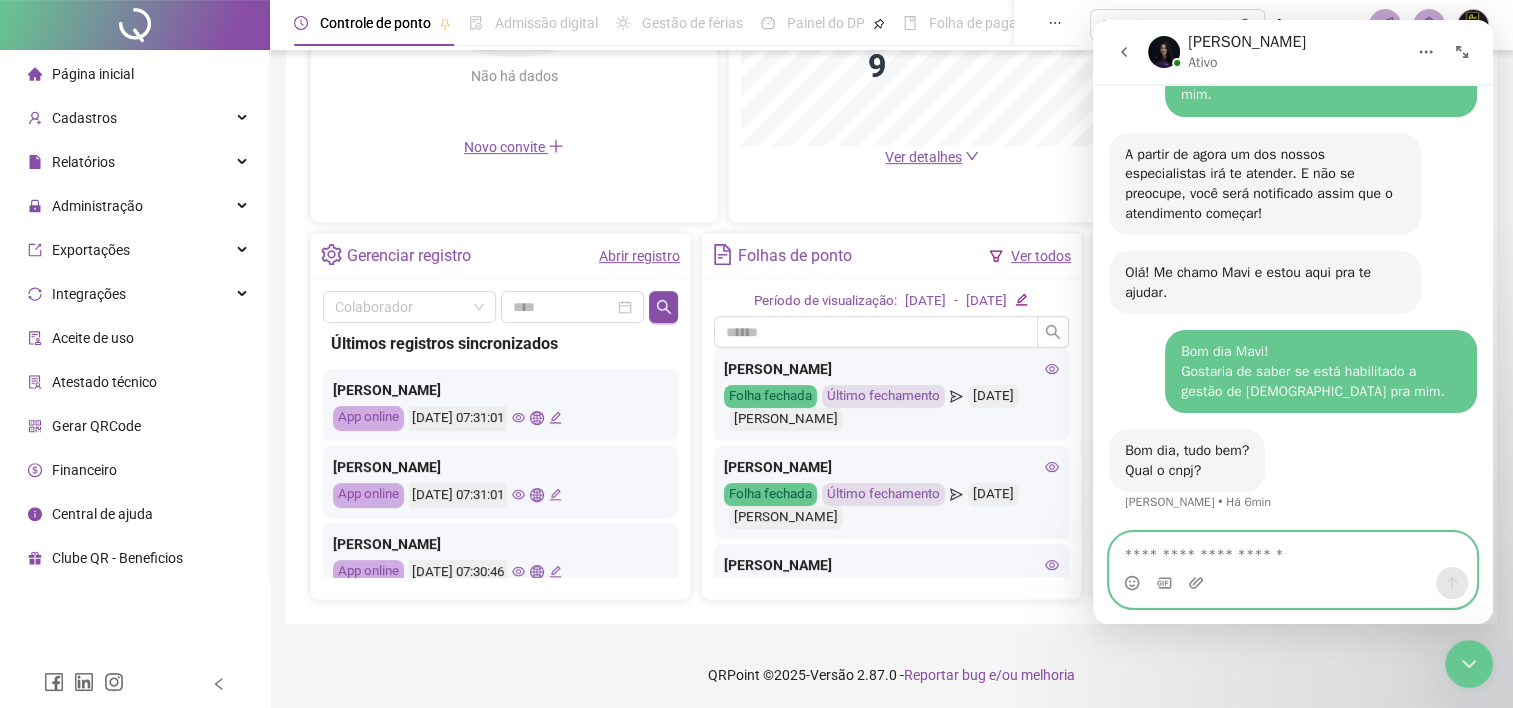 click at bounding box center [1293, 550] 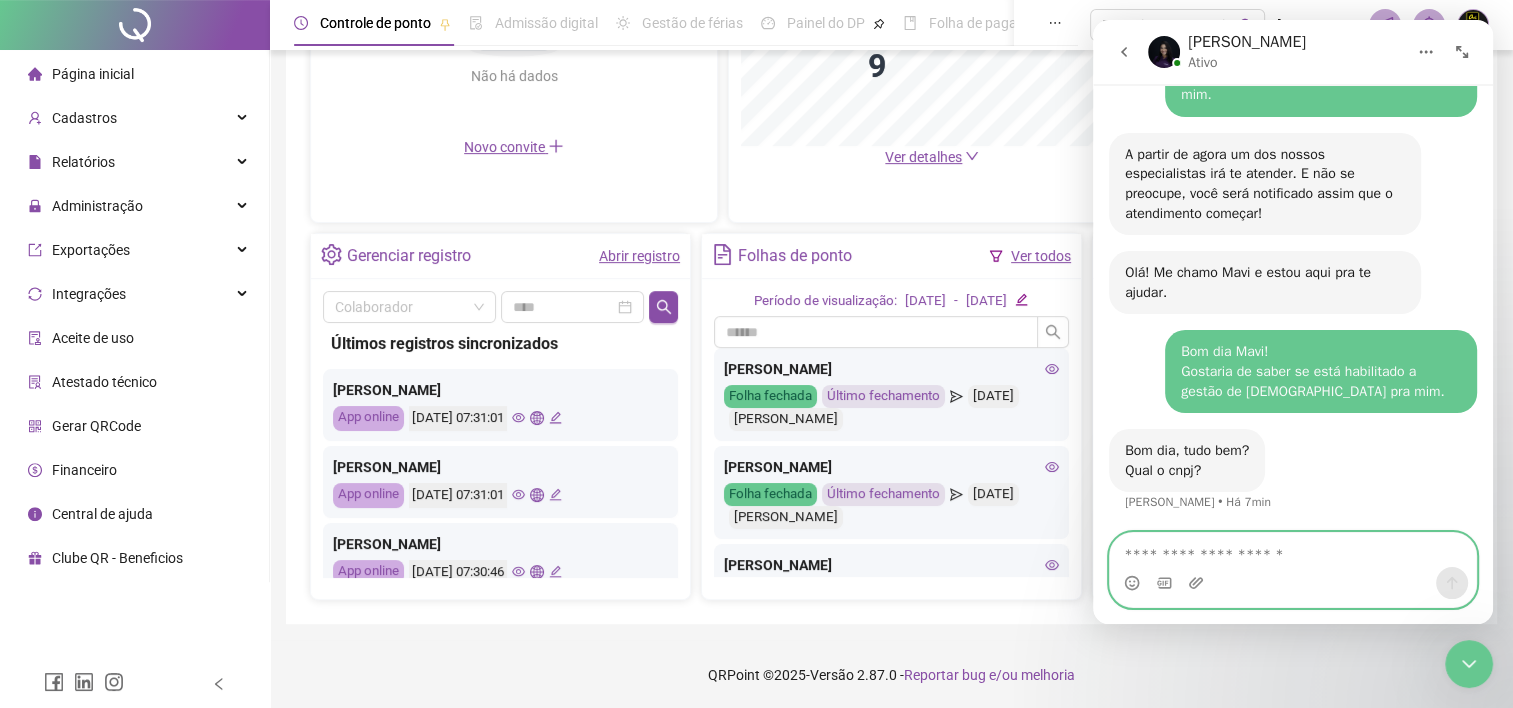 paste on "**********" 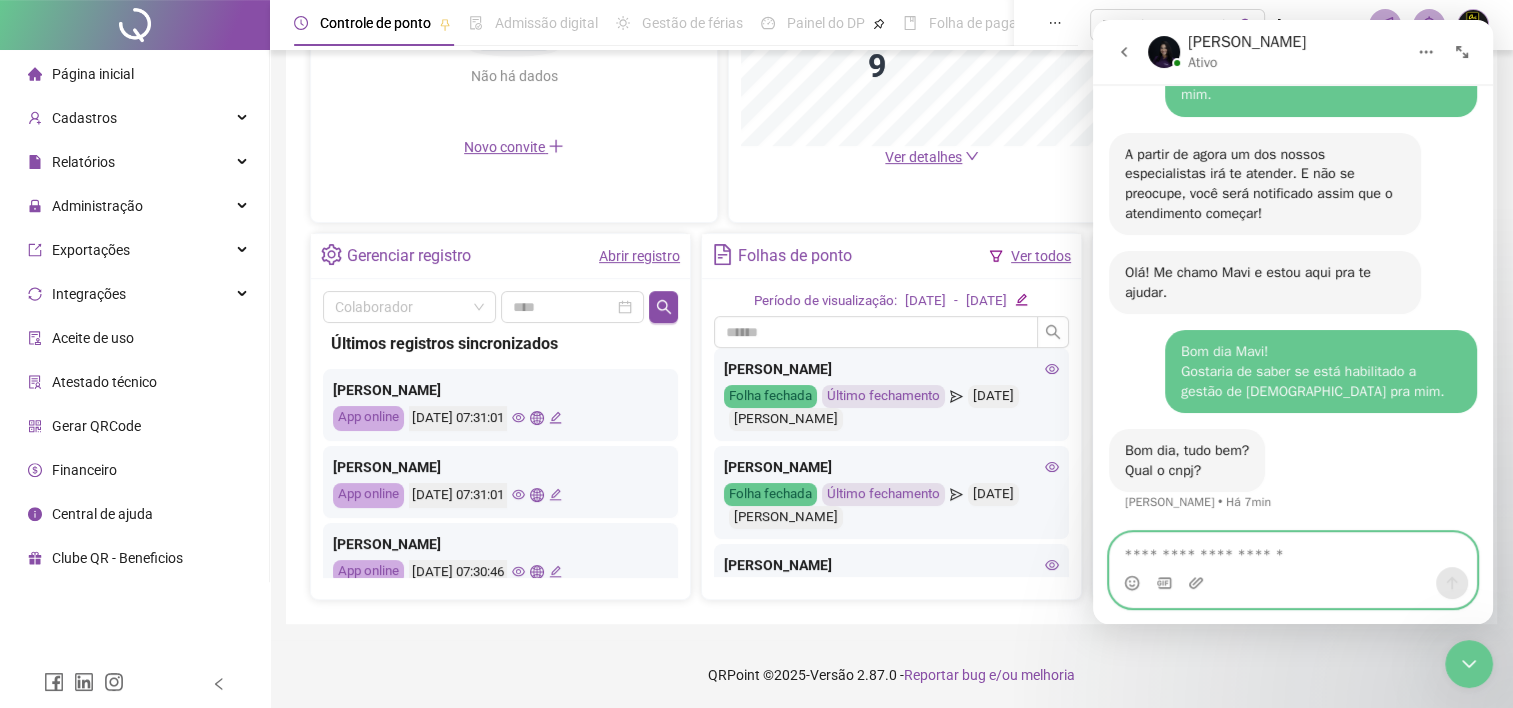 scroll, scrollTop: 1069, scrollLeft: 0, axis: vertical 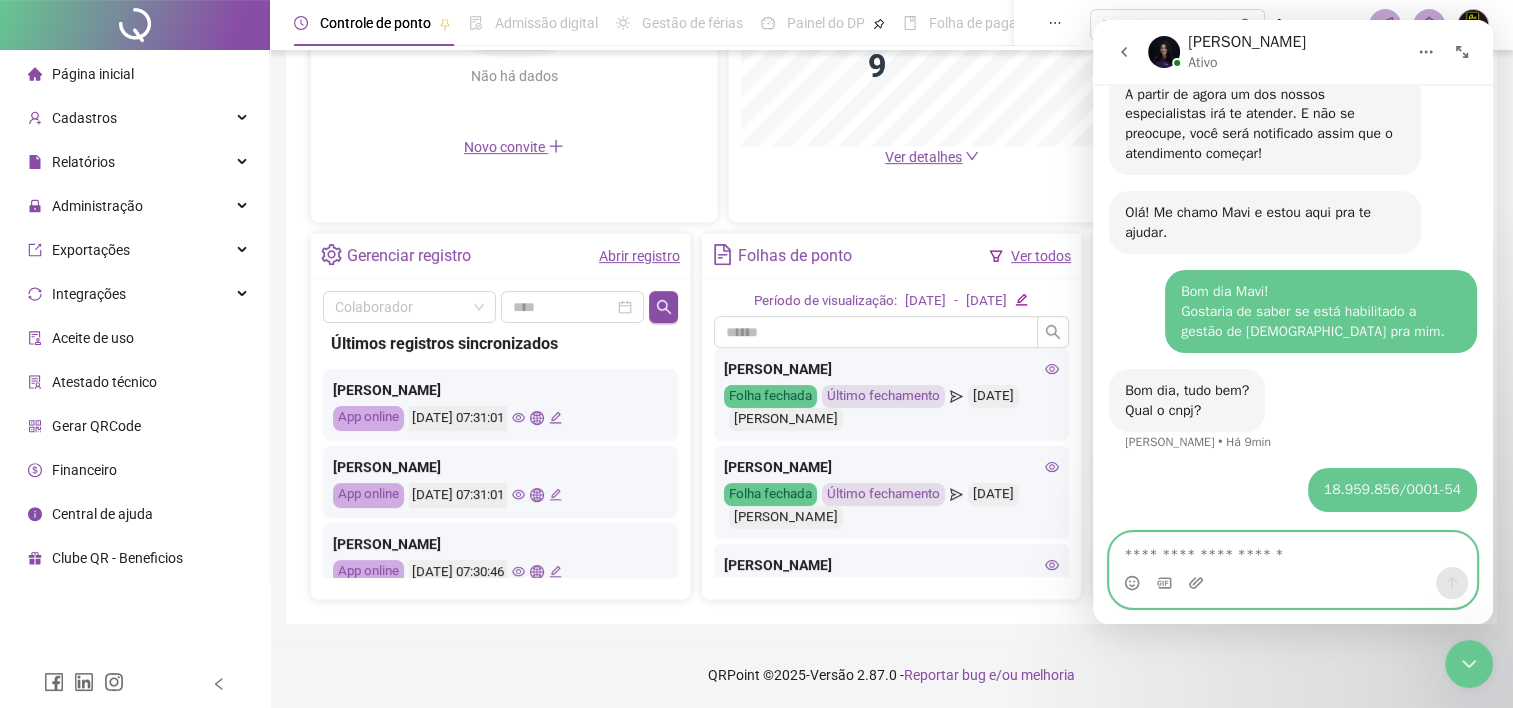 click at bounding box center (1293, 550) 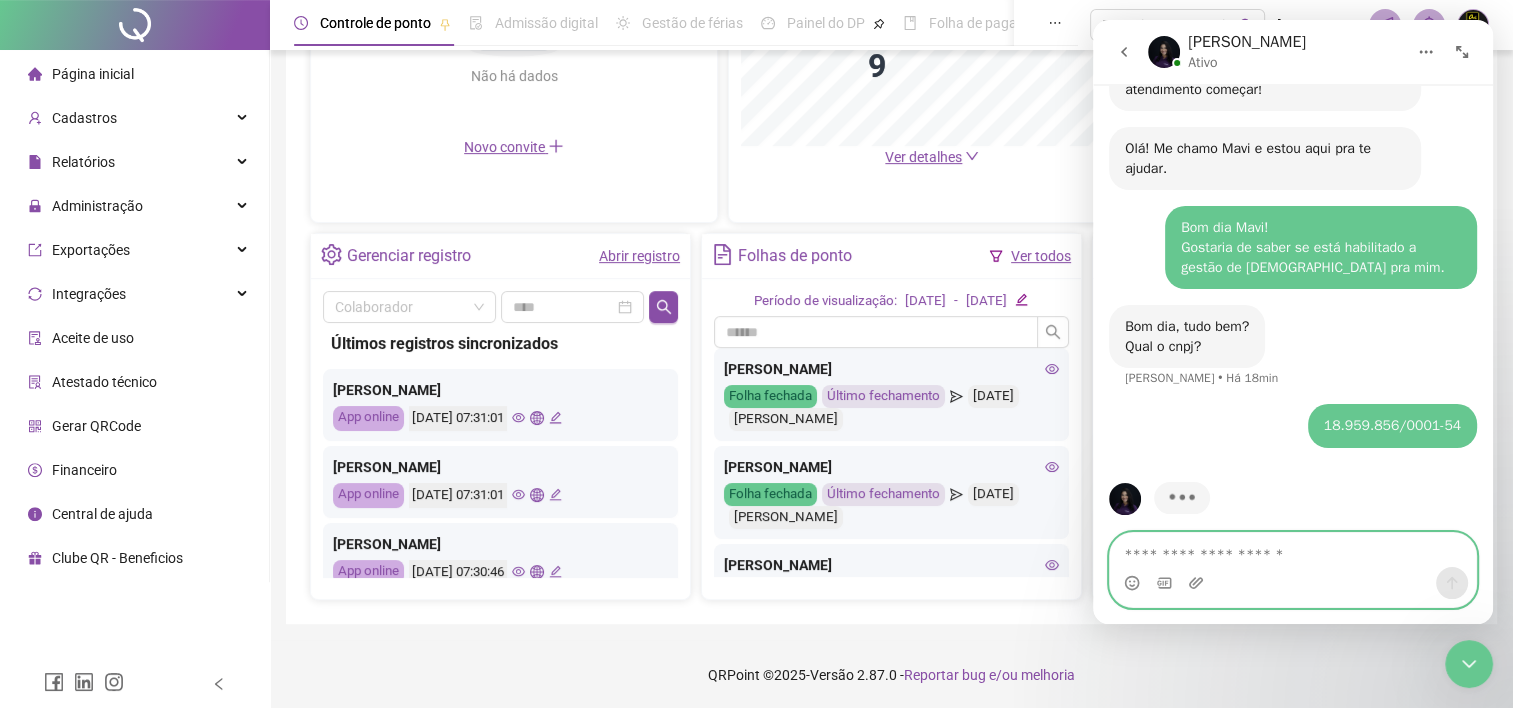 scroll, scrollTop: 1146, scrollLeft: 0, axis: vertical 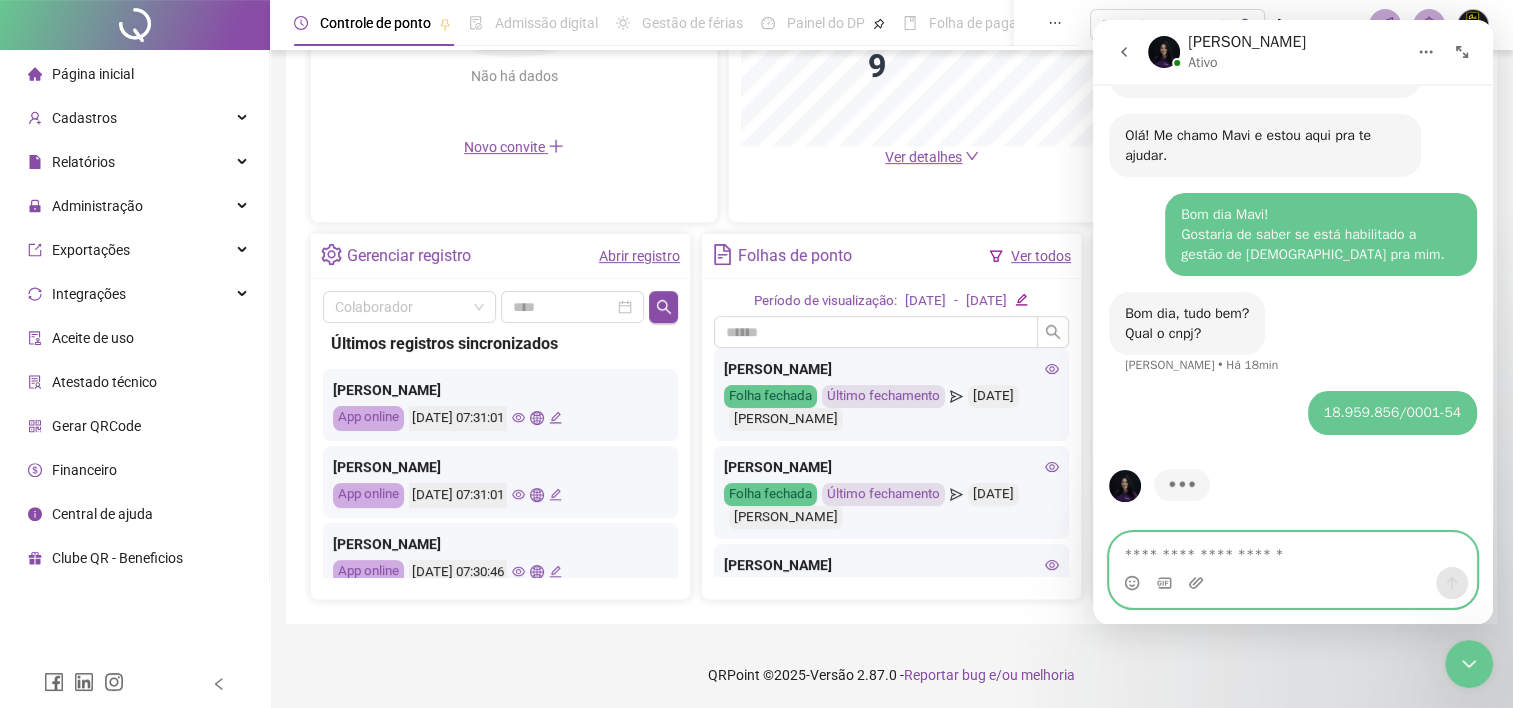 click at bounding box center [1293, 550] 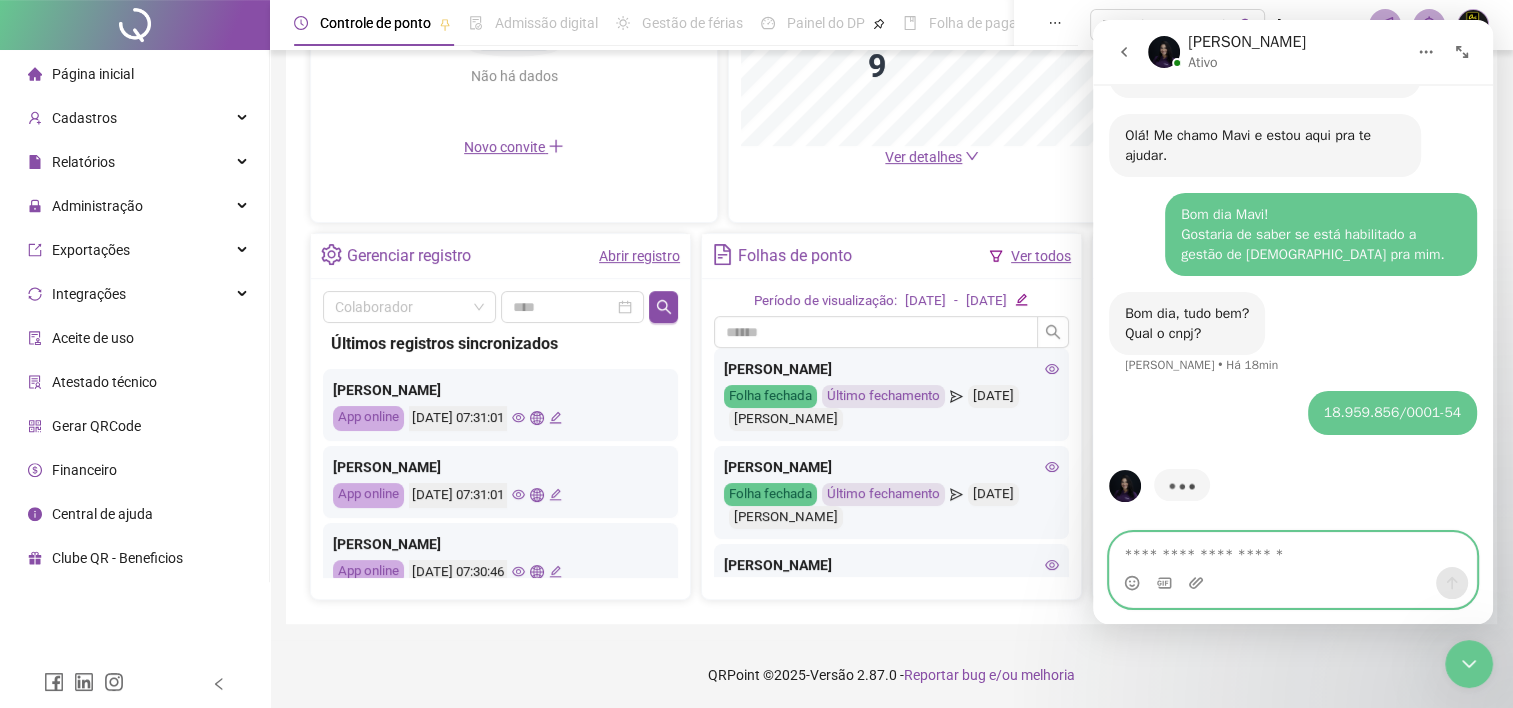 click at bounding box center [1293, 550] 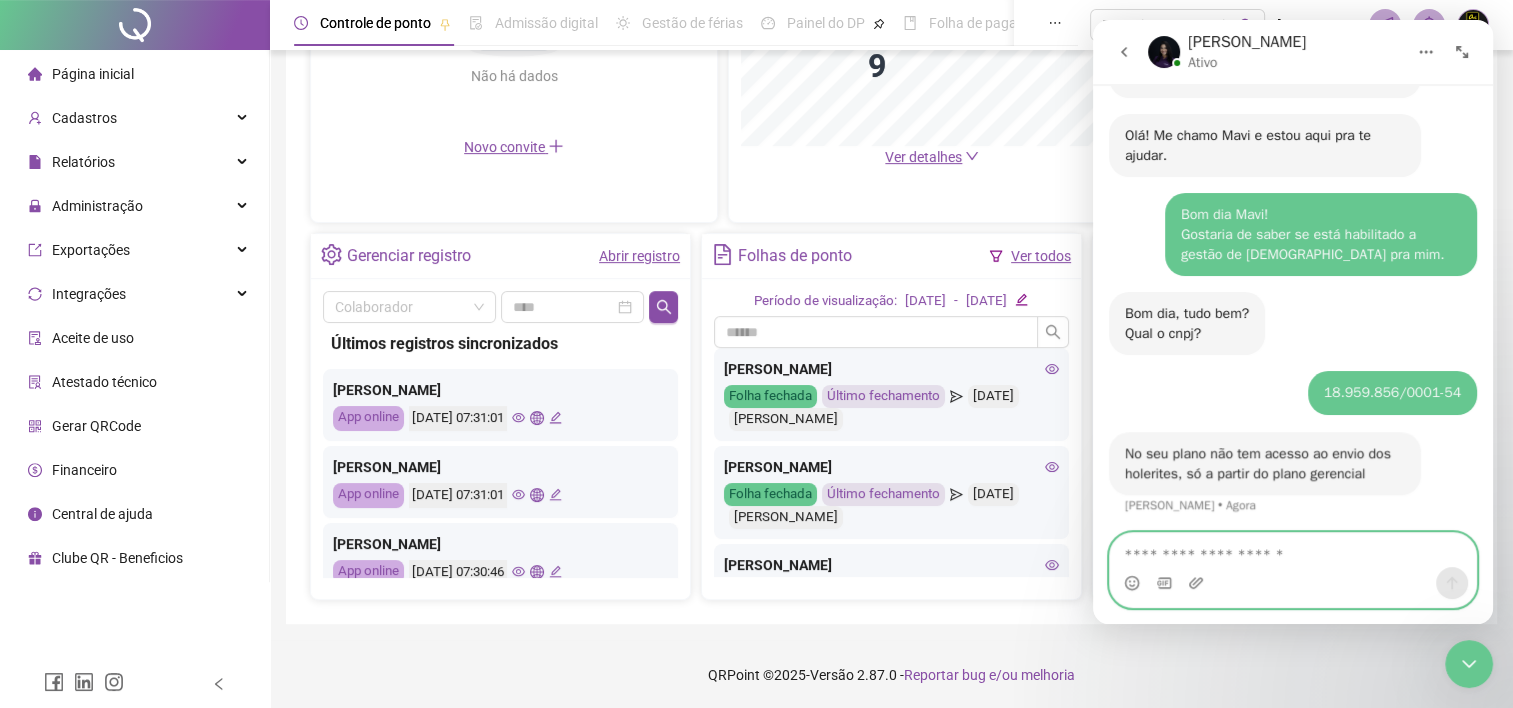 scroll, scrollTop: 1148, scrollLeft: 0, axis: vertical 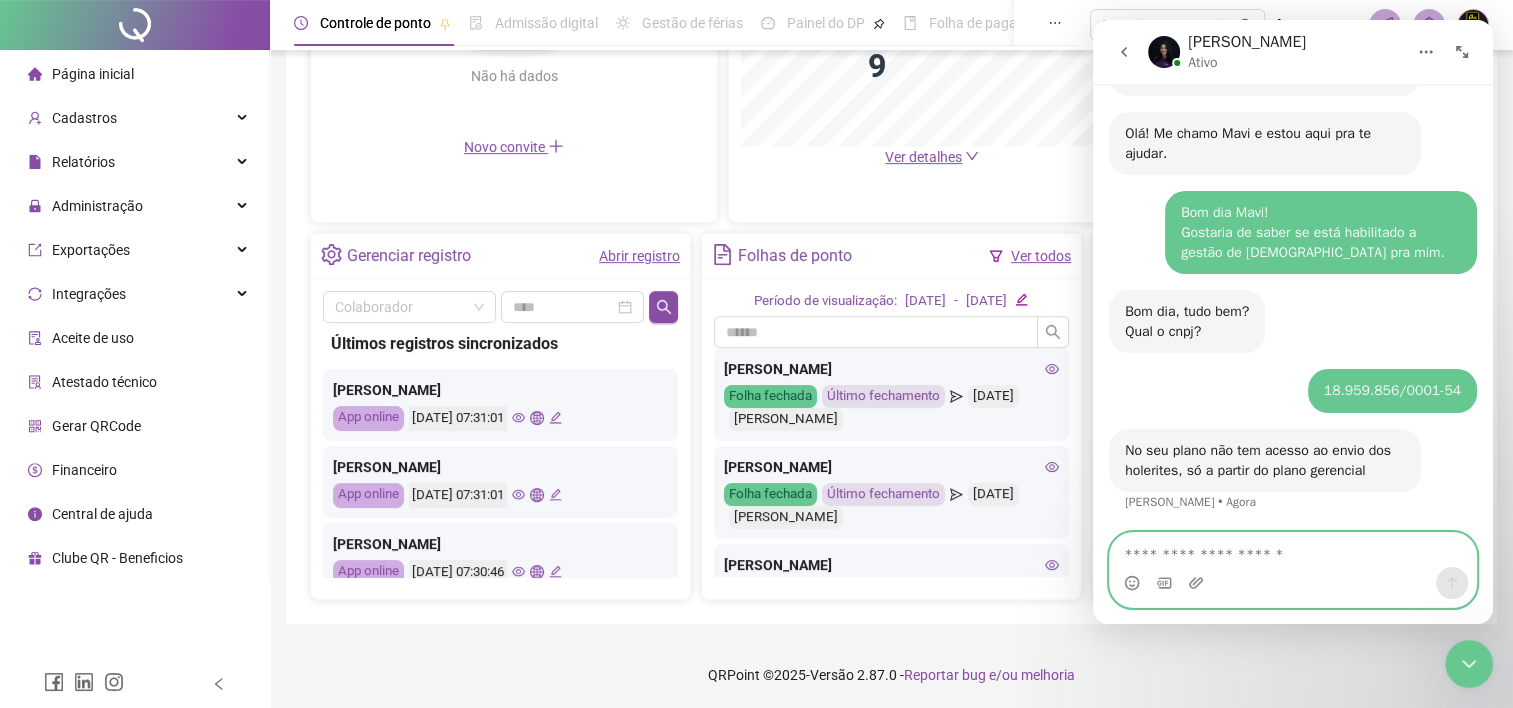 click at bounding box center [1293, 550] 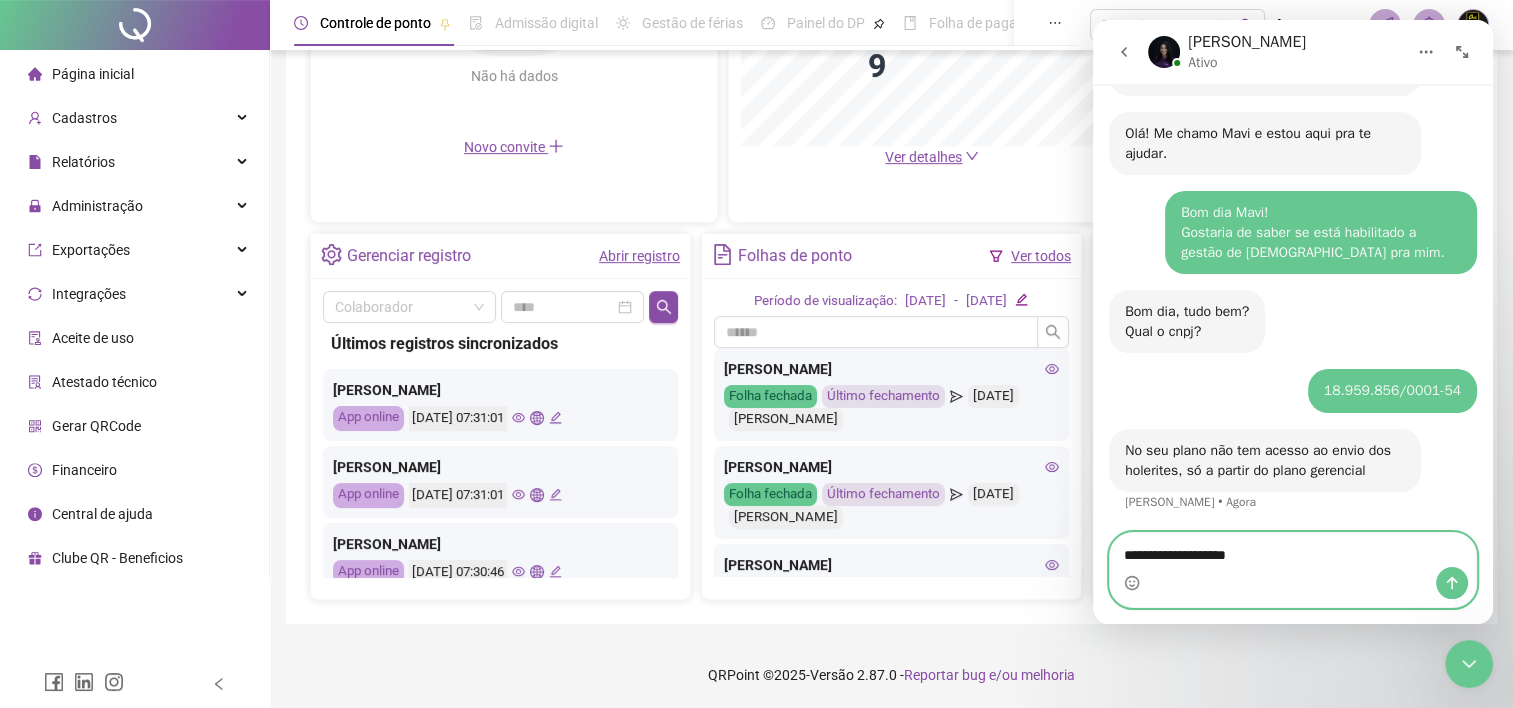 type on "**********" 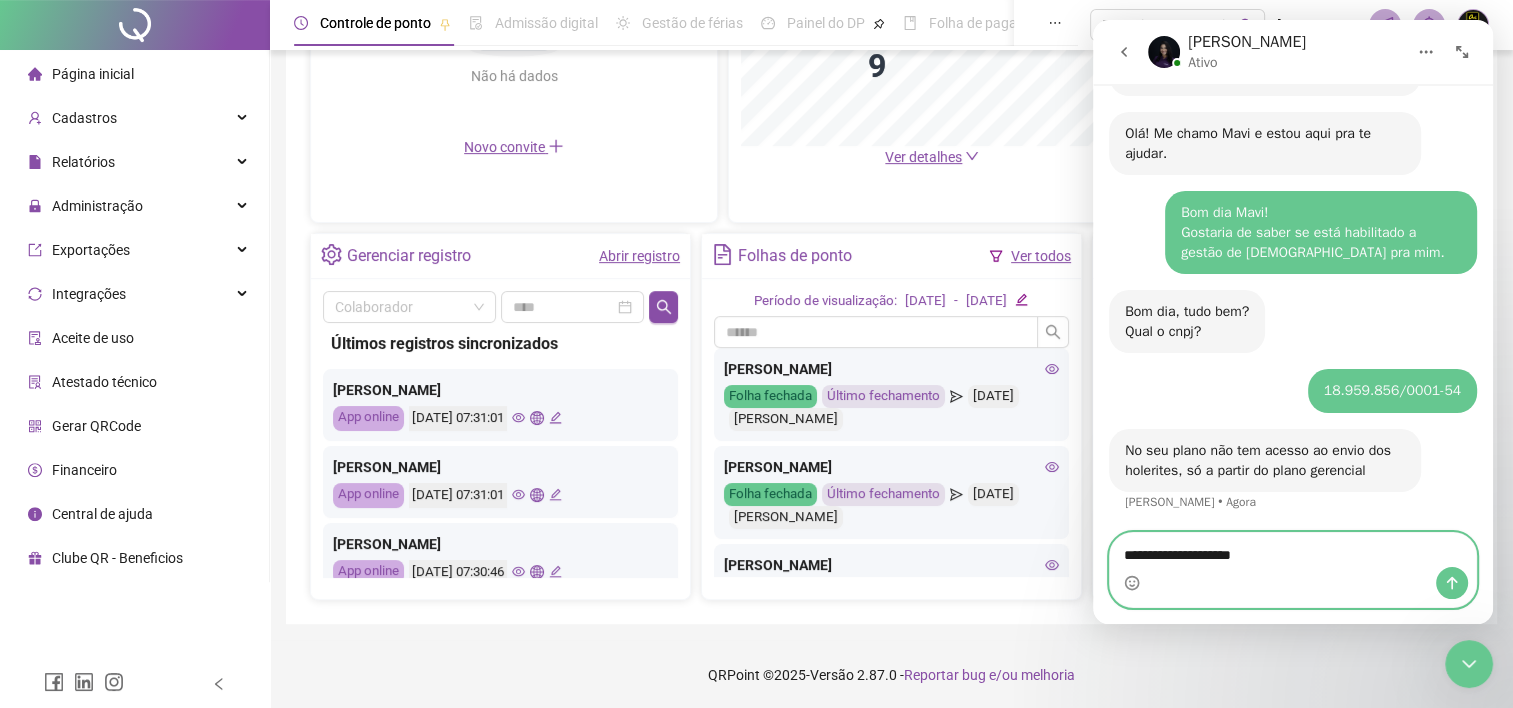 type 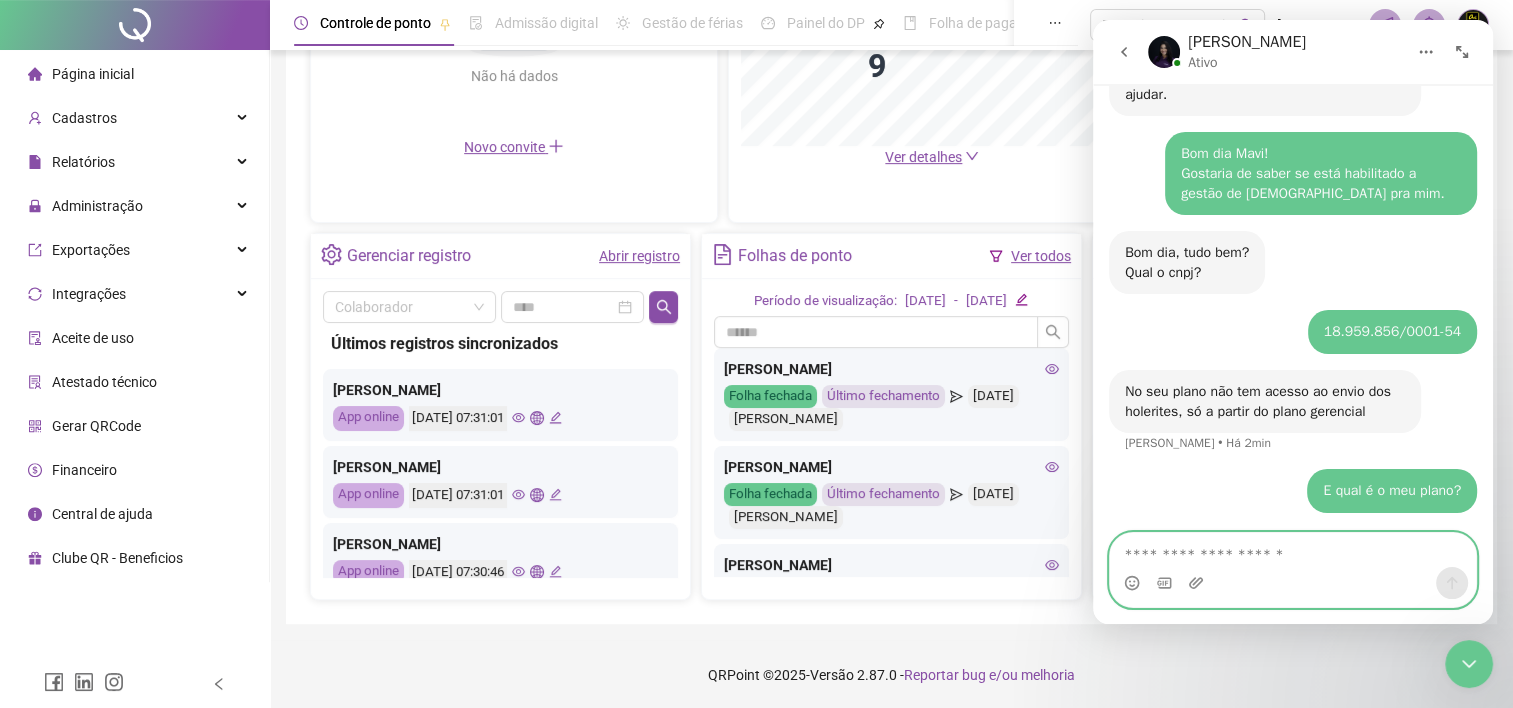 scroll, scrollTop: 1208, scrollLeft: 0, axis: vertical 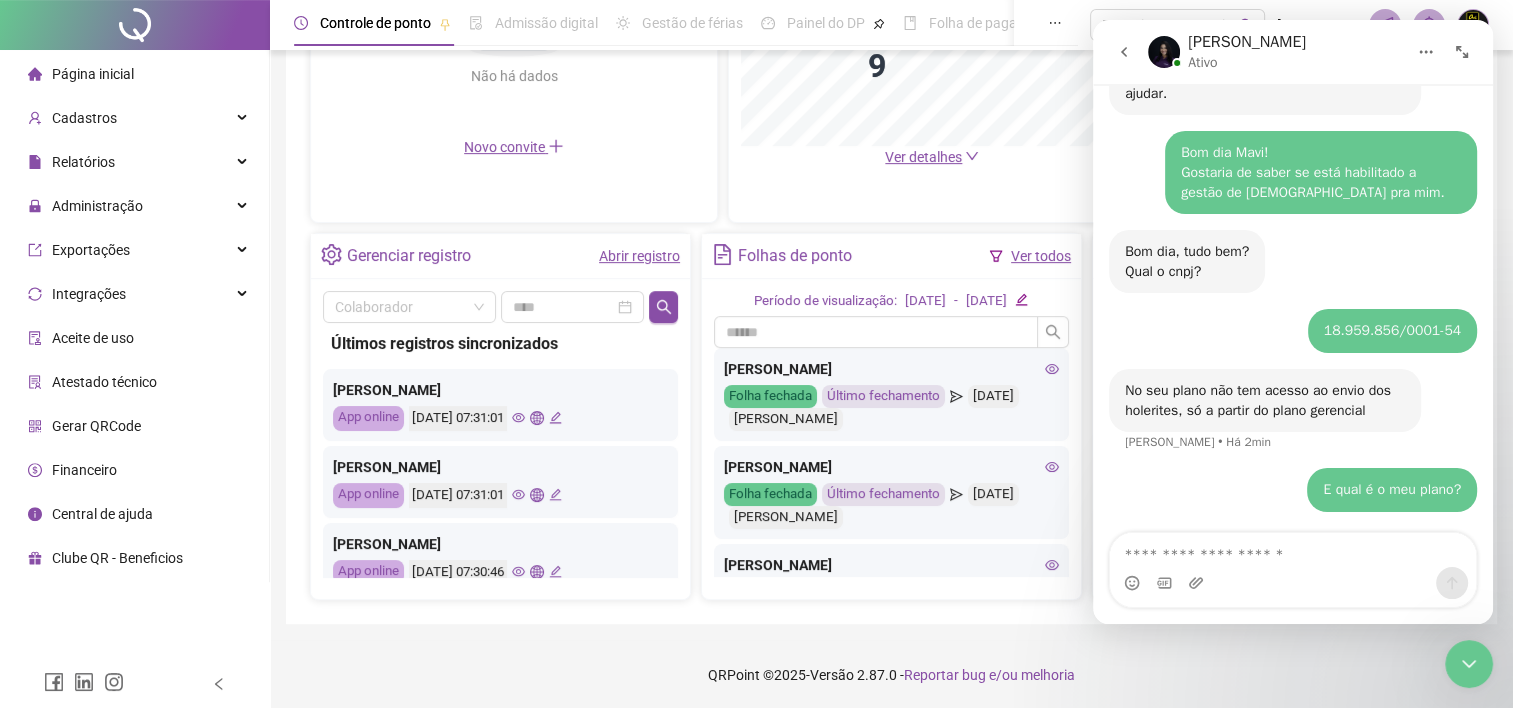 click on "Página inicial" at bounding box center [93, 74] 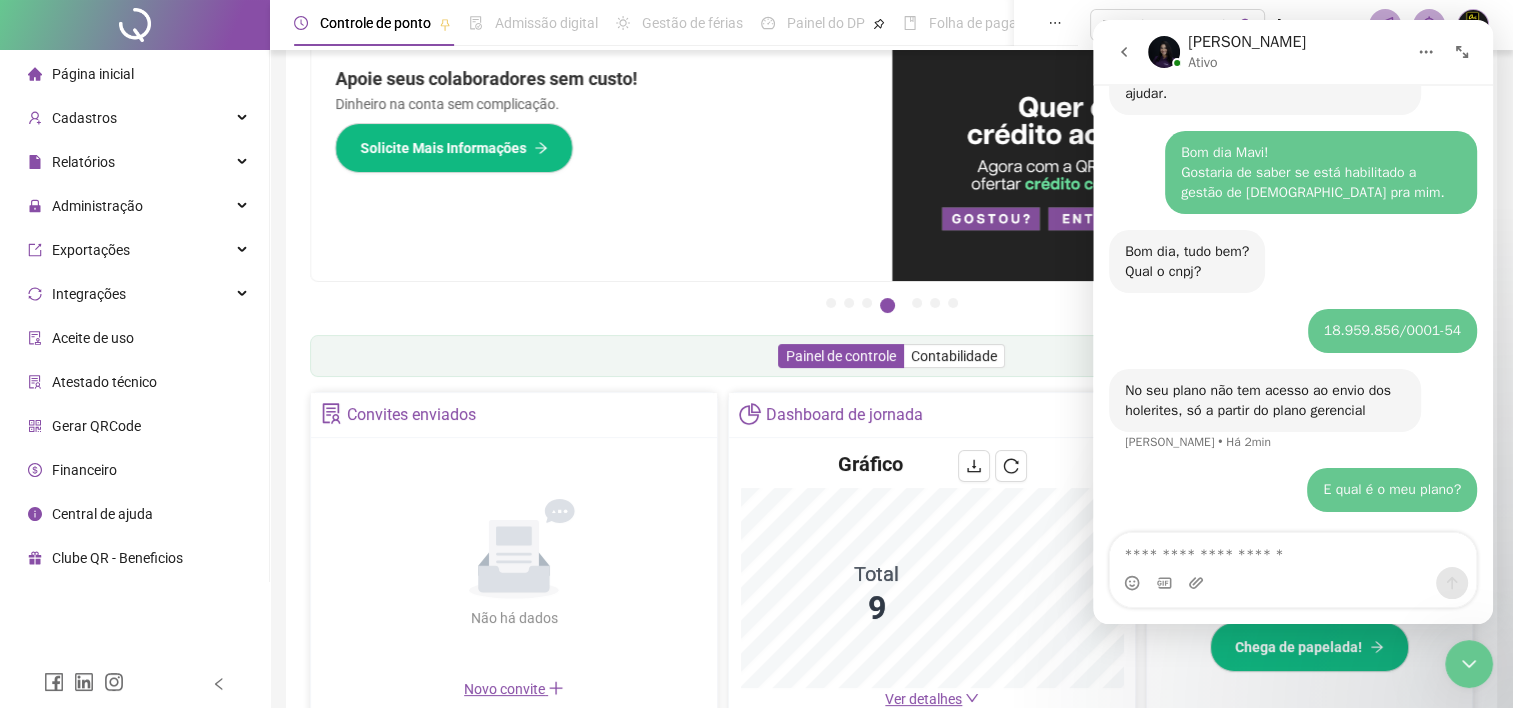 scroll, scrollTop: 0, scrollLeft: 0, axis: both 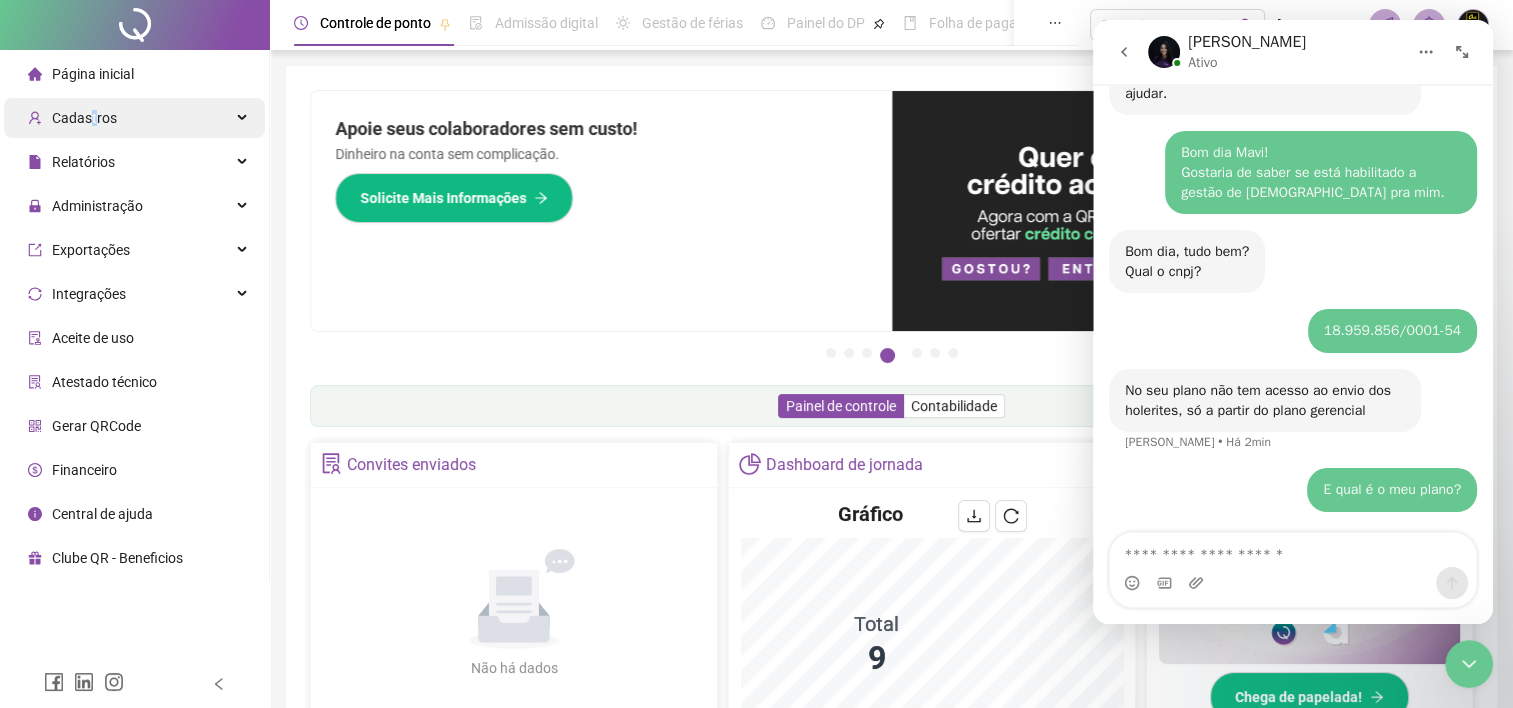 click on "Cadastros" at bounding box center [84, 118] 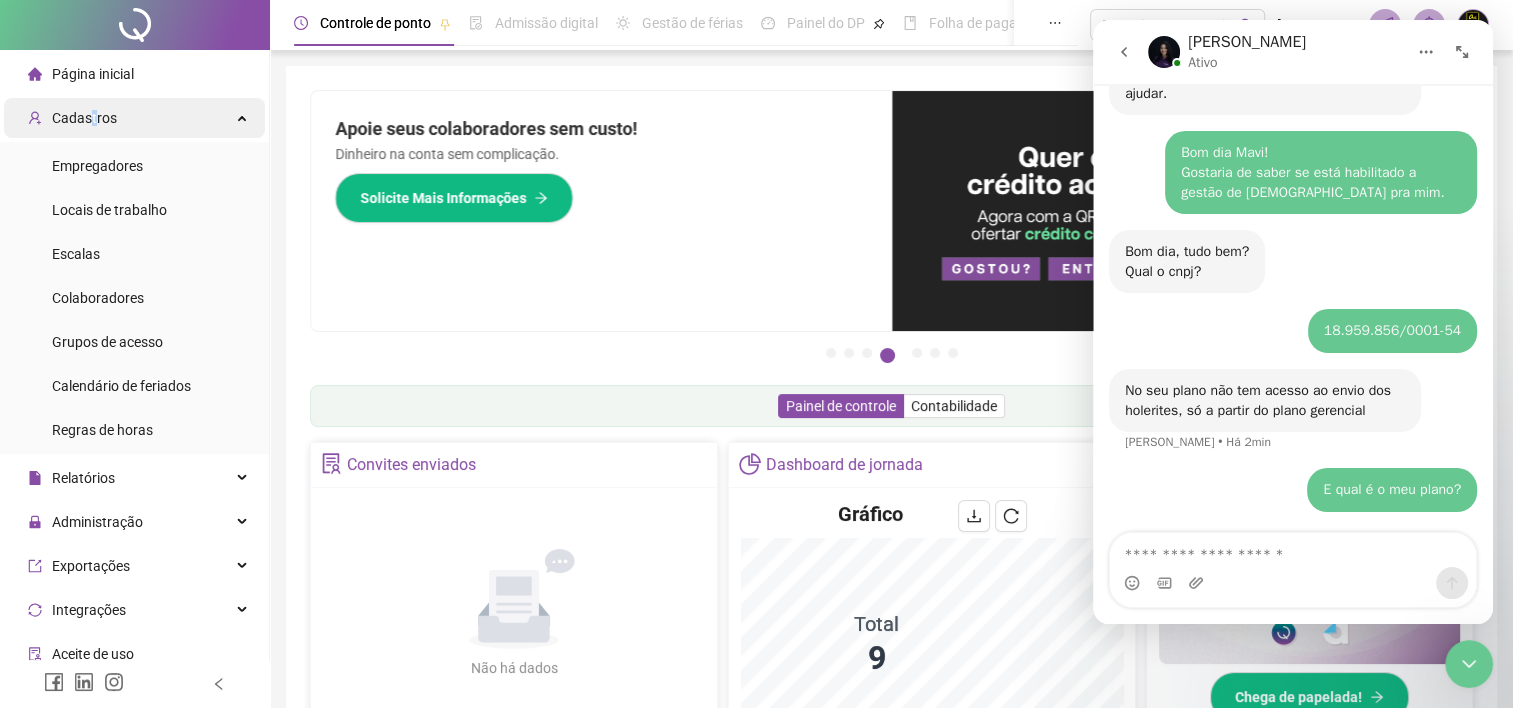 click on "Cadastros" at bounding box center (84, 118) 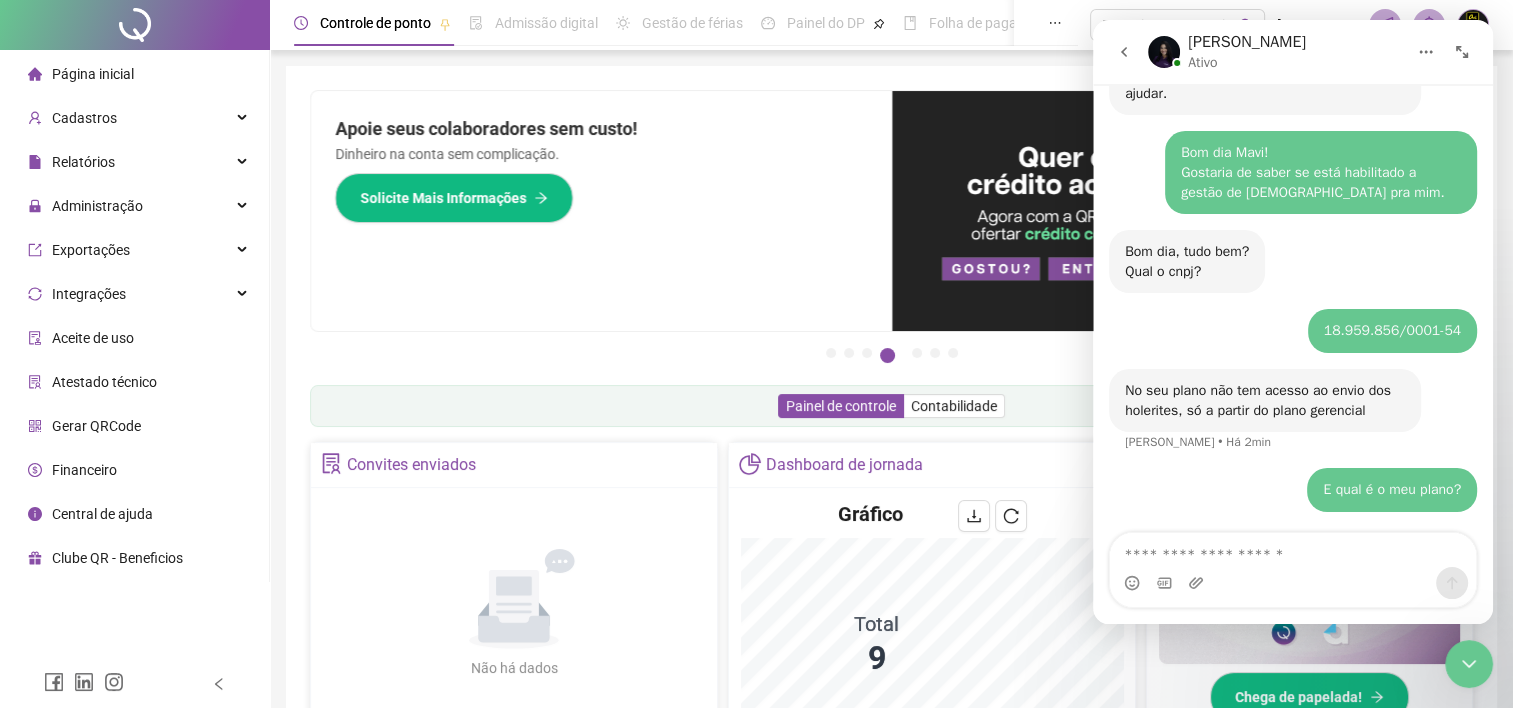 click on "Financeiro" at bounding box center (84, 470) 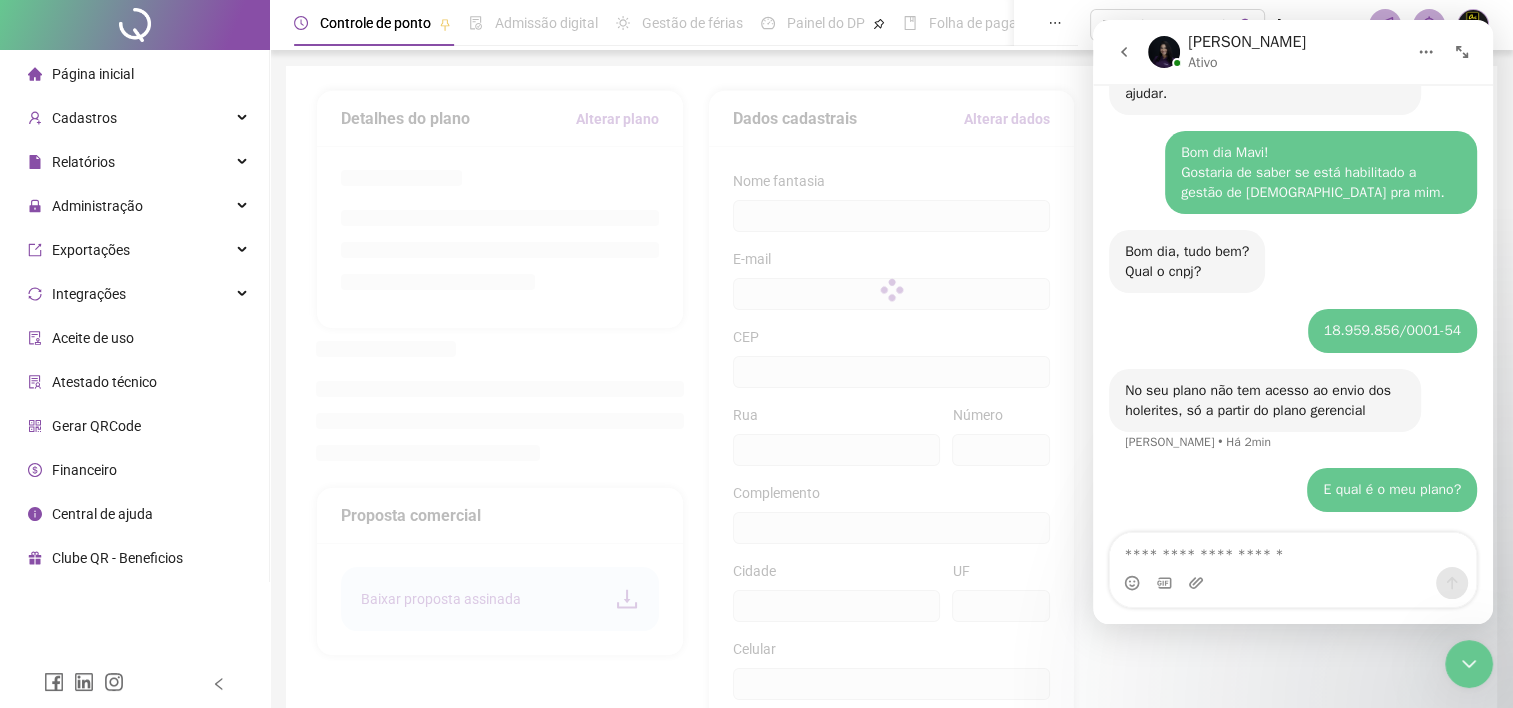 type on "**********" 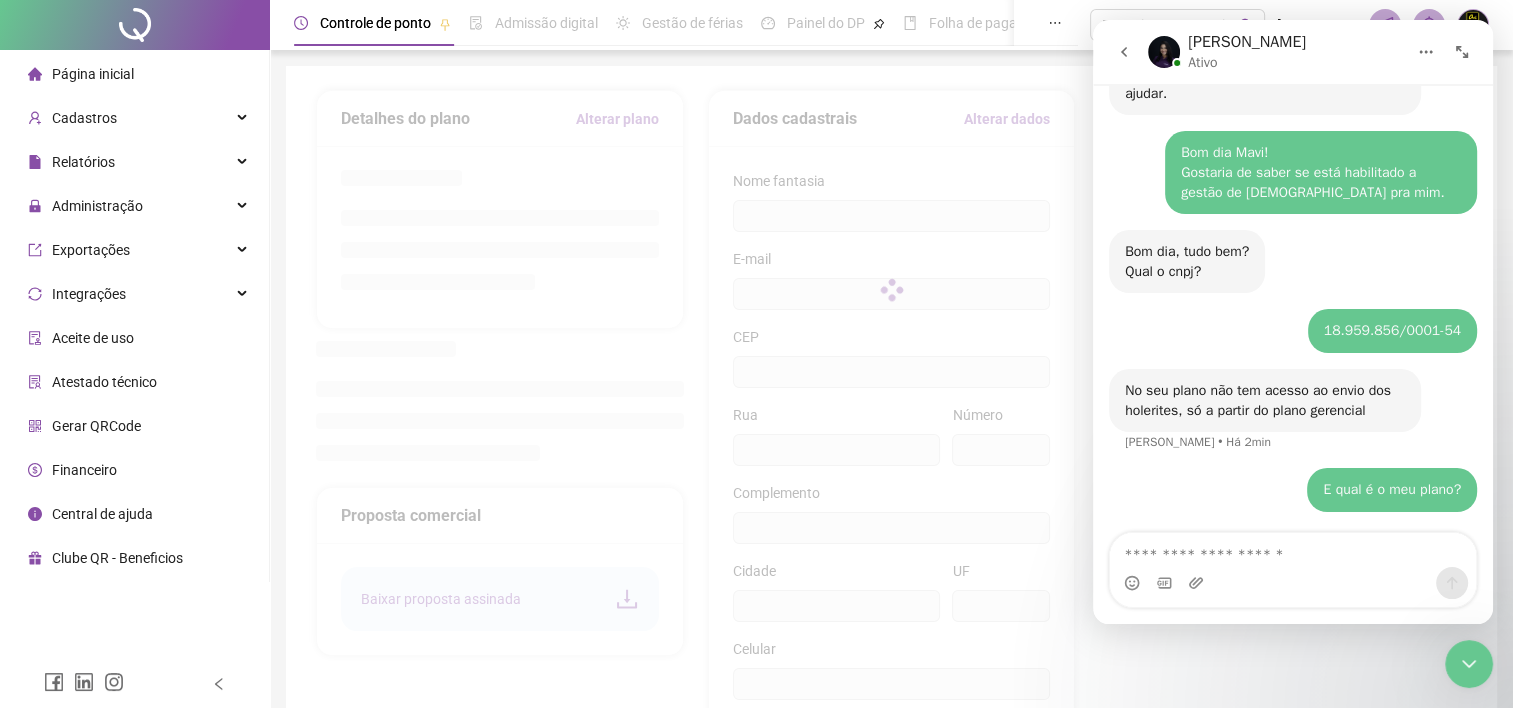 type on "**********" 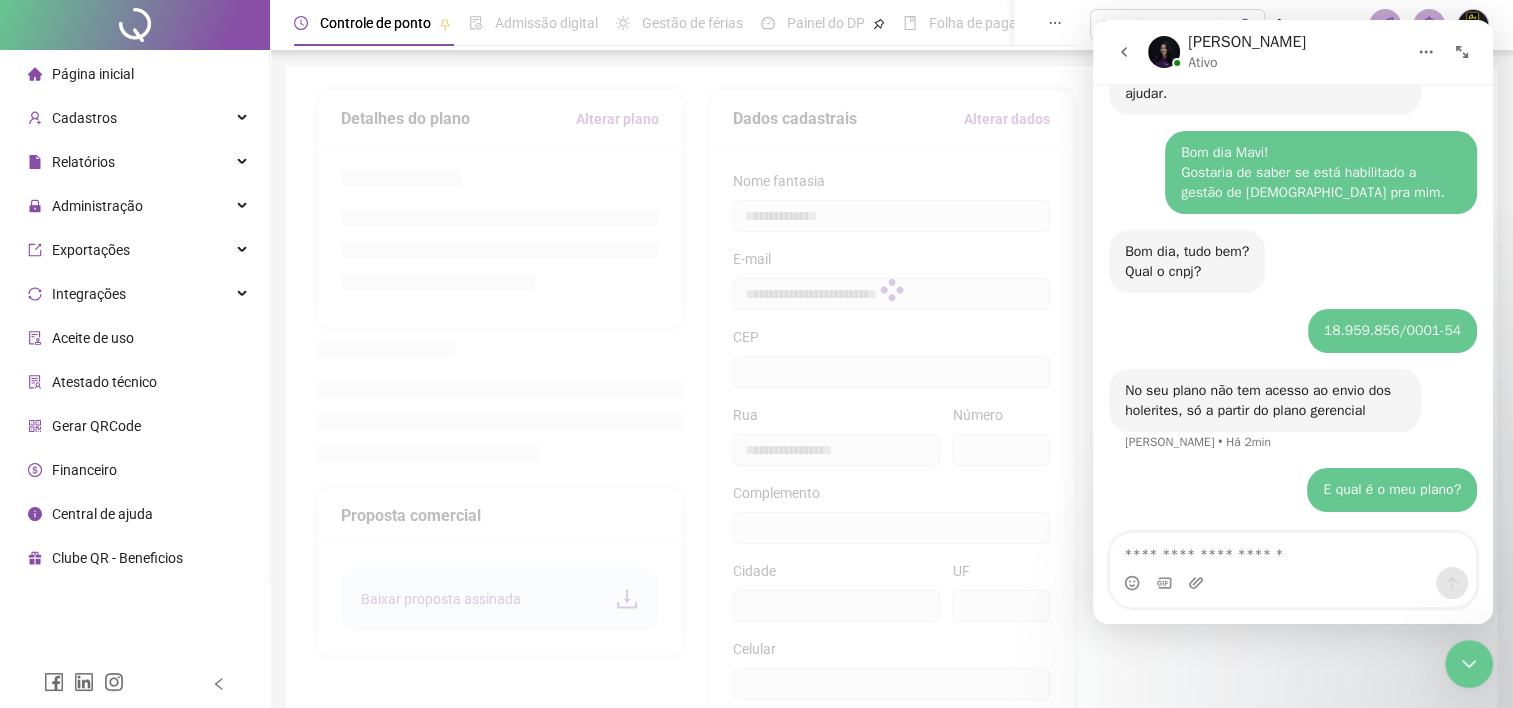 type on "***" 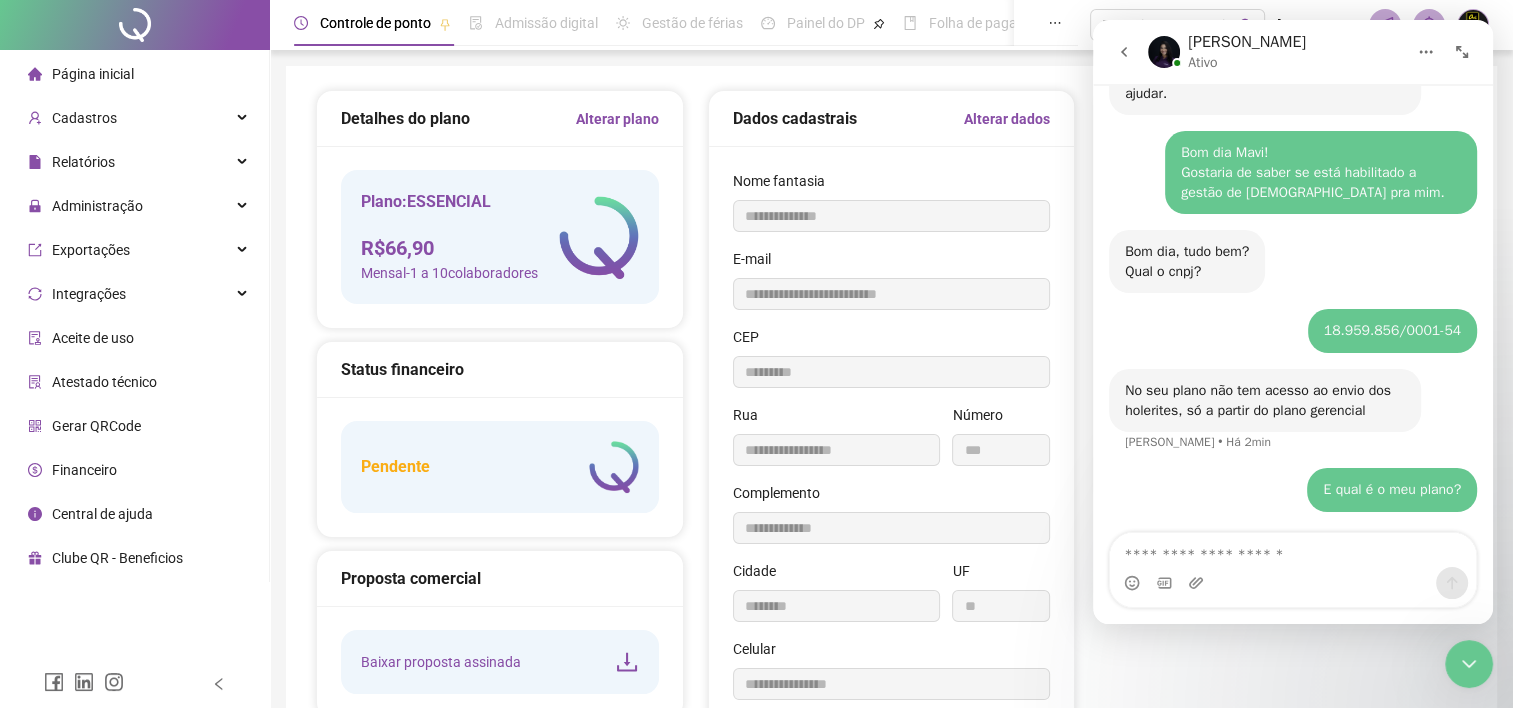 type on "*********" 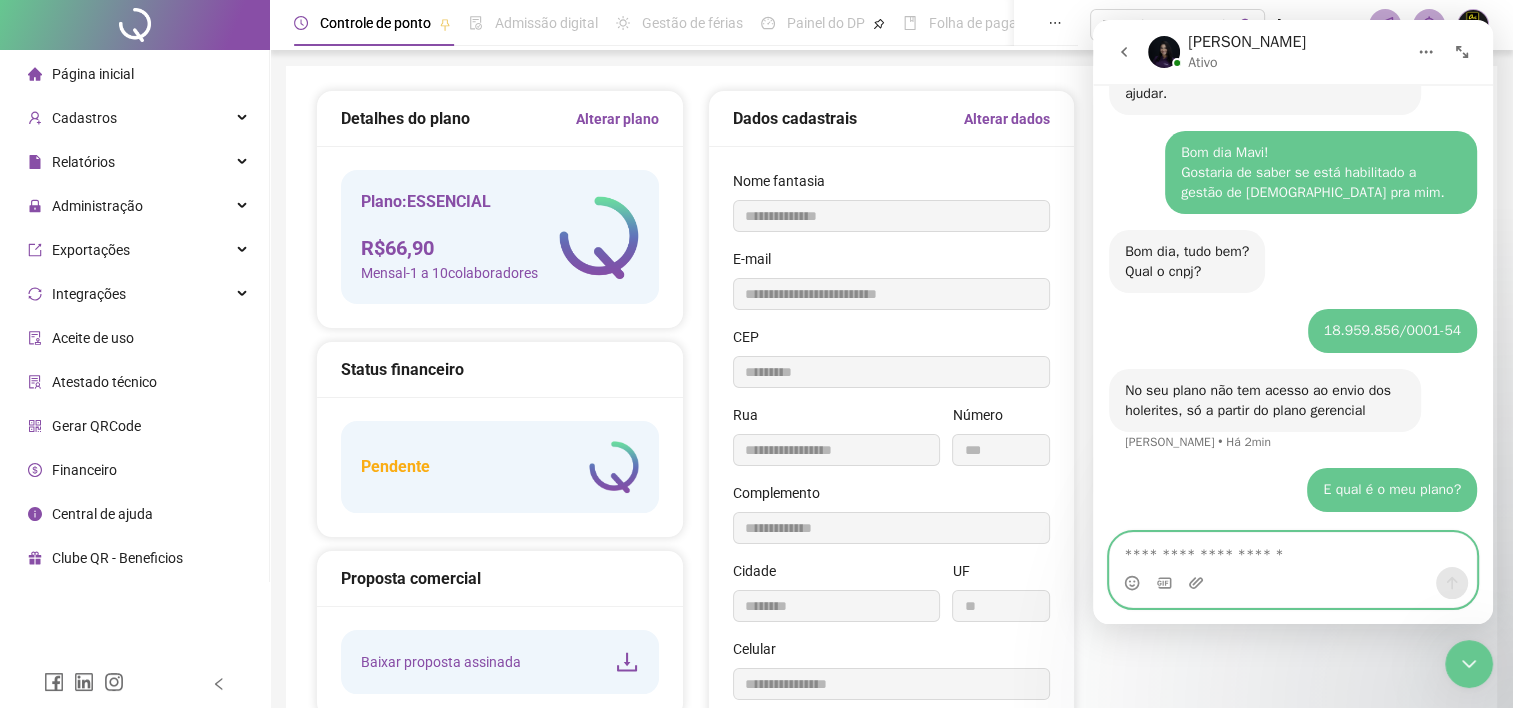 click at bounding box center (1293, 550) 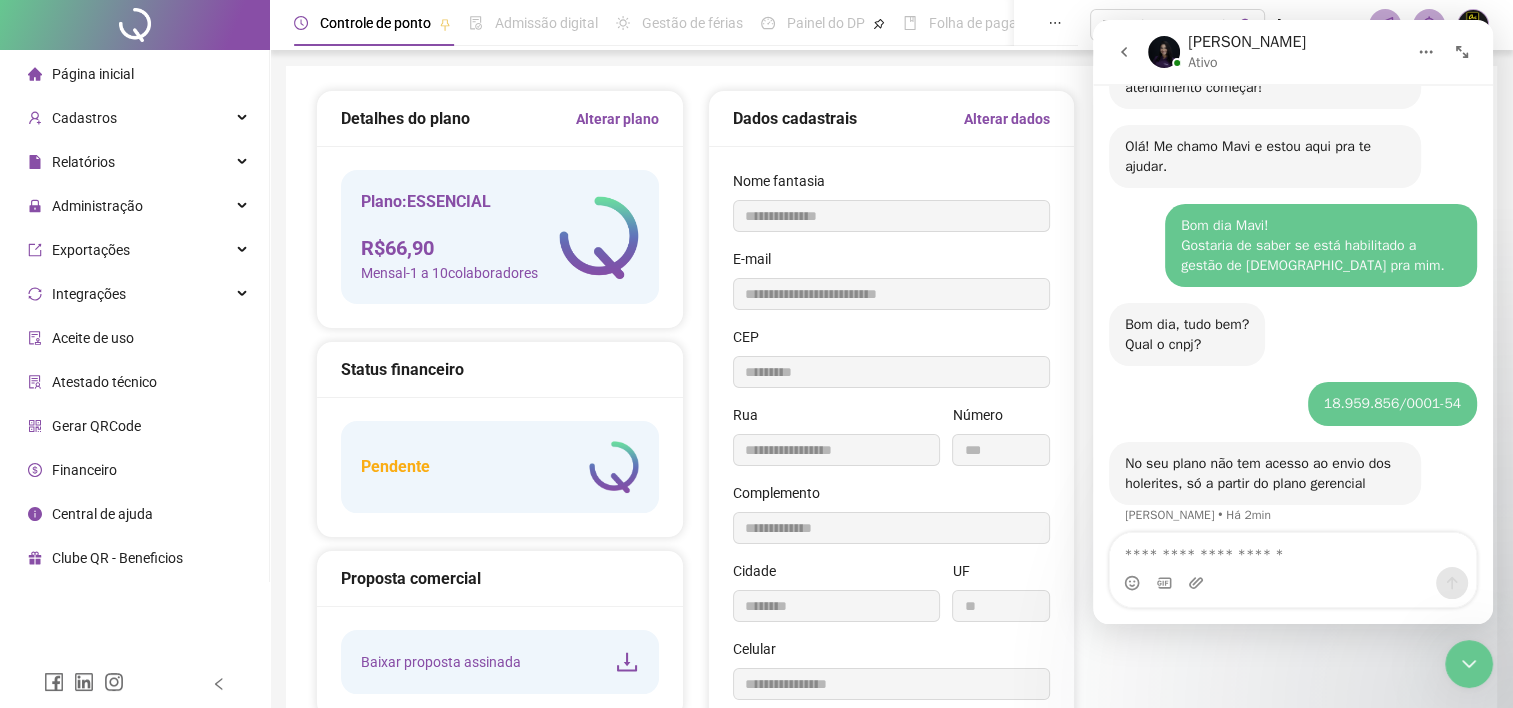 scroll, scrollTop: 1108, scrollLeft: 0, axis: vertical 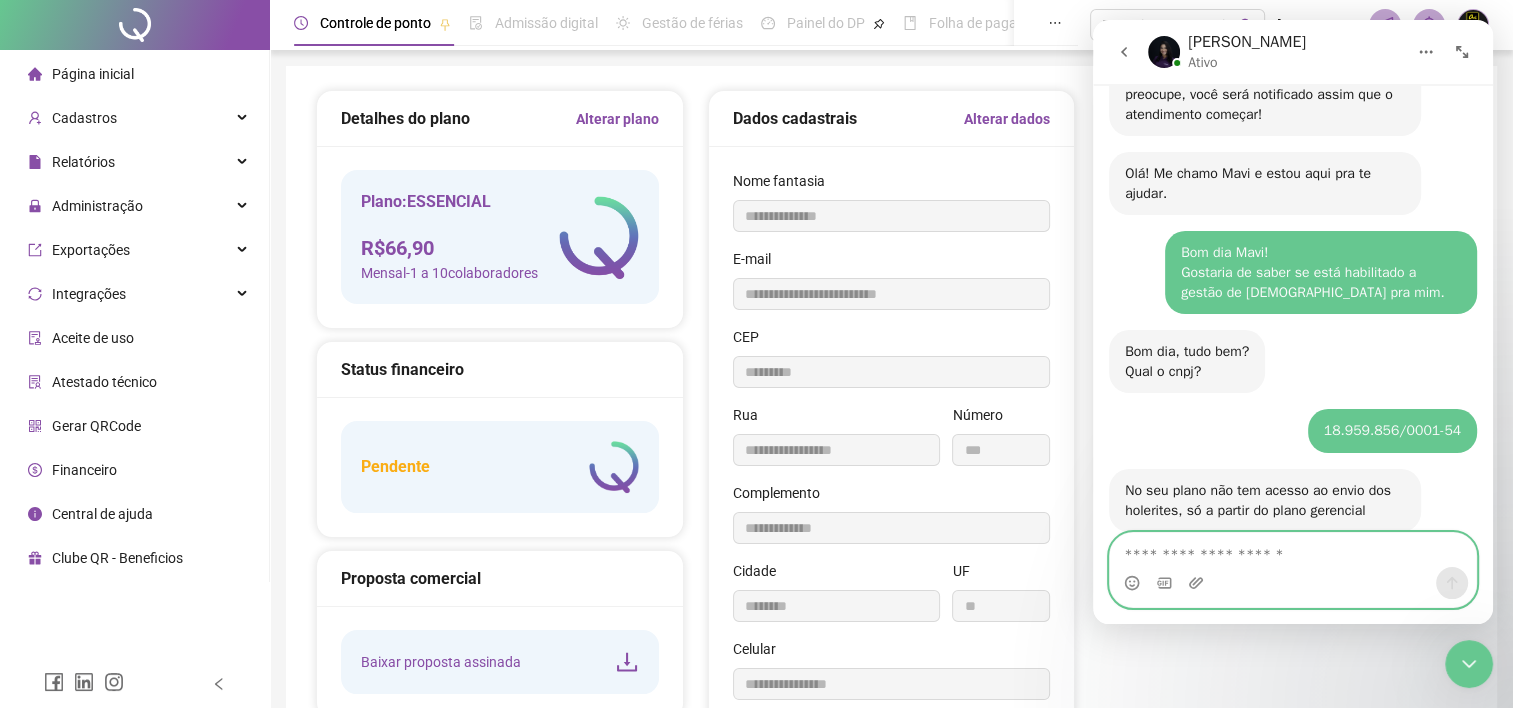 drag, startPoint x: 1344, startPoint y: 492, endPoint x: 1235, endPoint y: 554, distance: 125.39936 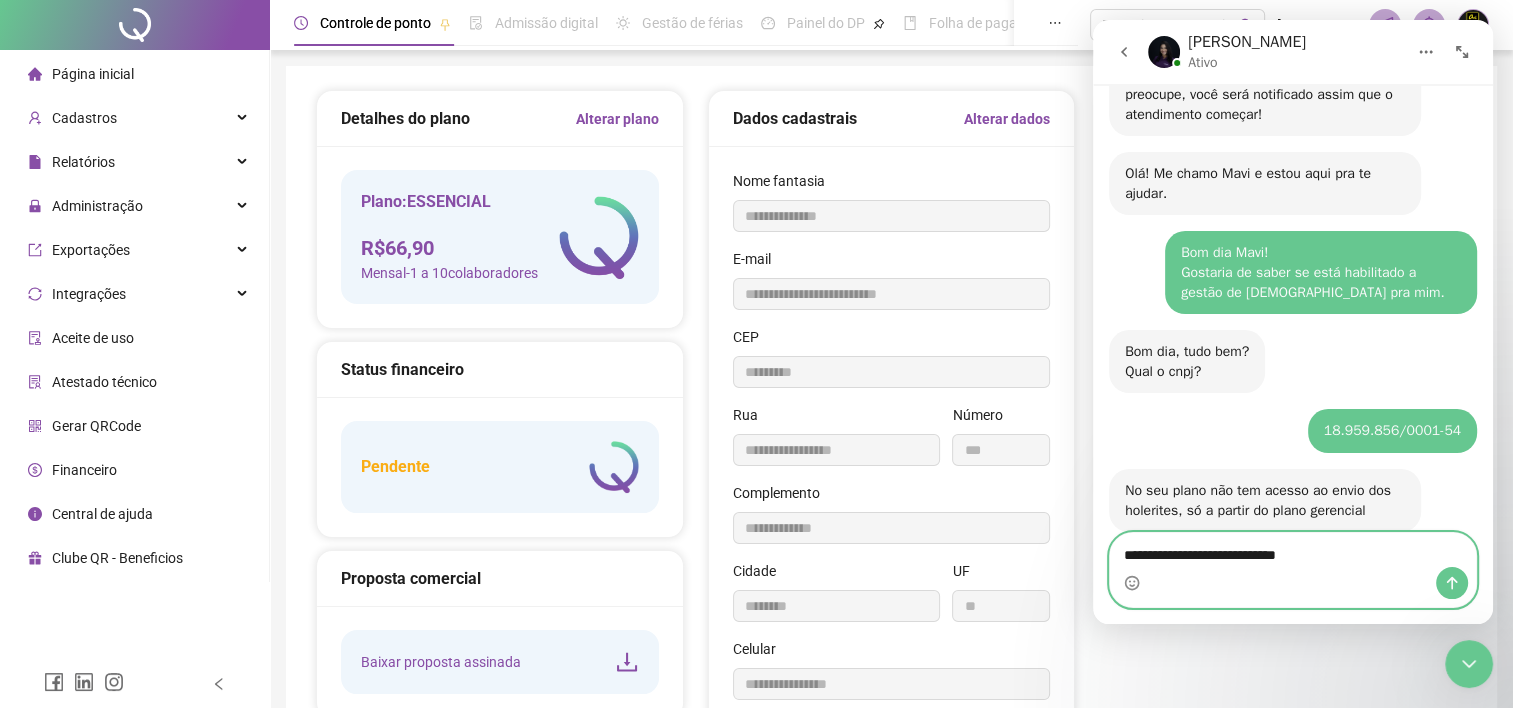 type on "**********" 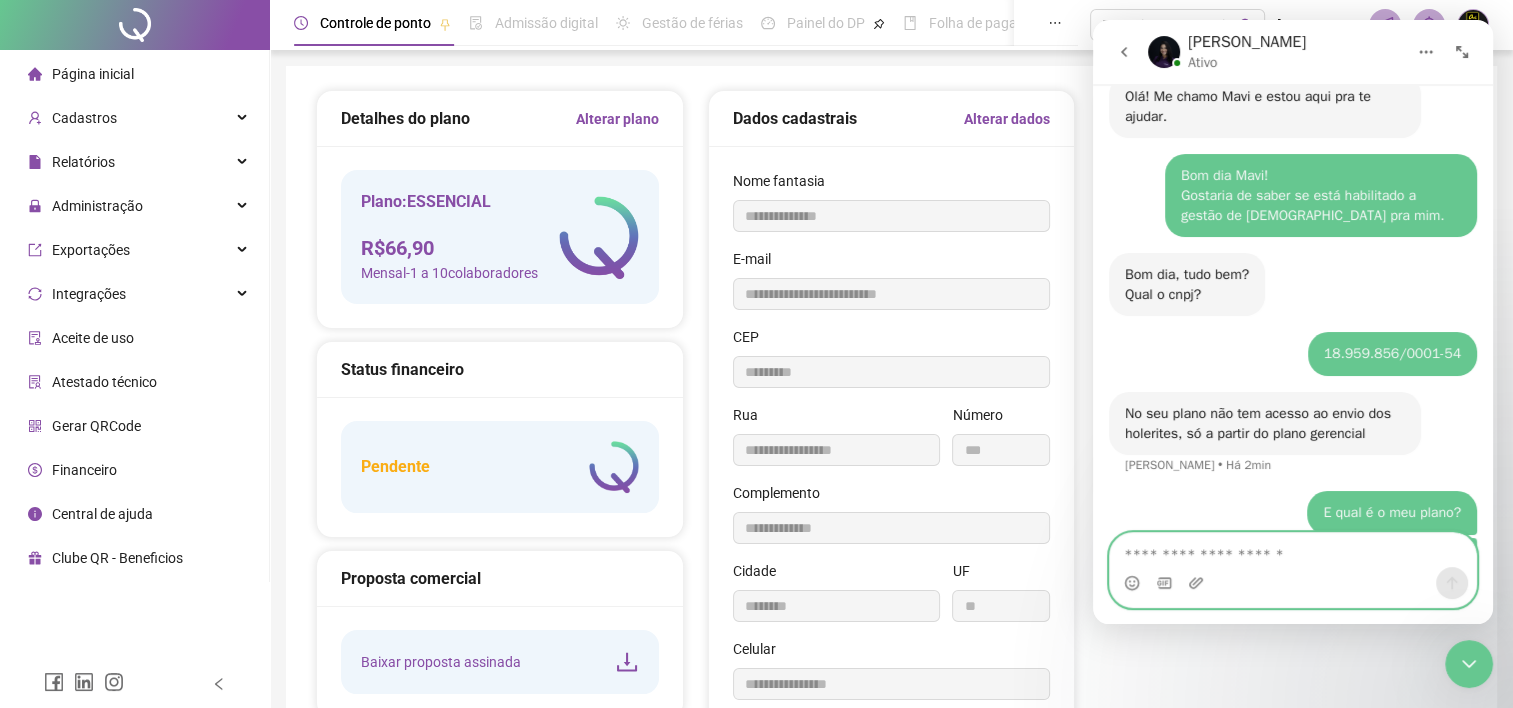 scroll, scrollTop: 1253, scrollLeft: 0, axis: vertical 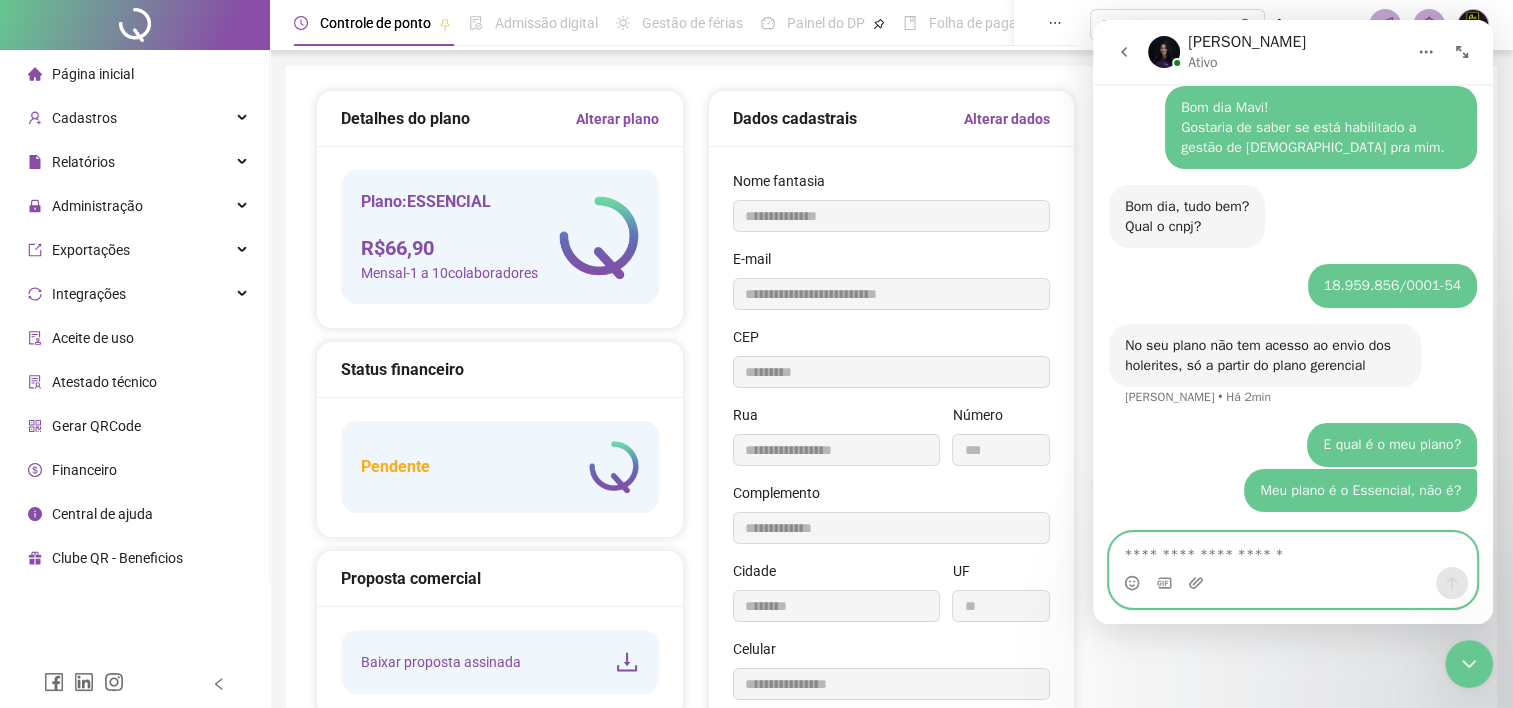 click at bounding box center [1293, 550] 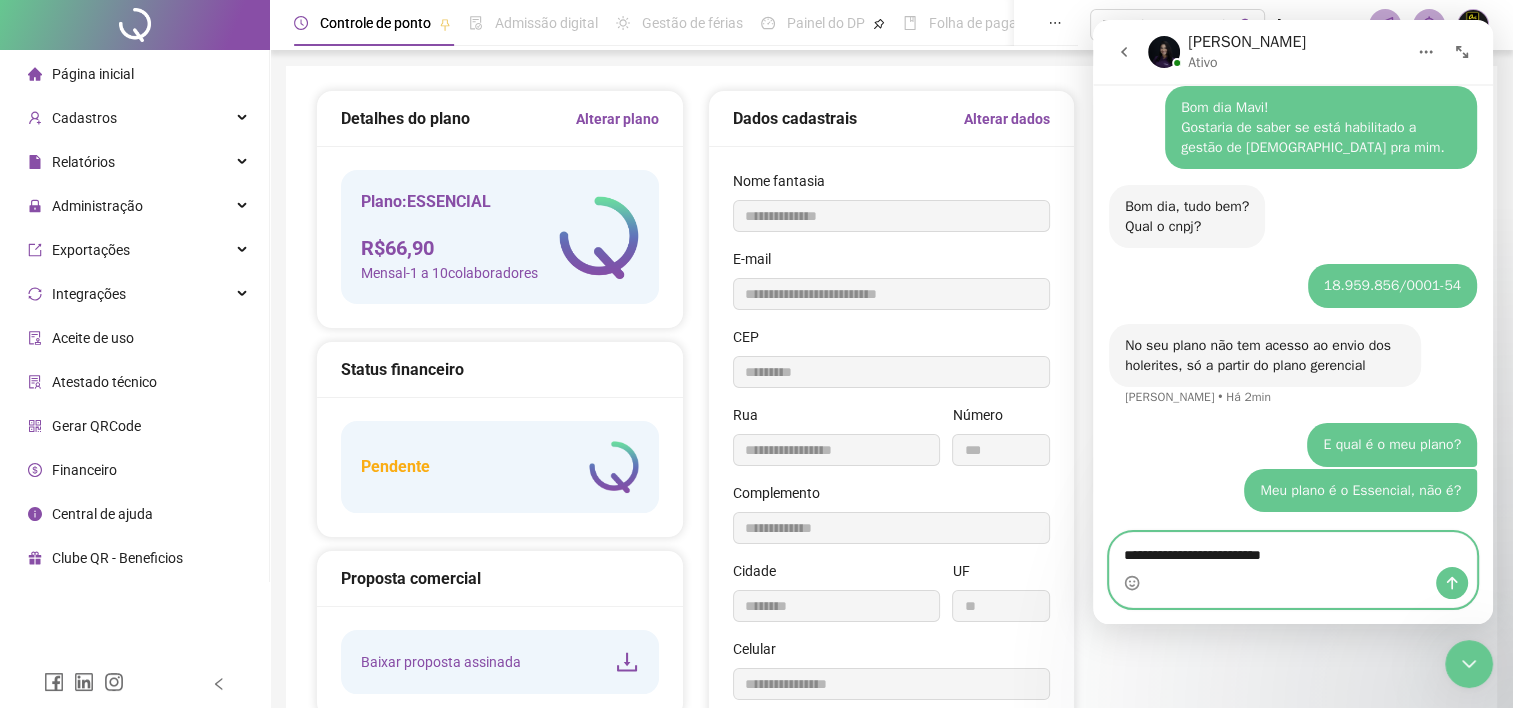 type on "**********" 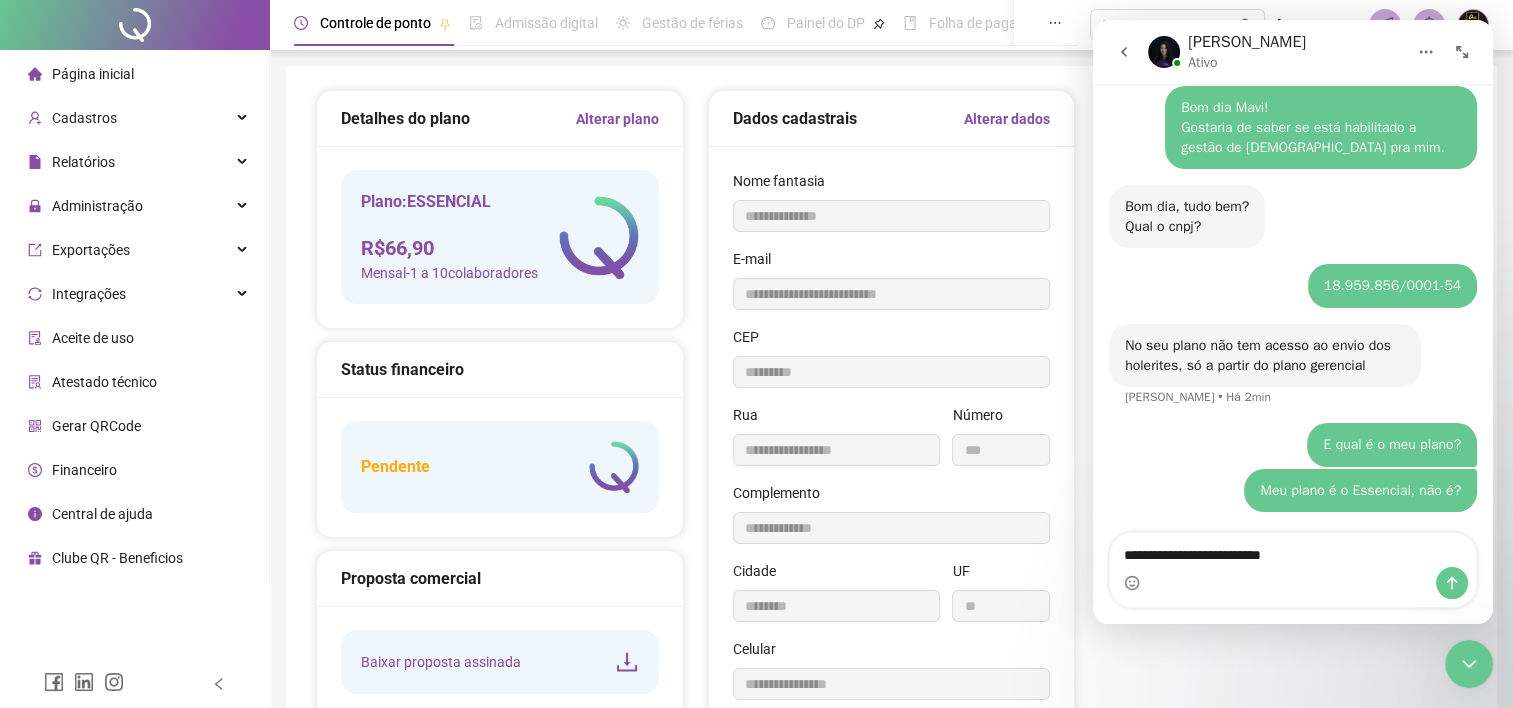 click on "Alterar plano" at bounding box center (617, 119) 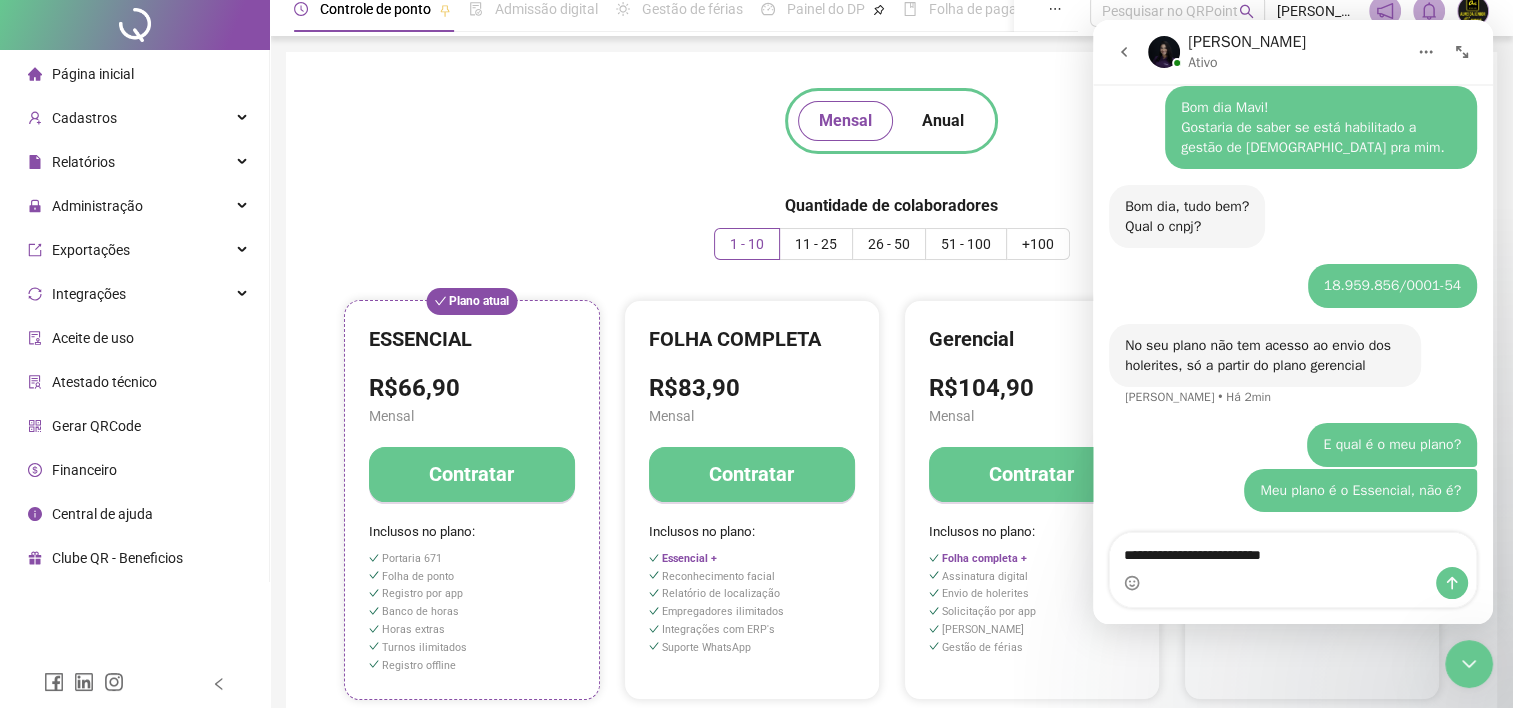 scroll, scrollTop: 100, scrollLeft: 0, axis: vertical 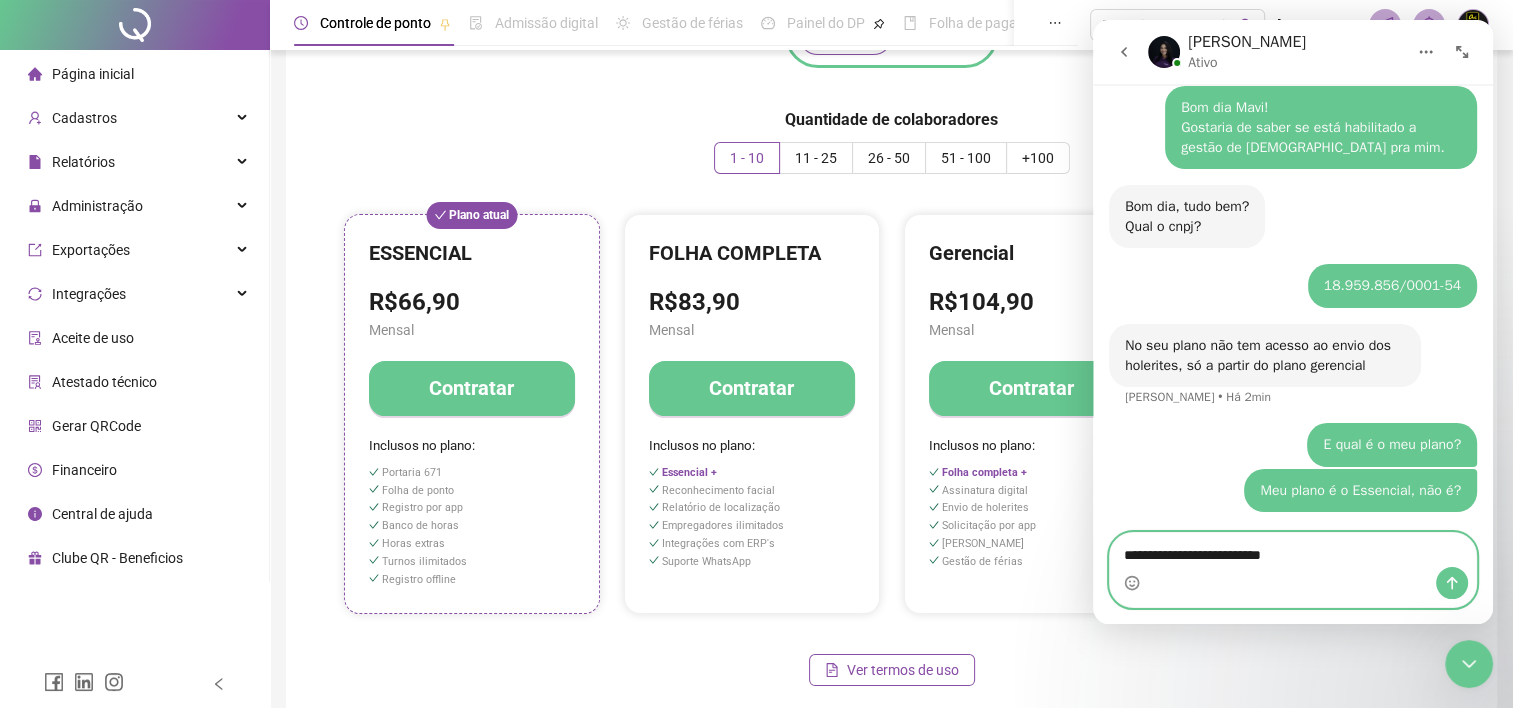 drag, startPoint x: 1303, startPoint y: 561, endPoint x: 1116, endPoint y: 561, distance: 187 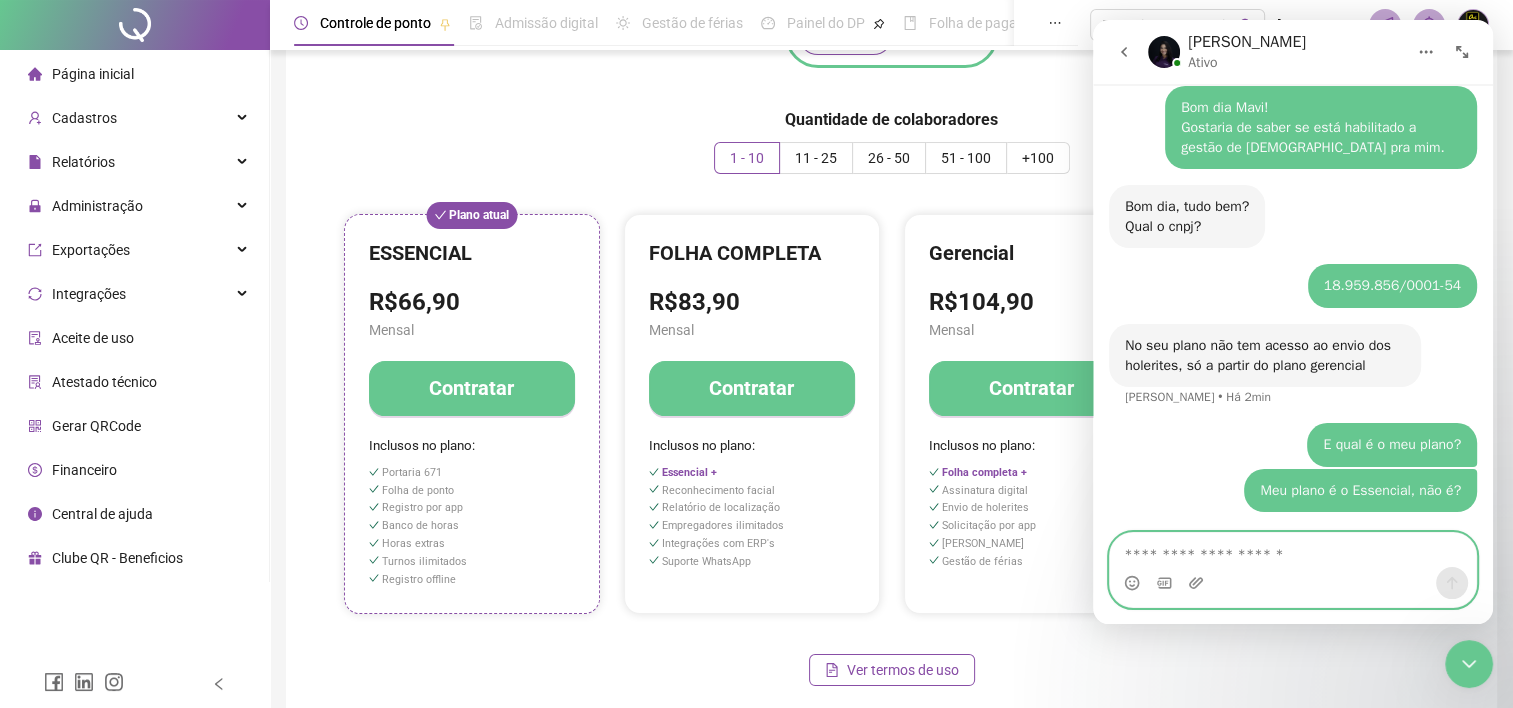 click at bounding box center (1293, 550) 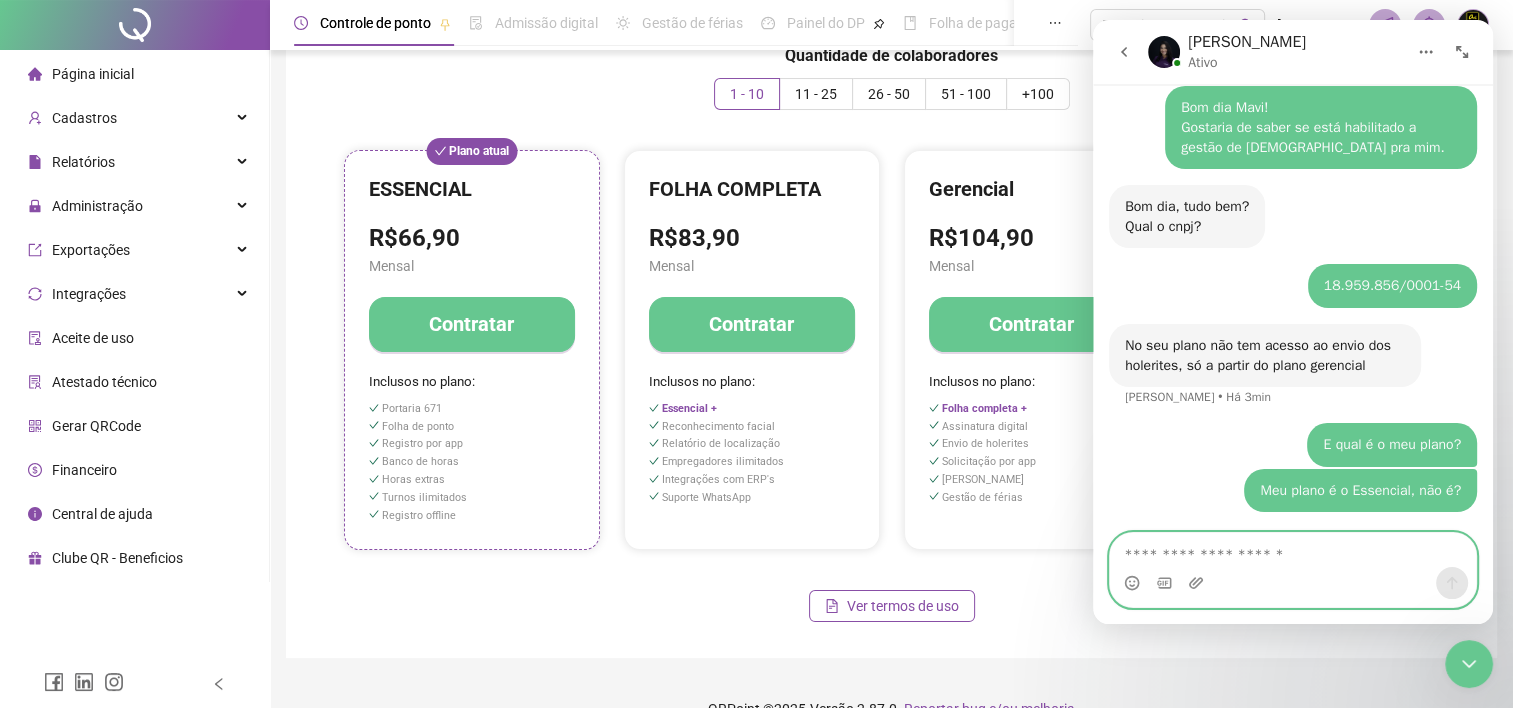 scroll, scrollTop: 198, scrollLeft: 0, axis: vertical 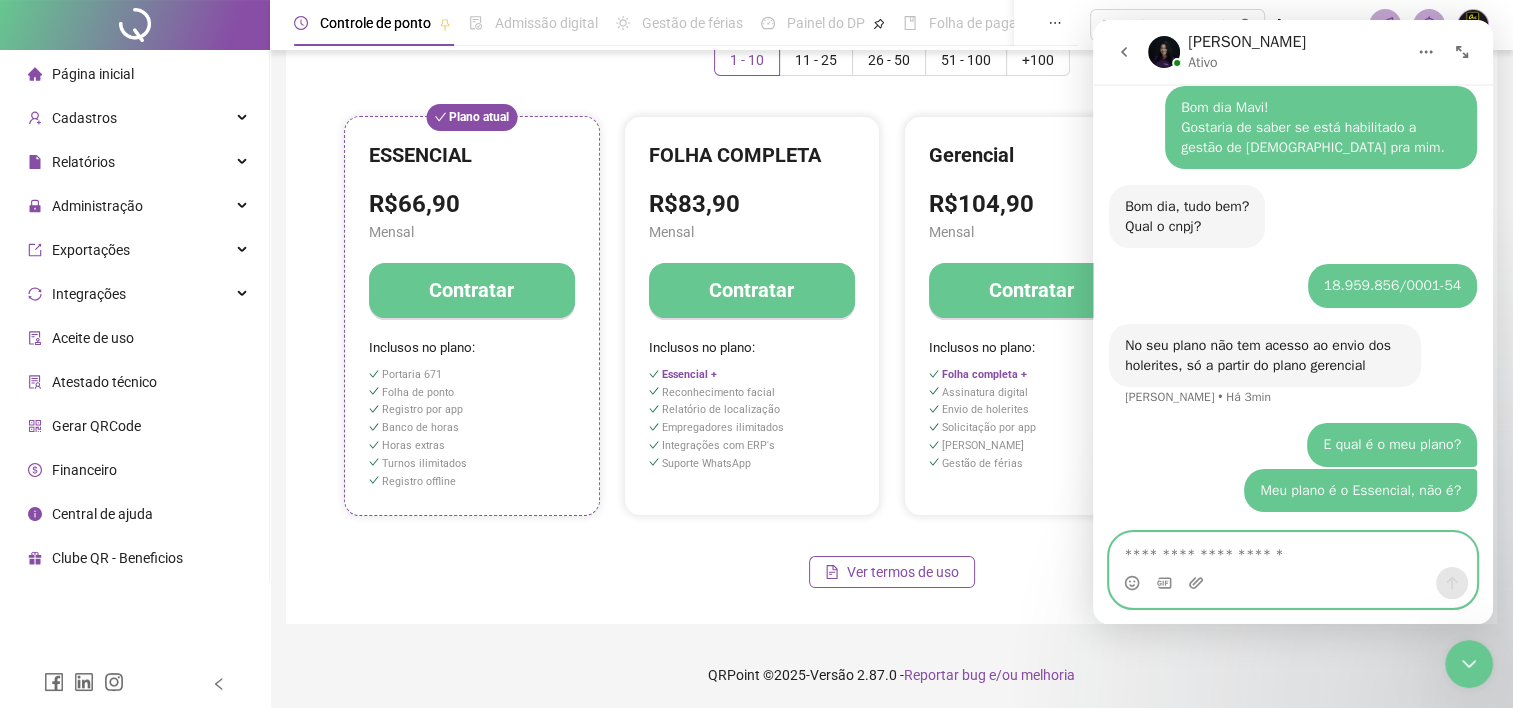 type 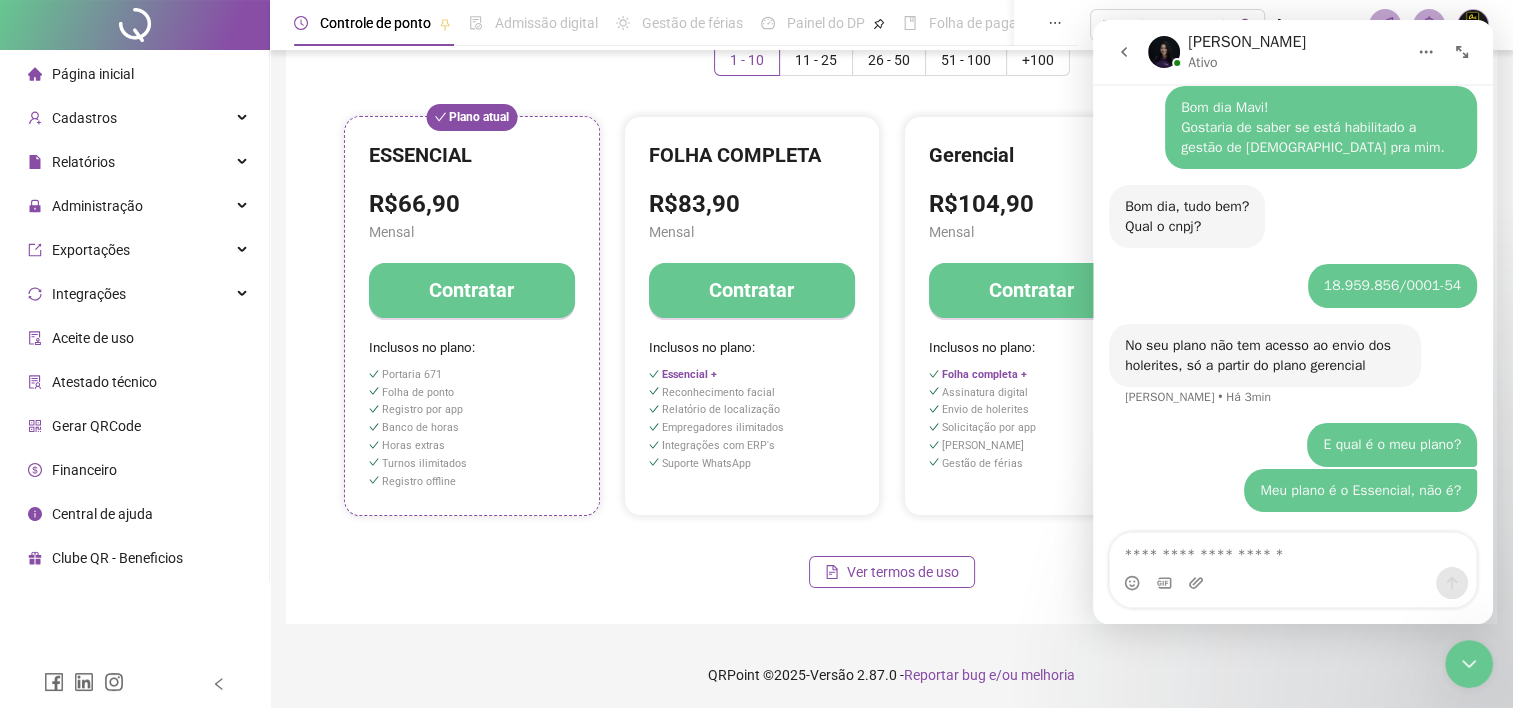click on "Mensal Anual Quantidade de colaboradores 1 - 10 11 - 25 26 - 50 51 - 100 +100   Plano atual ESSENCIAL R$66,90 Mensal Contratar Inclusos no plano:   Portaria 671   Folha de ponto   Registro por app   Banco de horas   Horas extras   Turnos ilimitados   Registro offline FOLHA COMPLETA R$83,90 Mensal Contratar Inclusos no plano:   Essencial +   Reconhecimento facial   Relatório de localização   Empregadores ilimitados   Integrações com ERP's   Suporte WhatsApp Gerencial R$104,90 Mensal Contratar Inclusos no plano:   Folha completa +   Assinatura digital   Envio de holerites   Solicitação por app   Aviso de vencimento   Gestão de férias Corporativo R$128,90 Mensal Contratar Inclusos no plano:   Gerencial +   Admissão digital Ver termos de uso" at bounding box center (891, 246) 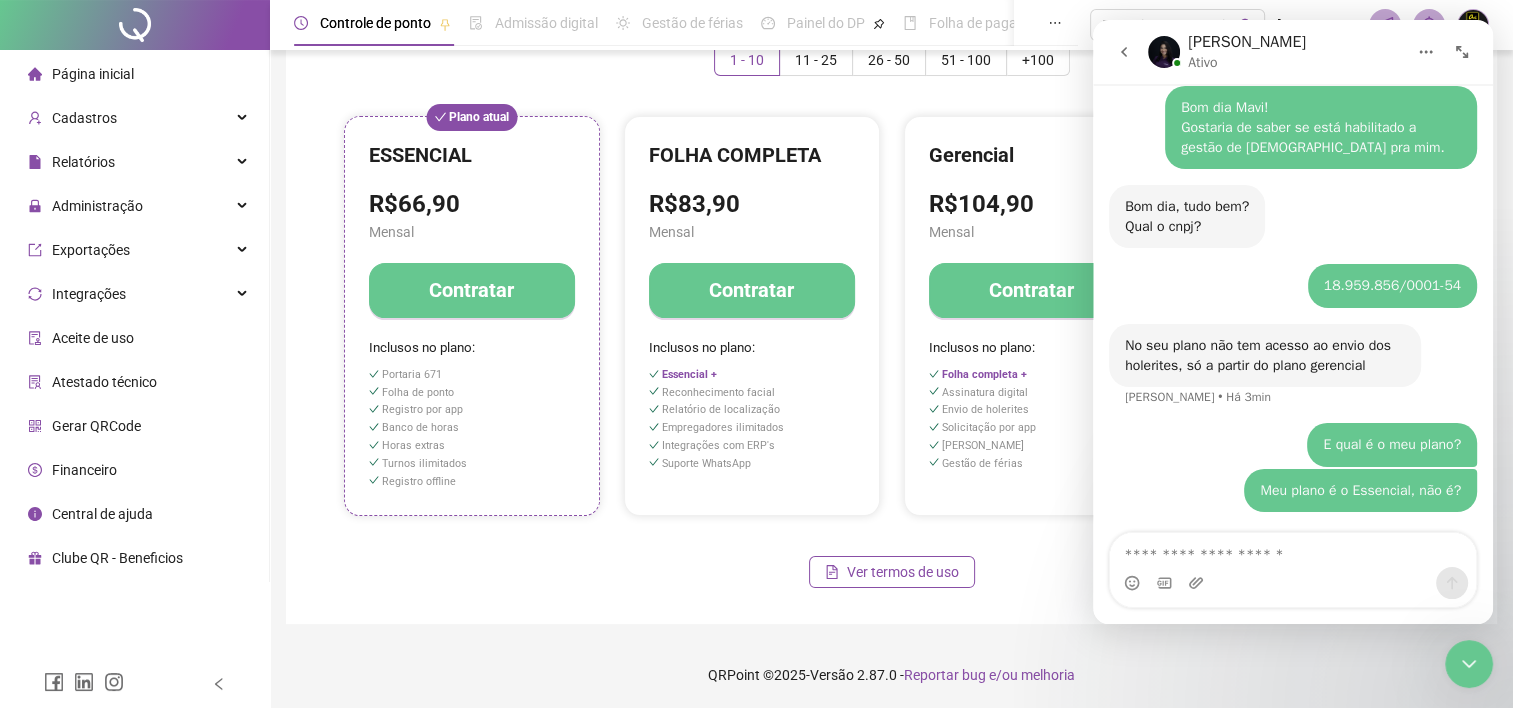 click 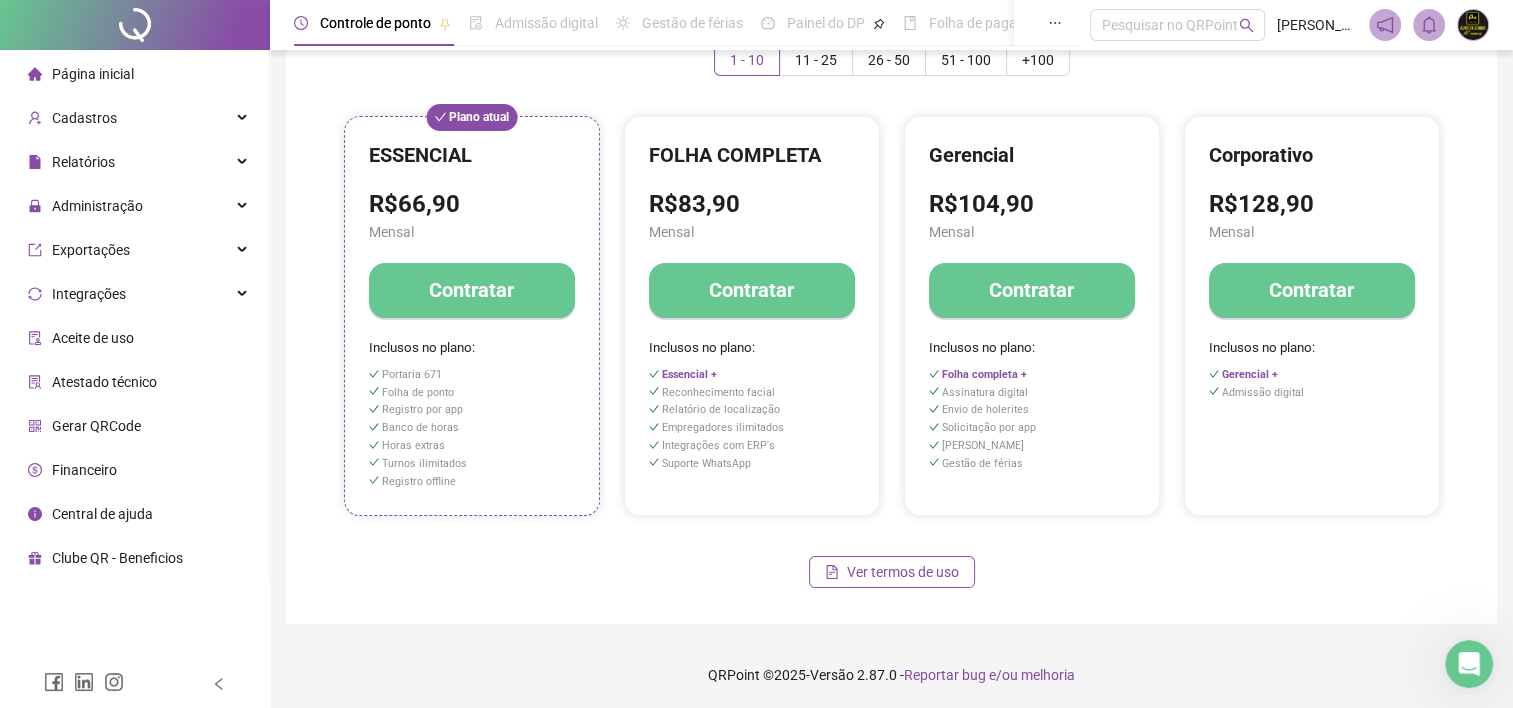 scroll, scrollTop: 0, scrollLeft: 0, axis: both 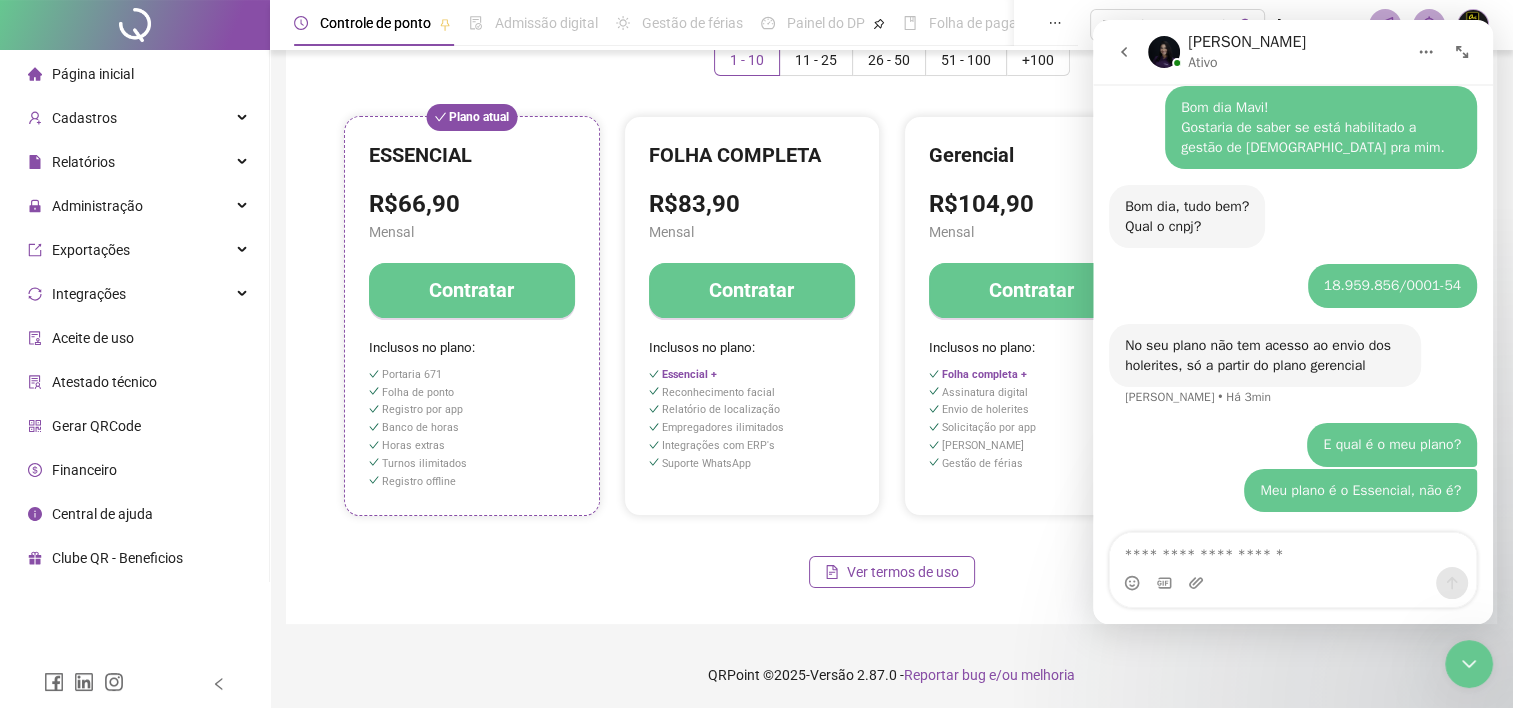 click on "Mensal Anual Quantidade de colaboradores 1 - 10 11 - 25 26 - 50 51 - 100 +100   Plano atual ESSENCIAL R$66,90 Mensal Contratar Inclusos no plano:   Portaria 671   Folha de ponto   Registro por app   Banco de horas   Horas extras   Turnos ilimitados   Registro offline FOLHA COMPLETA R$83,90 Mensal Contratar Inclusos no plano:   Essencial +   Reconhecimento facial   Relatório de localização   Empregadores ilimitados   Integrações com ERP's   Suporte WhatsApp Gerencial R$104,90 Mensal Contratar Inclusos no plano:   Folha completa +   Assinatura digital   Envio de holerites   Solicitação por app   Aviso de vencimento   Gestão de férias Corporativo R$128,90 Mensal Contratar Inclusos no plano:   Gerencial +   Admissão digital Ver termos de uso" at bounding box center [891, 246] 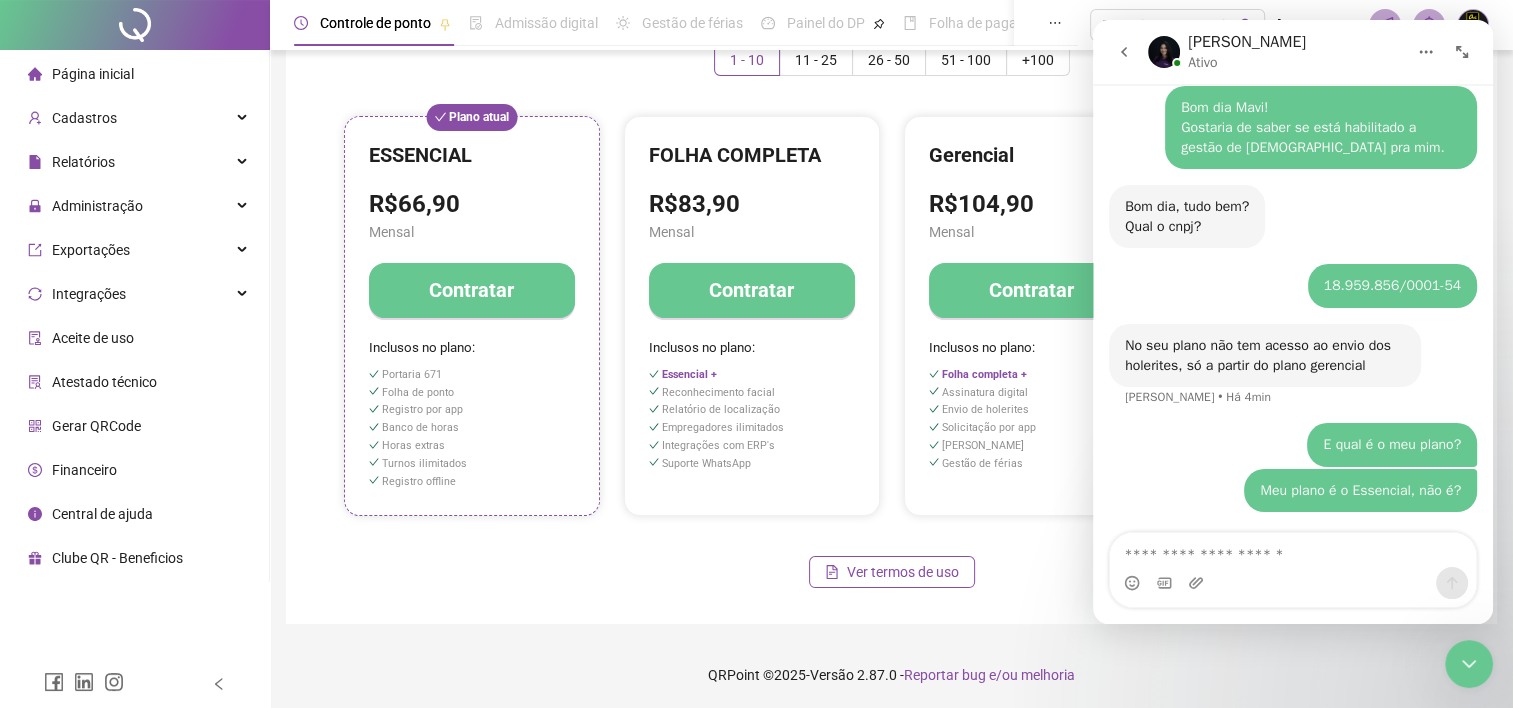click on "Mensal Anual Quantidade de colaboradores 1 - 10 11 - 25 26 - 50 51 - 100 +100   Plano atual ESSENCIAL R$66,90 Mensal Contratar Inclusos no plano:   Portaria 671   Folha de ponto   Registro por app   Banco de horas   Horas extras   Turnos ilimitados   Registro offline FOLHA COMPLETA R$83,90 Mensal Contratar Inclusos no plano:   Essencial +   Reconhecimento facial   Relatório de localização   Empregadores ilimitados   Integrações com ERP's   Suporte WhatsApp Gerencial R$104,90 Mensal Contratar Inclusos no plano:   Folha completa +   Assinatura digital   Envio de holerites   Solicitação por app   Aviso de vencimento   Gestão de férias Corporativo R$128,90 Mensal Contratar Inclusos no plano:   Gerencial +   Admissão digital Ver termos de uso" at bounding box center (891, 246) 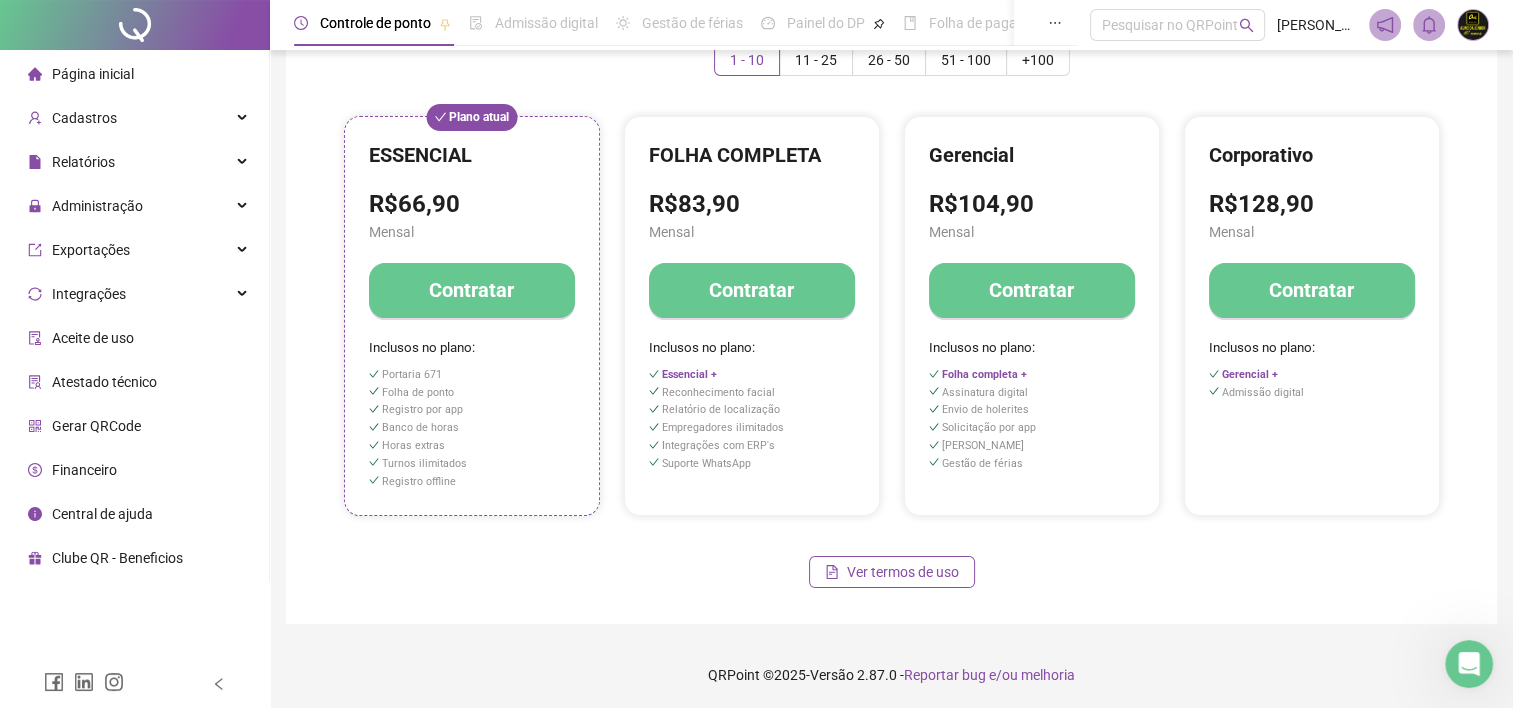 scroll, scrollTop: 98, scrollLeft: 0, axis: vertical 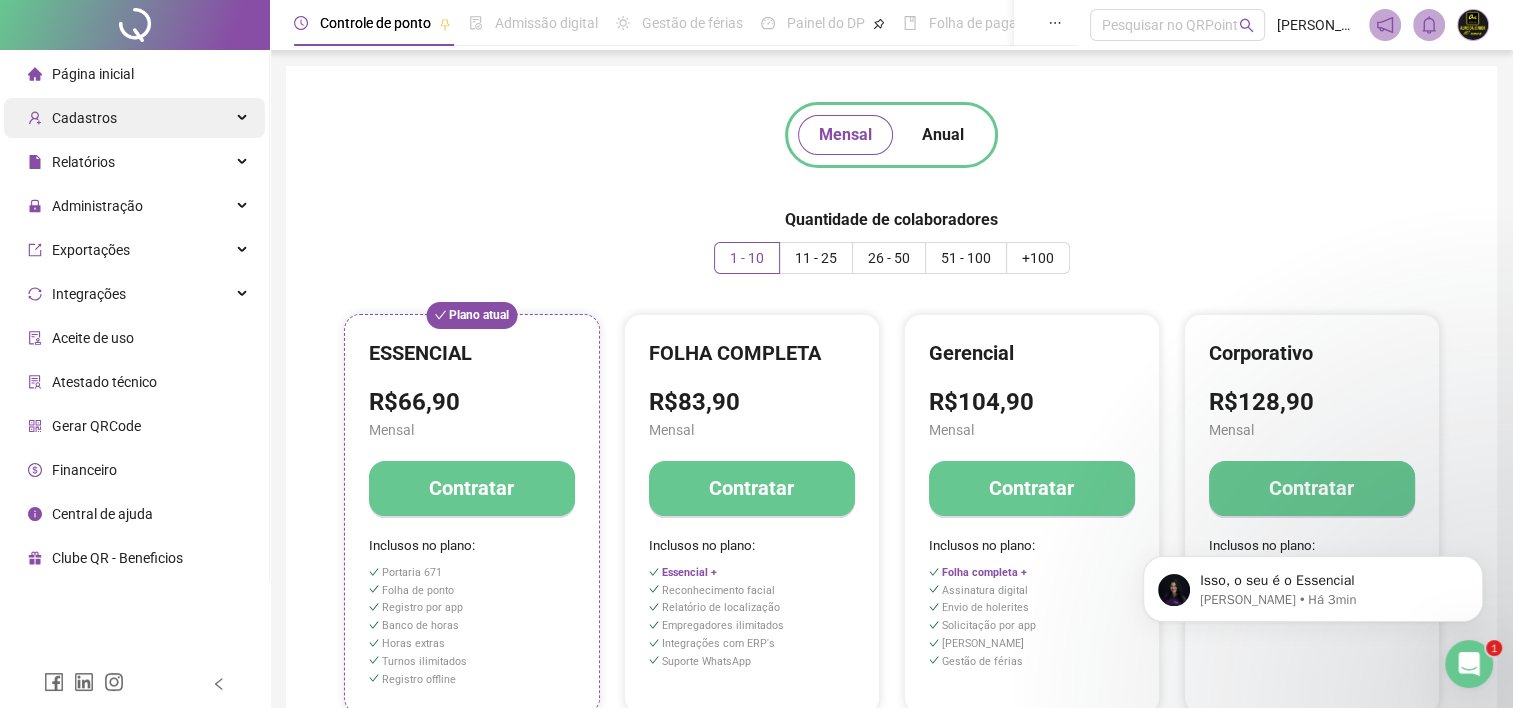 click on "Cadastros" at bounding box center (84, 118) 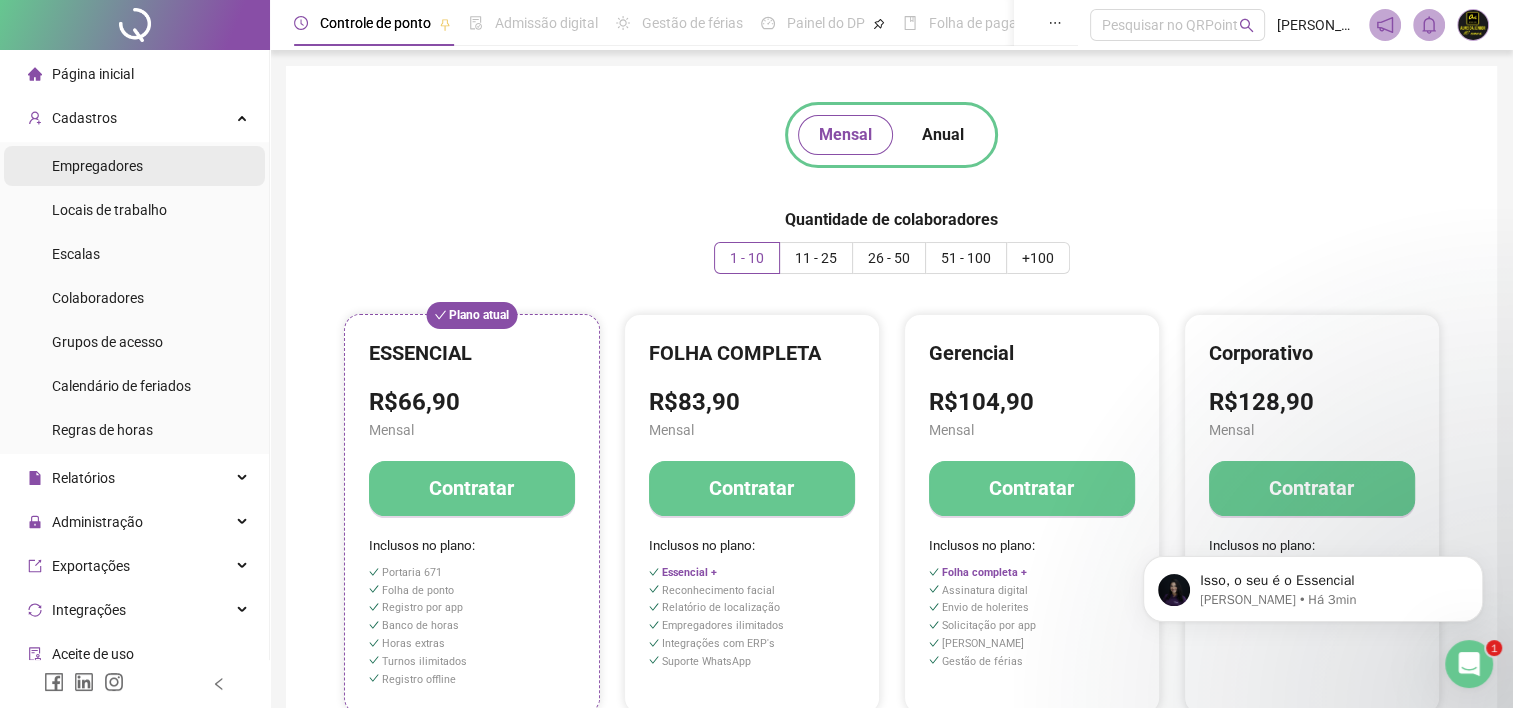 click on "Empregadores" at bounding box center [97, 166] 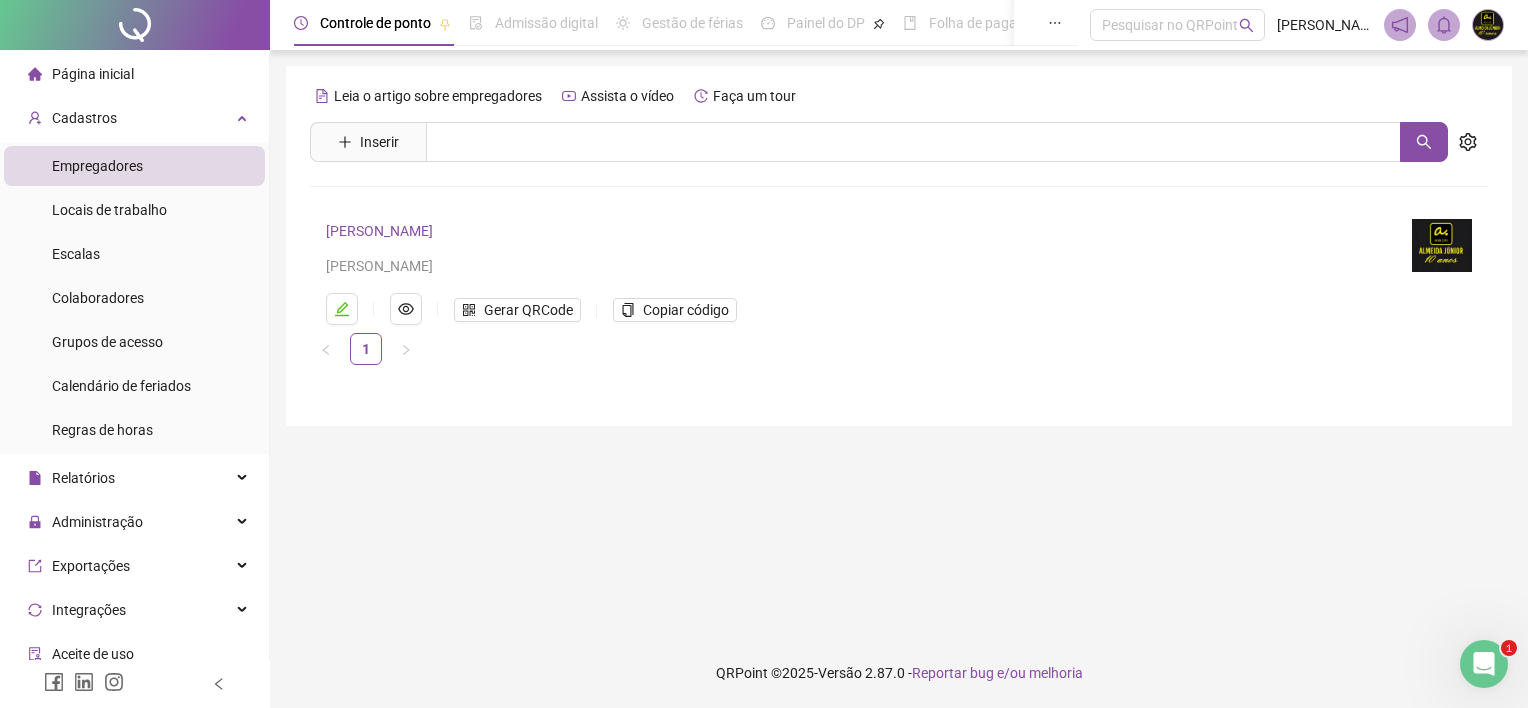 scroll, scrollTop: 1505, scrollLeft: 0, axis: vertical 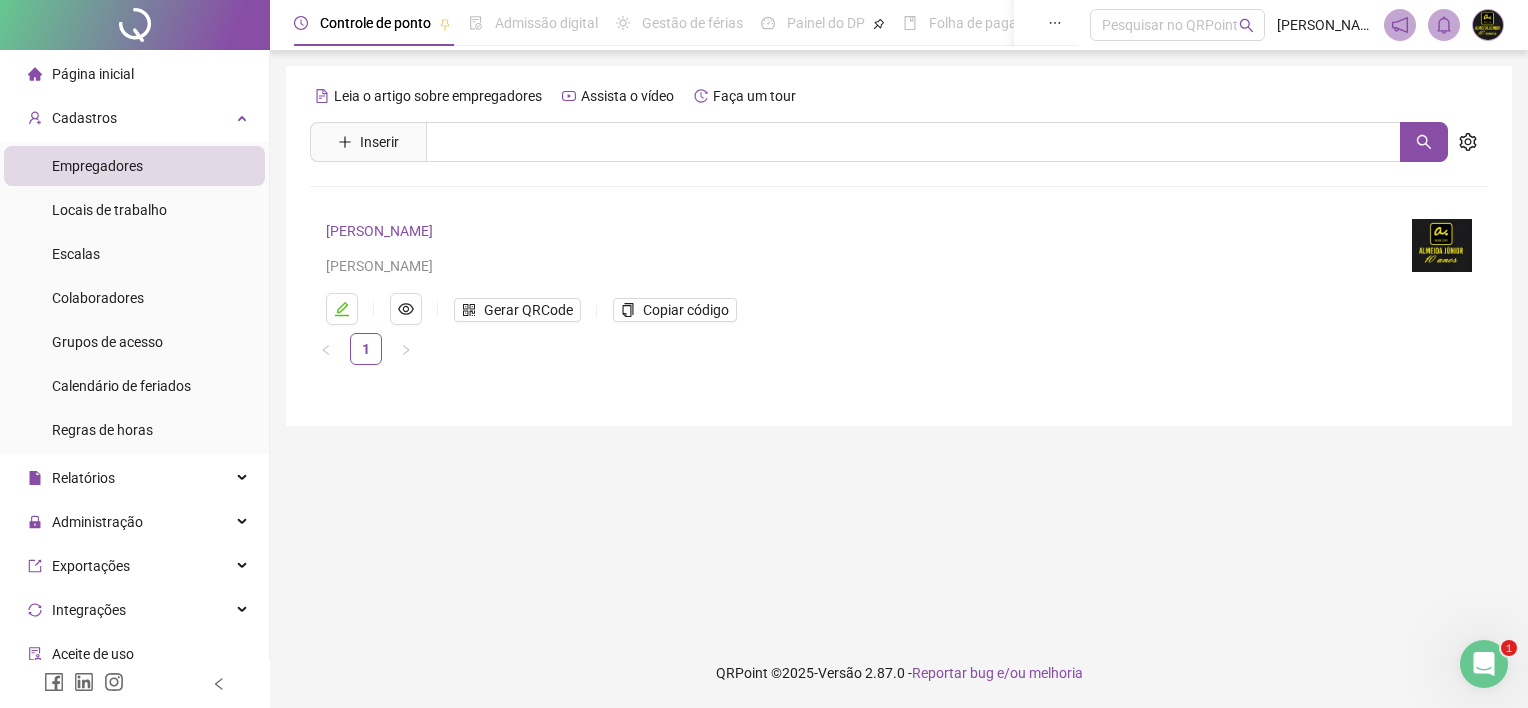click at bounding box center [1484, 664] 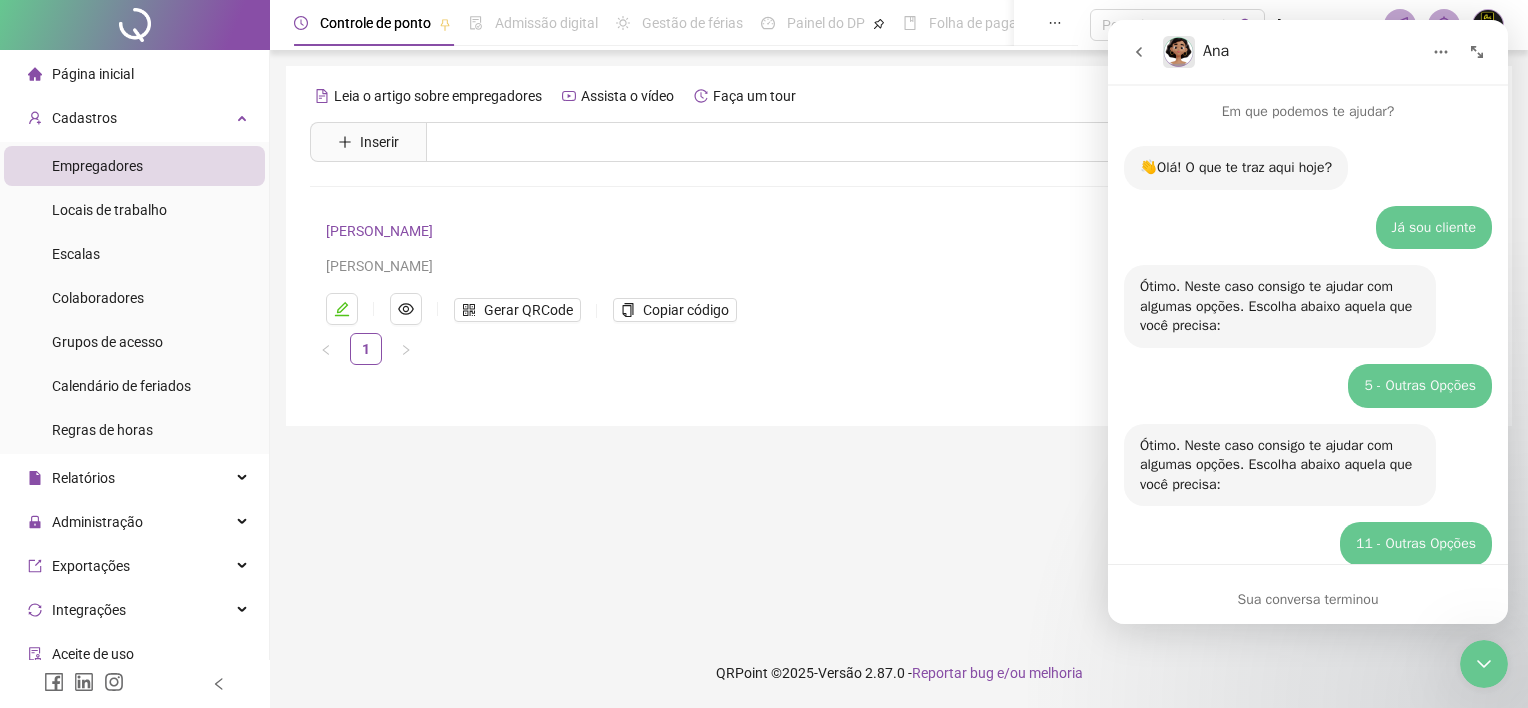 scroll, scrollTop: 402, scrollLeft: 0, axis: vertical 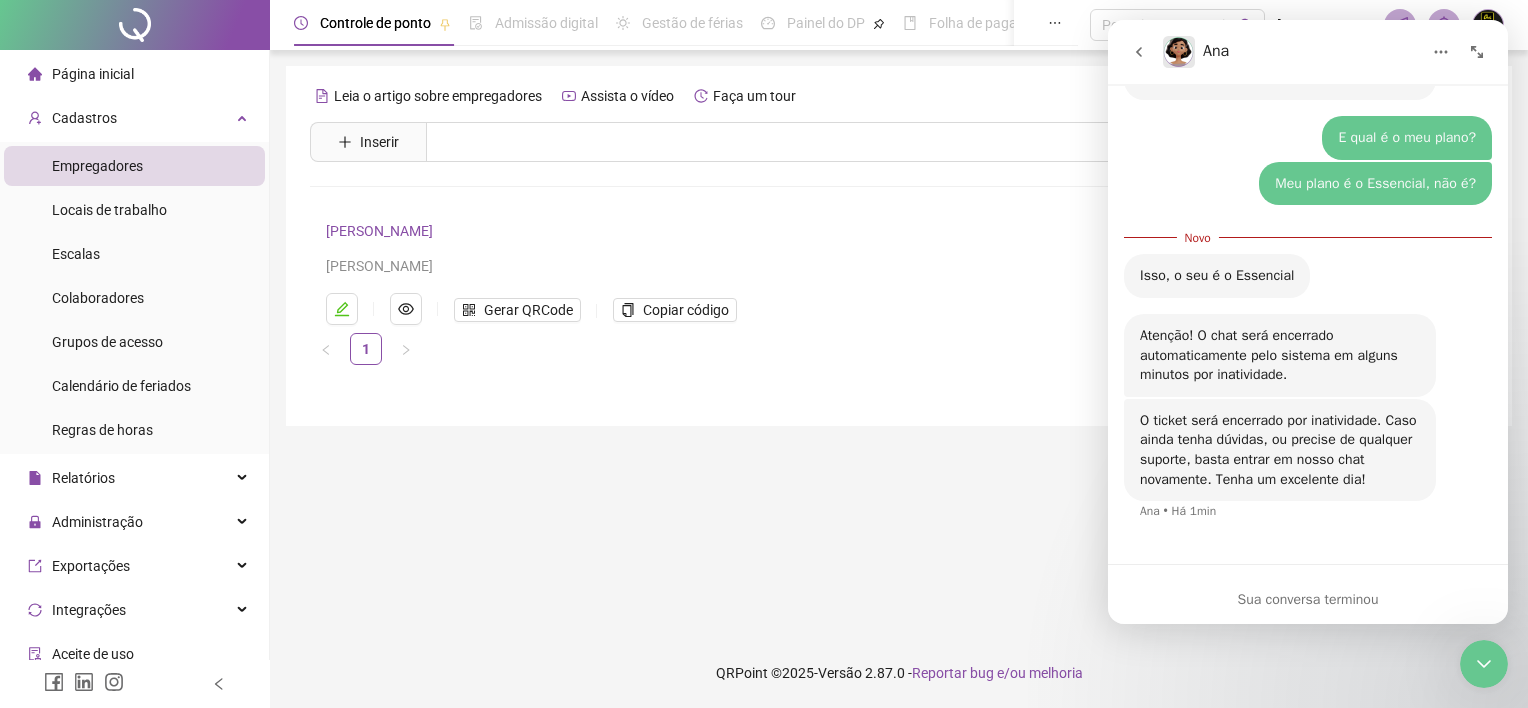 click 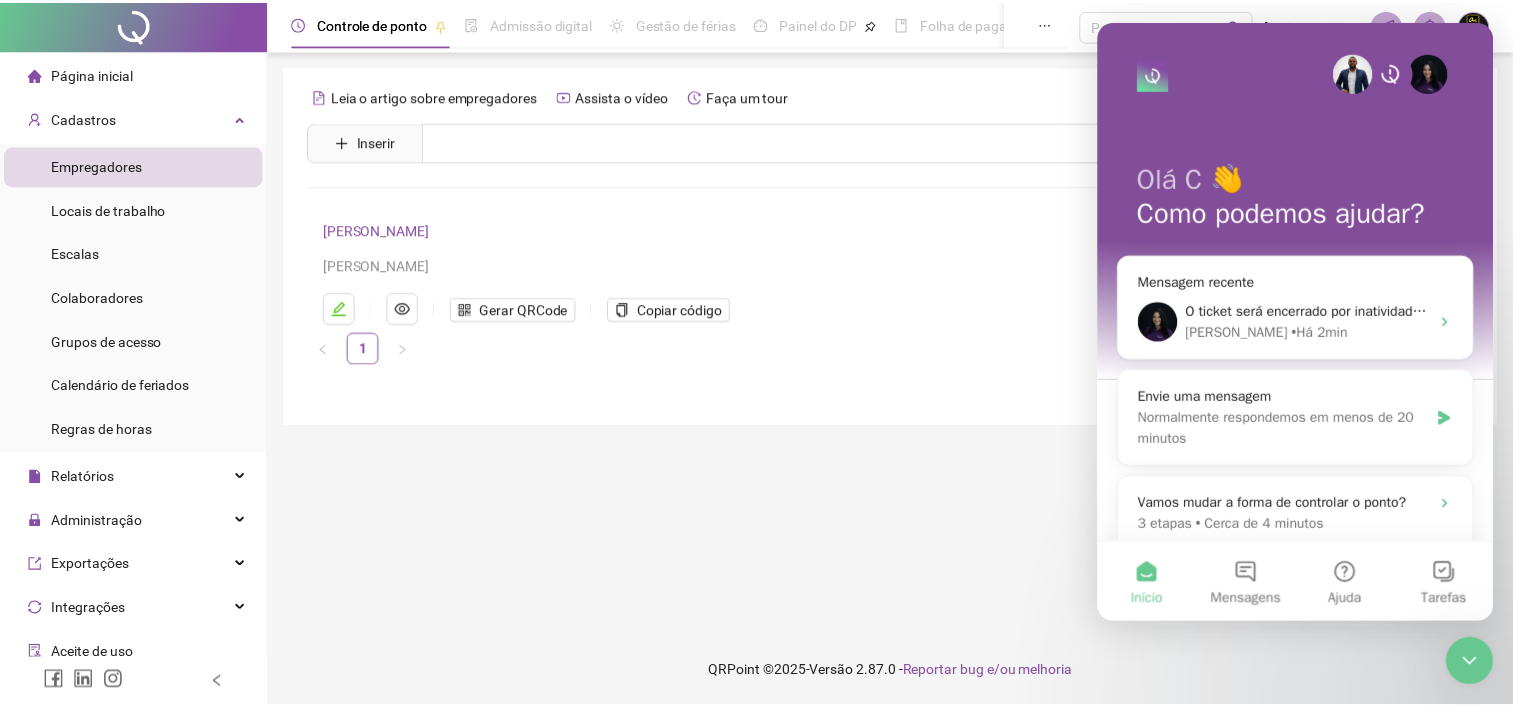 scroll, scrollTop: 0, scrollLeft: 0, axis: both 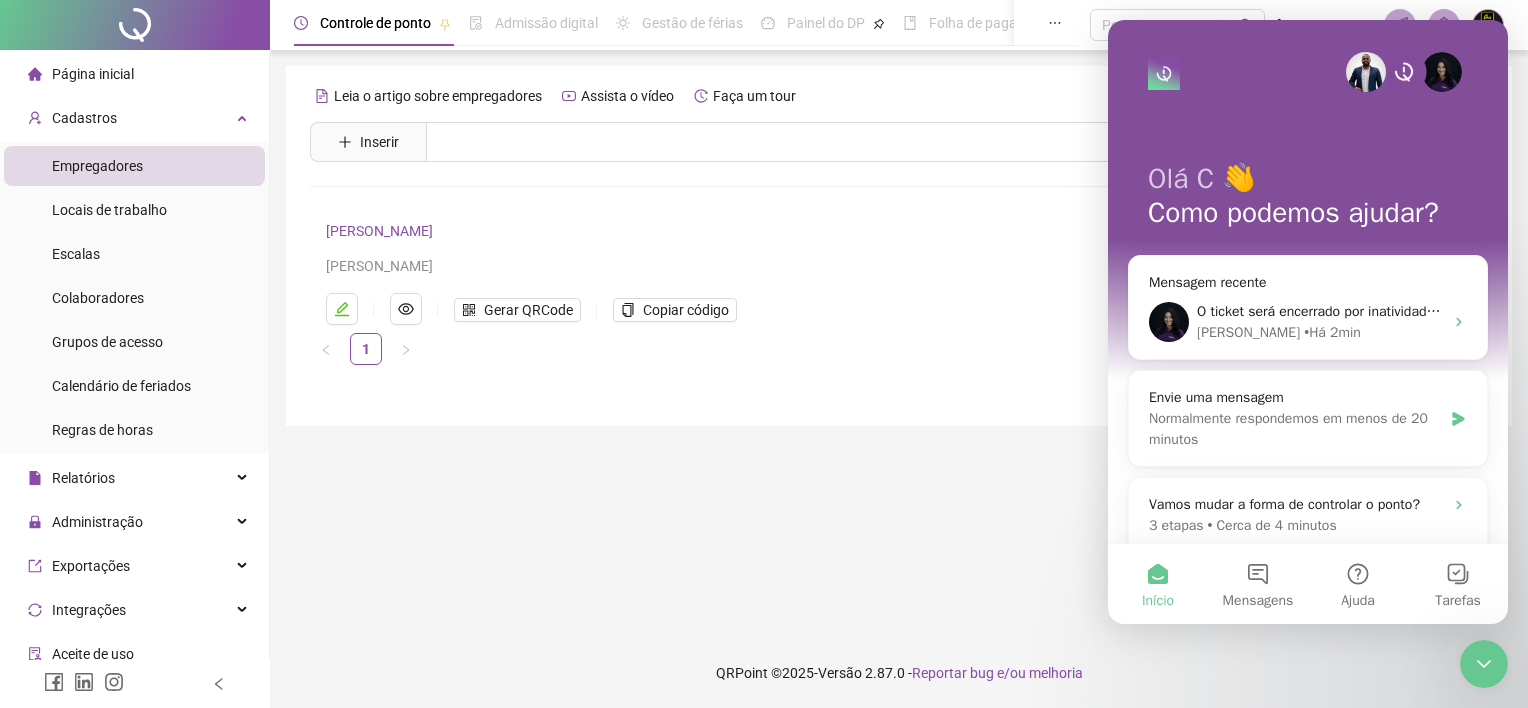 click on "Leia o artigo sobre empregadores Assista o vídeo Faça um tour Inserir Nenhum resultado C A [PERSON_NAME] - EIRELI Gerar QRCode Copiar código 1" at bounding box center (899, 344) 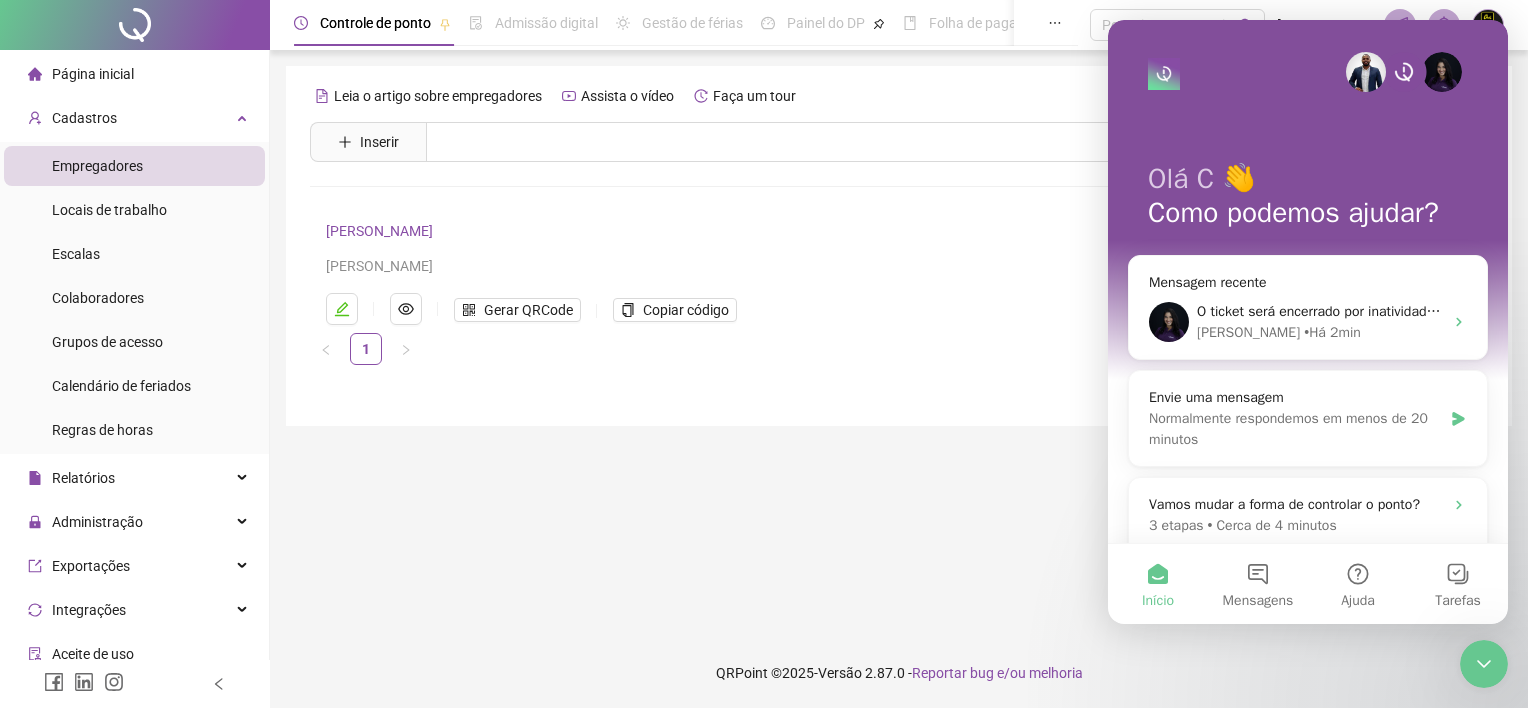 click 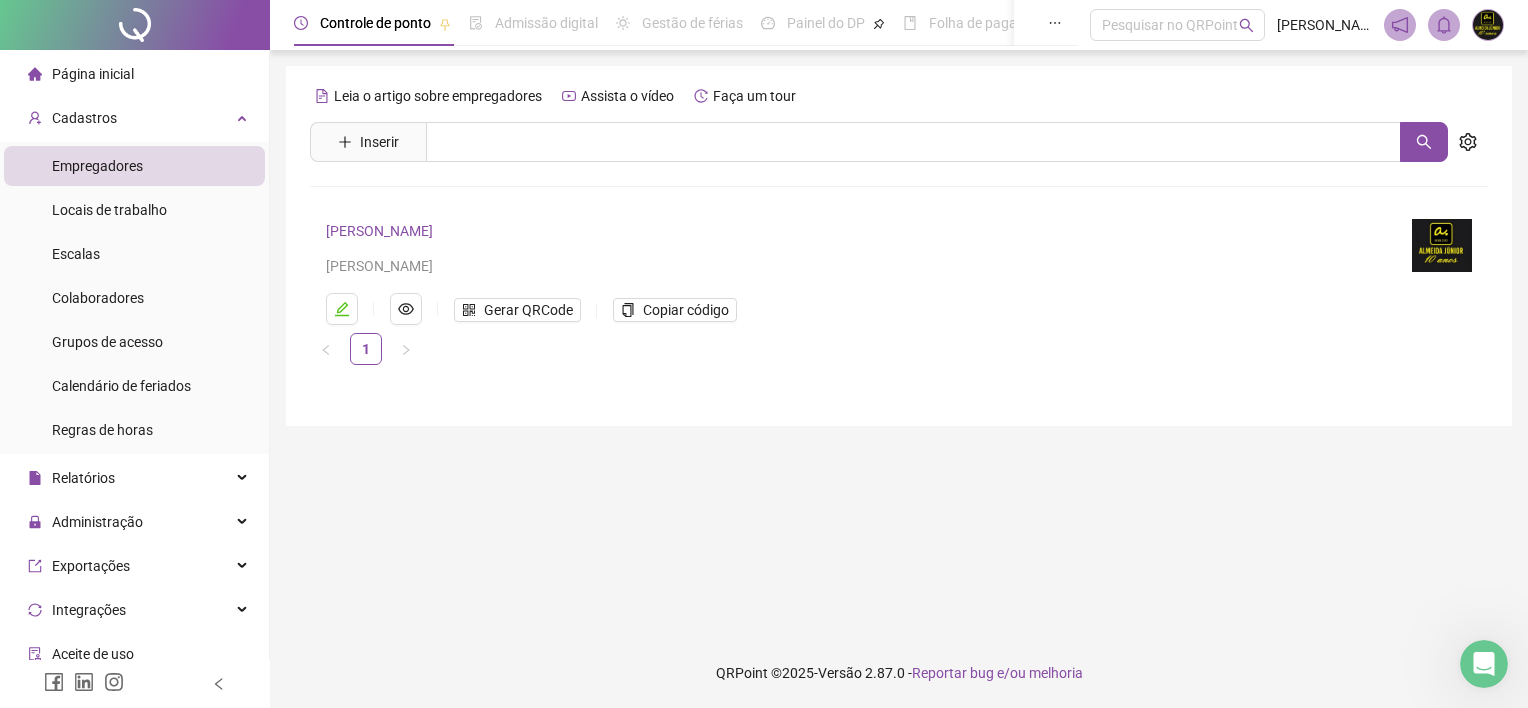 click on "Página inicial" at bounding box center [93, 74] 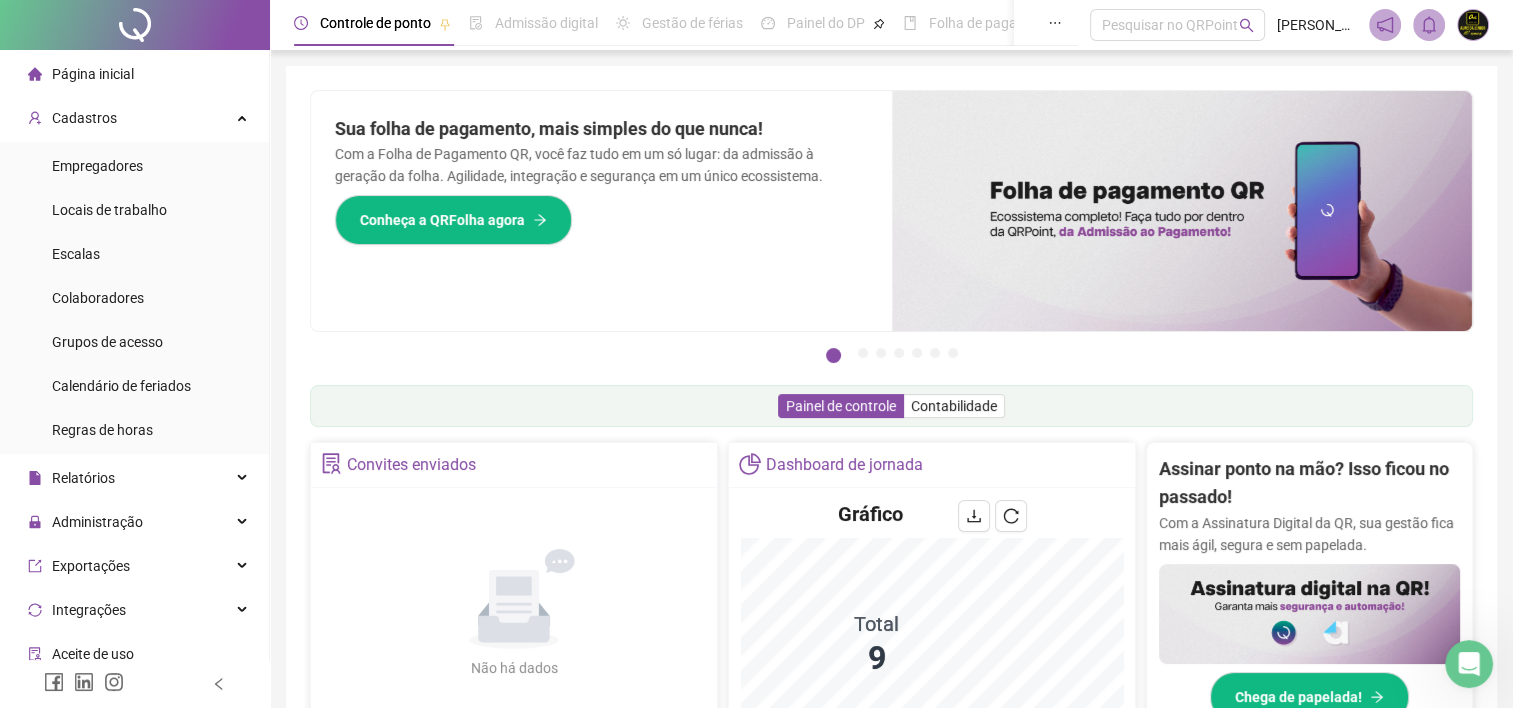 click on "Página inicial" at bounding box center (93, 74) 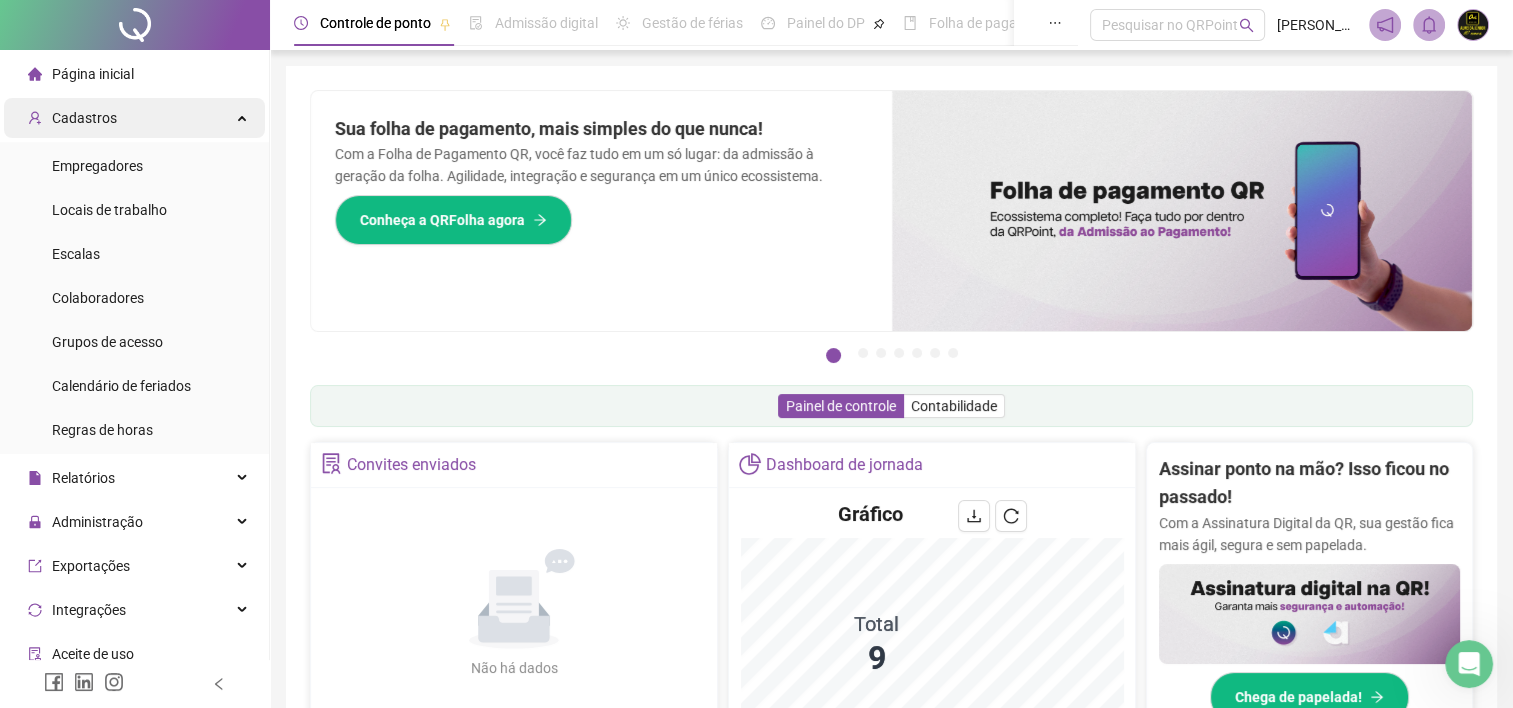 click on "Cadastros" at bounding box center [72, 118] 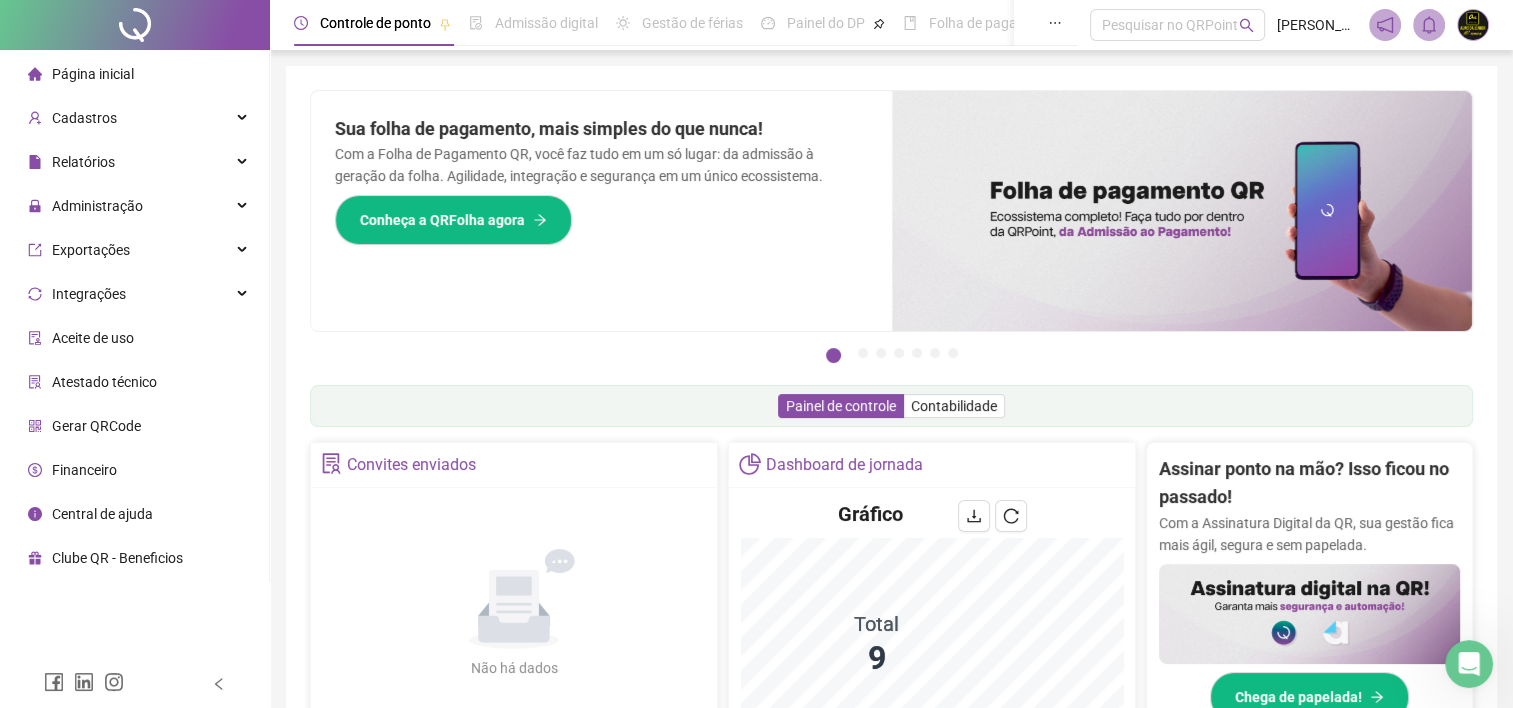 click on "Financeiro" at bounding box center [72, 470] 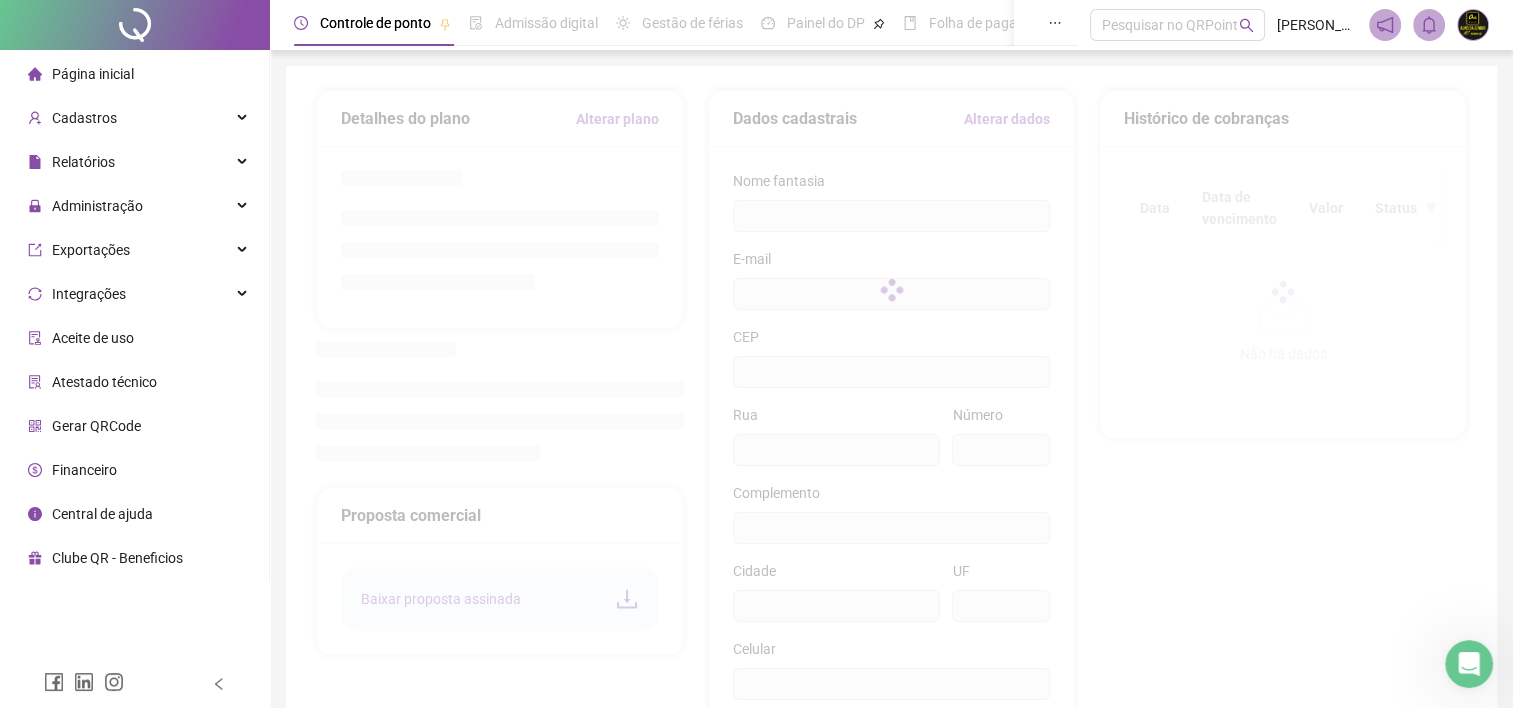 type on "**********" 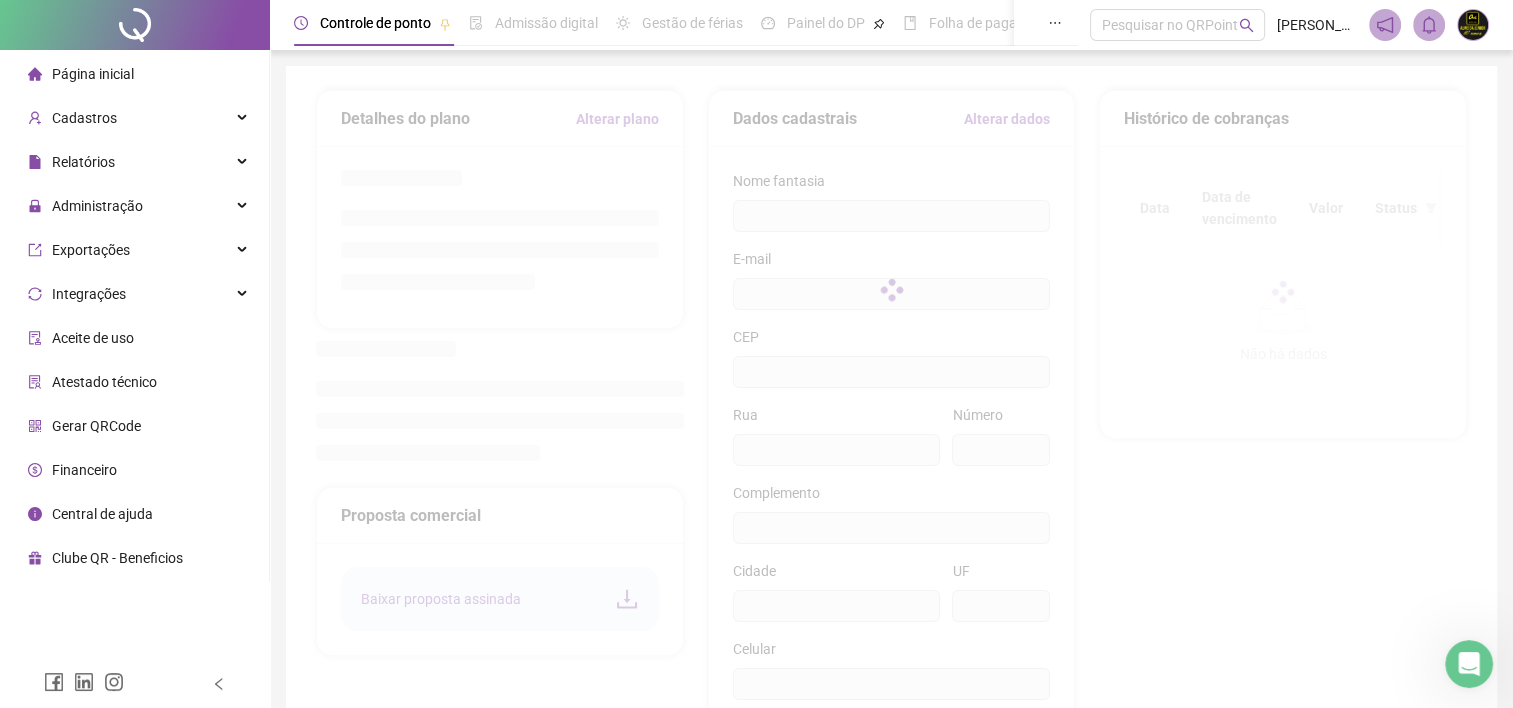 type on "**********" 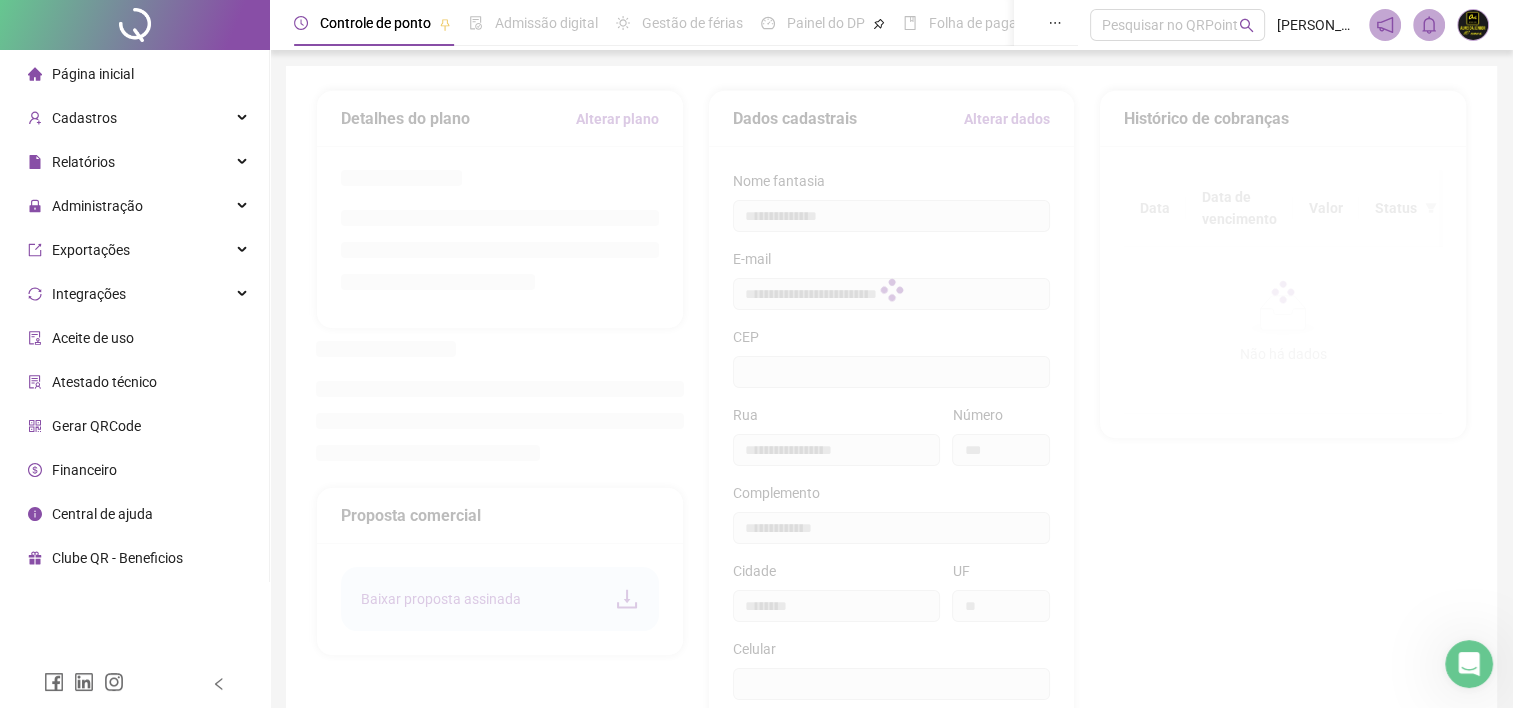 type on "*********" 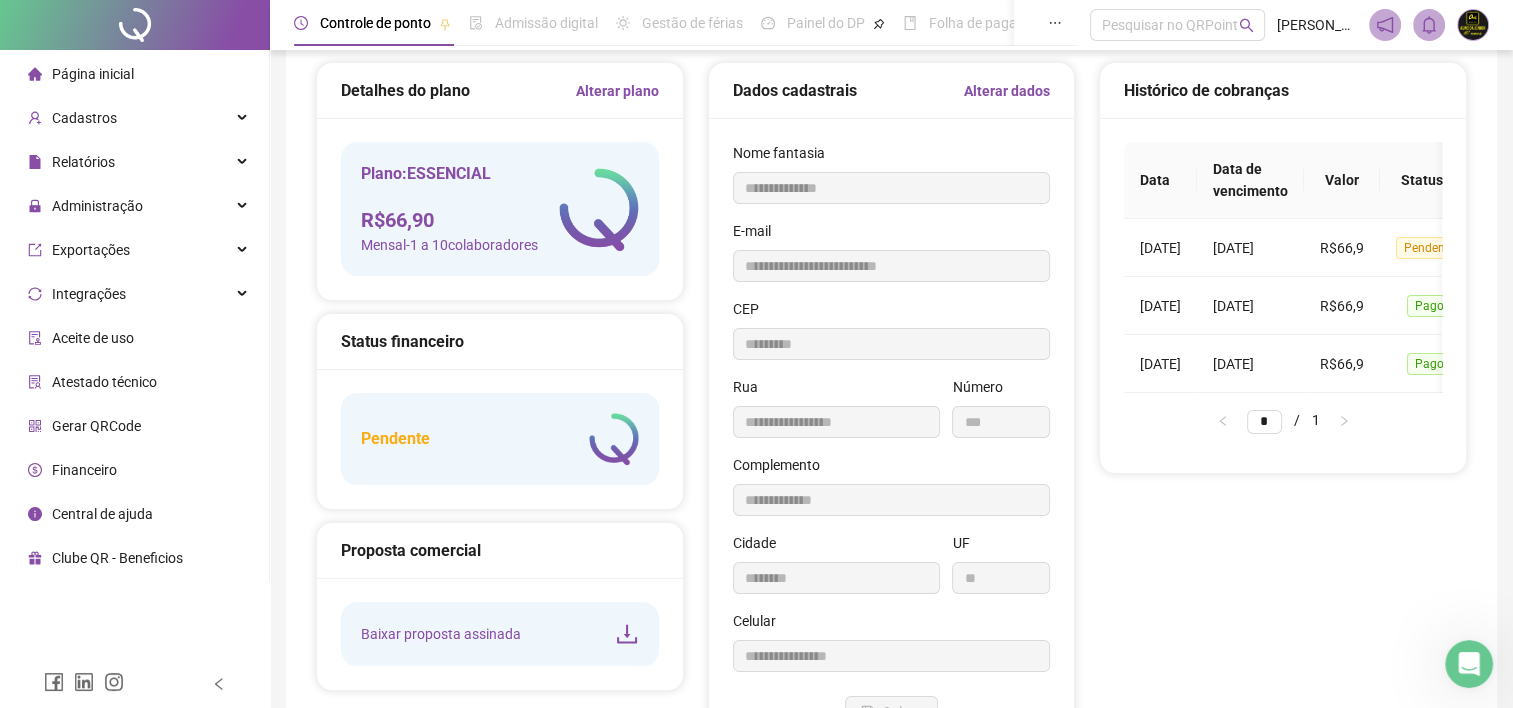 scroll, scrollTop: 0, scrollLeft: 0, axis: both 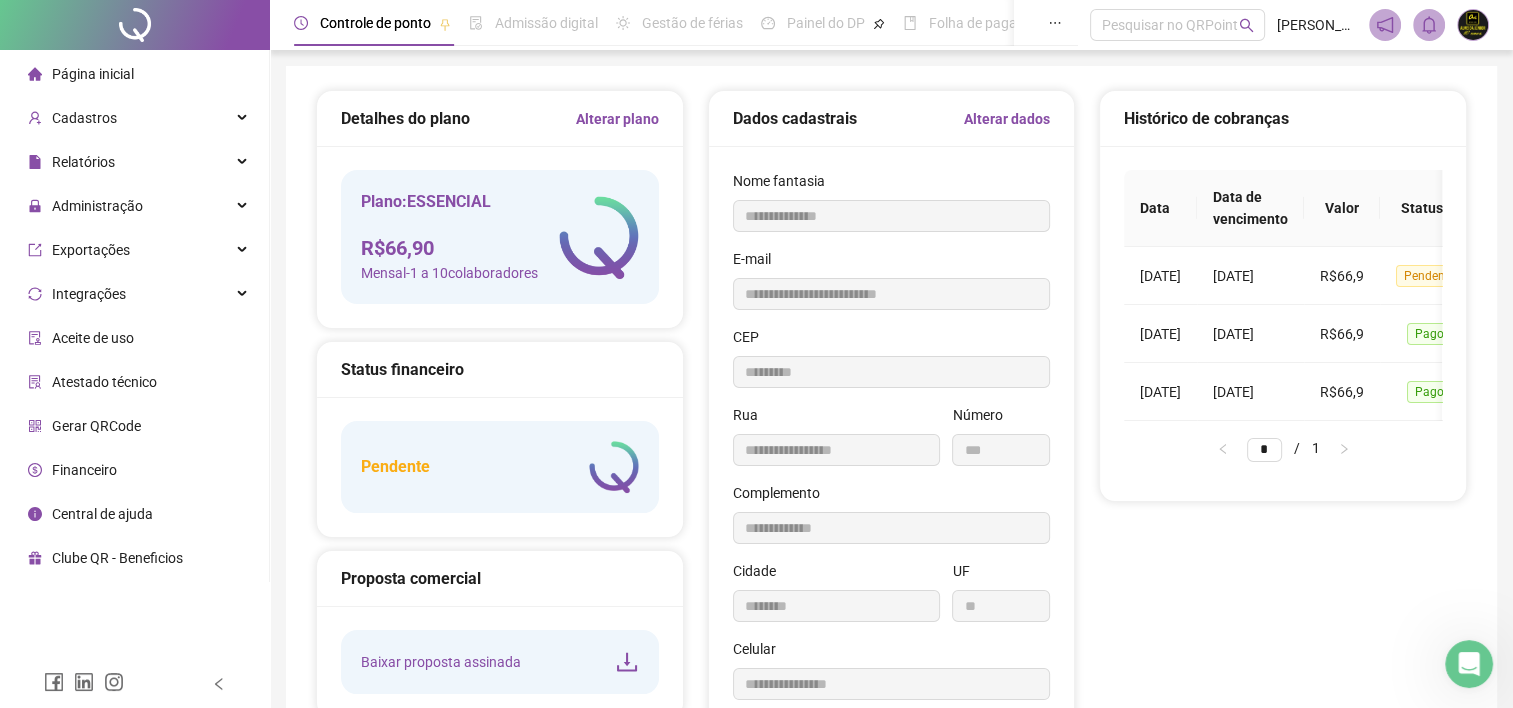 click on "Alterar plano" at bounding box center [617, 119] 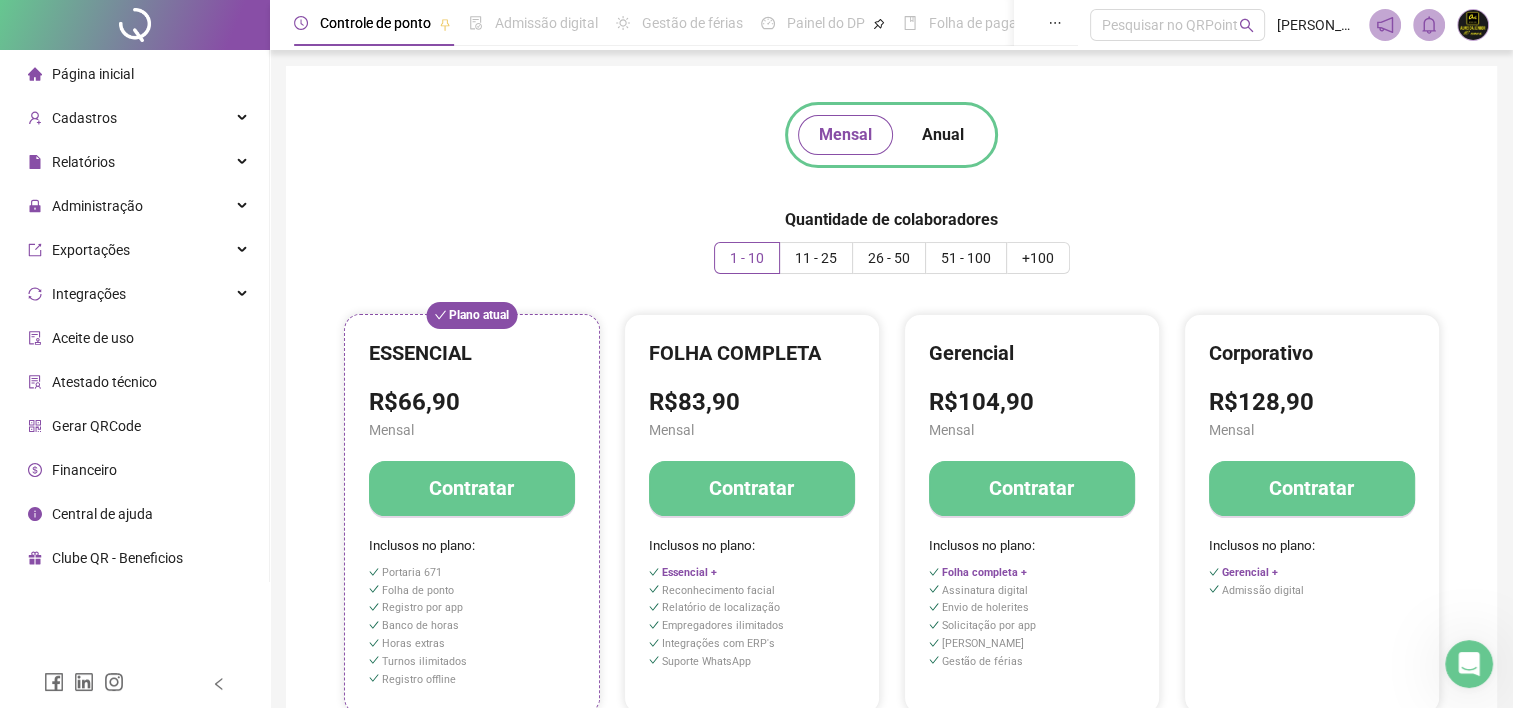 scroll, scrollTop: 198, scrollLeft: 0, axis: vertical 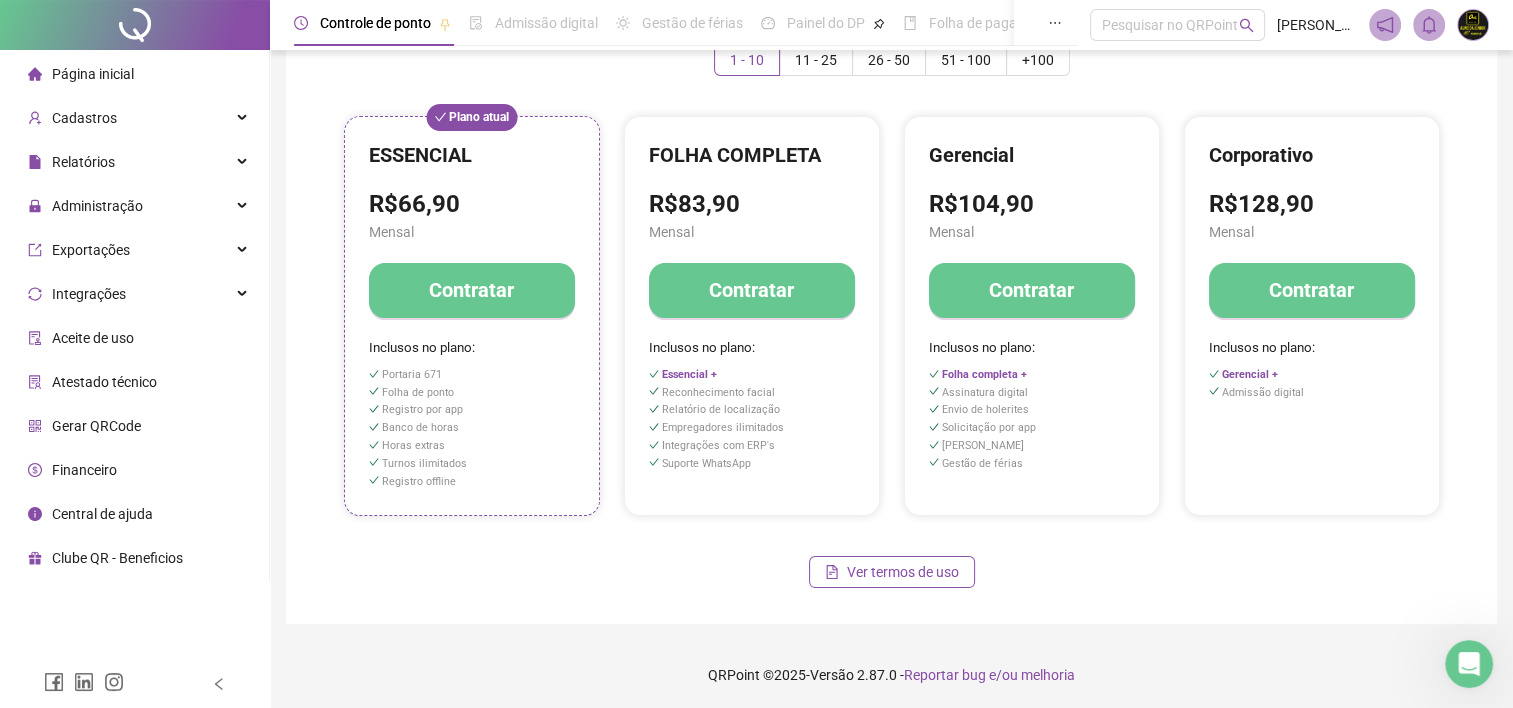 click on "R$104,90" at bounding box center (1032, 205) 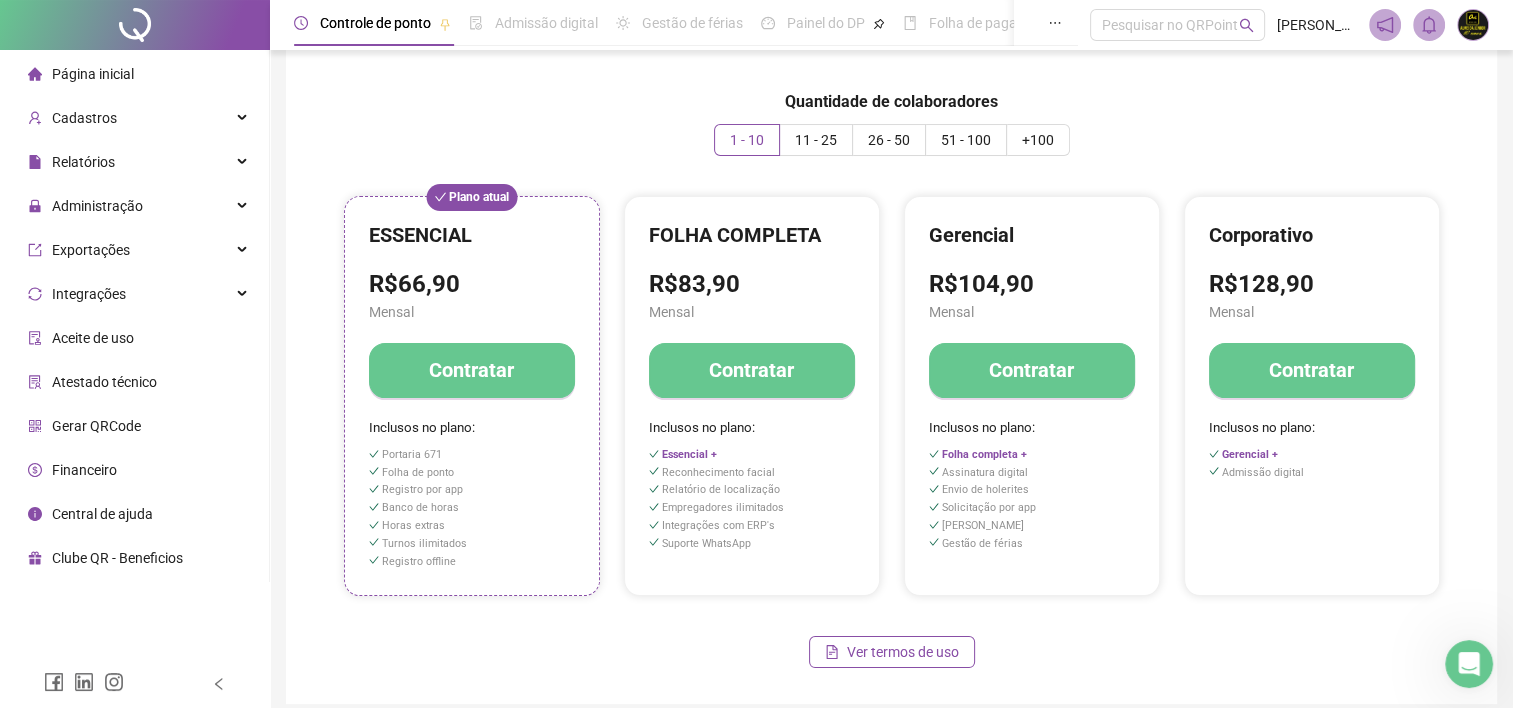 scroll, scrollTop: 0, scrollLeft: 0, axis: both 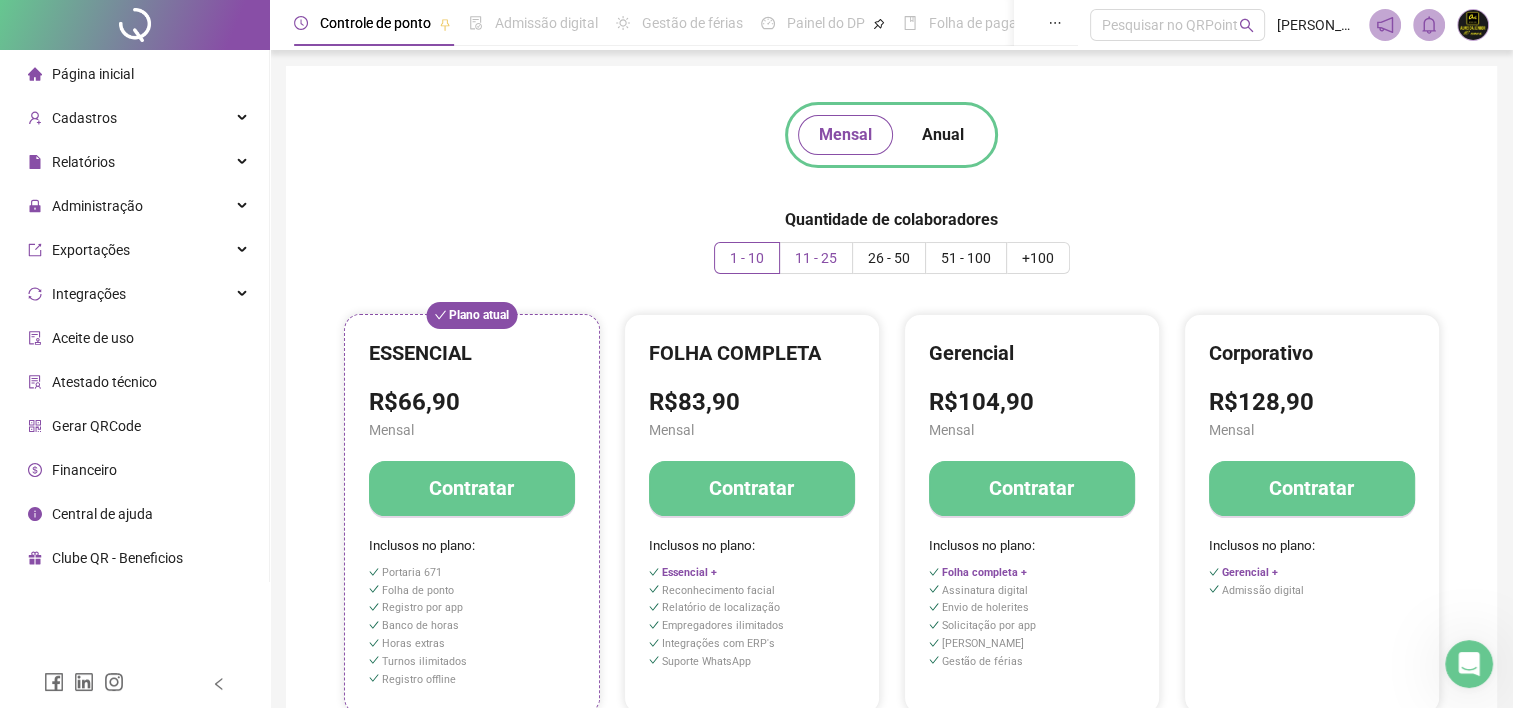 click on "11 - 25" at bounding box center [816, 258] 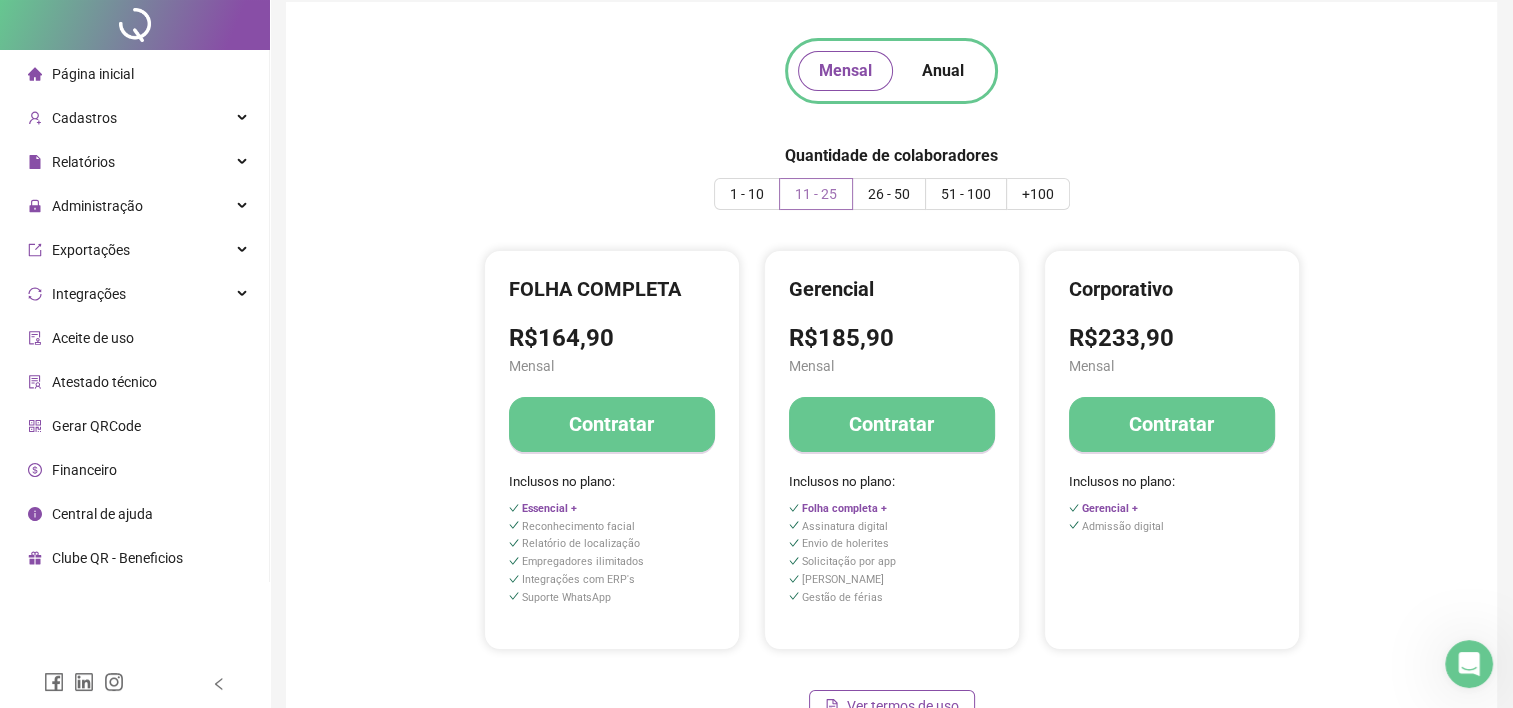 scroll, scrollTop: 100, scrollLeft: 0, axis: vertical 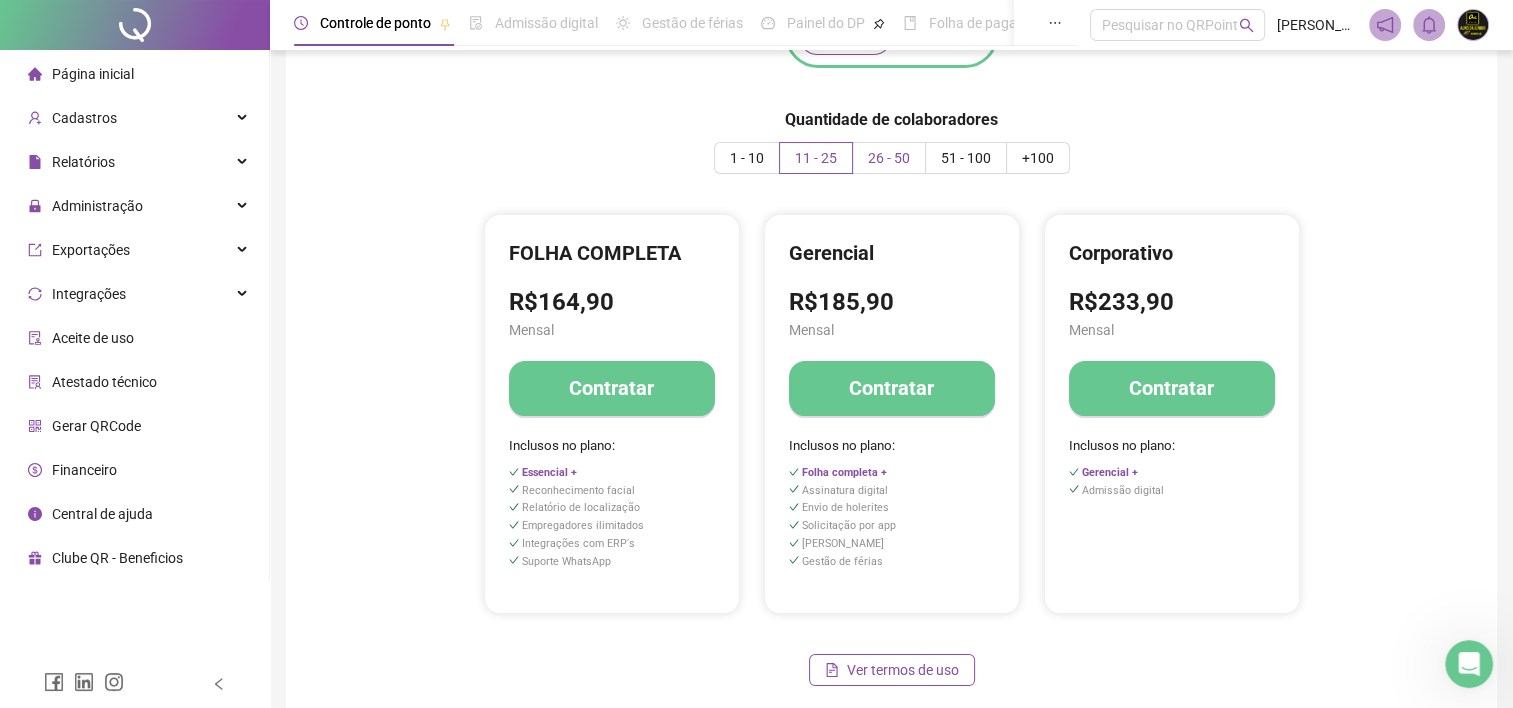 click on "26 - 50" at bounding box center [889, 158] 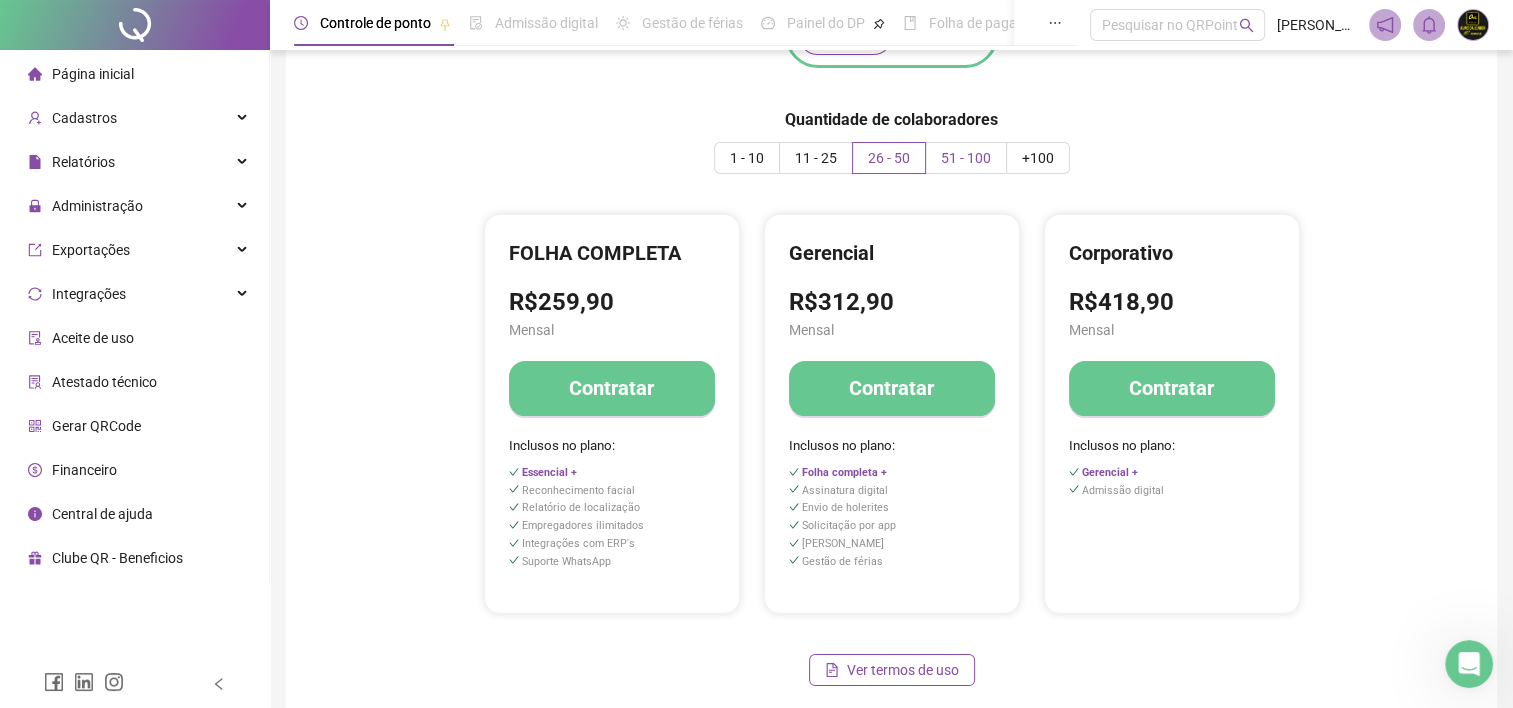 click on "51 - 100" at bounding box center [966, 158] 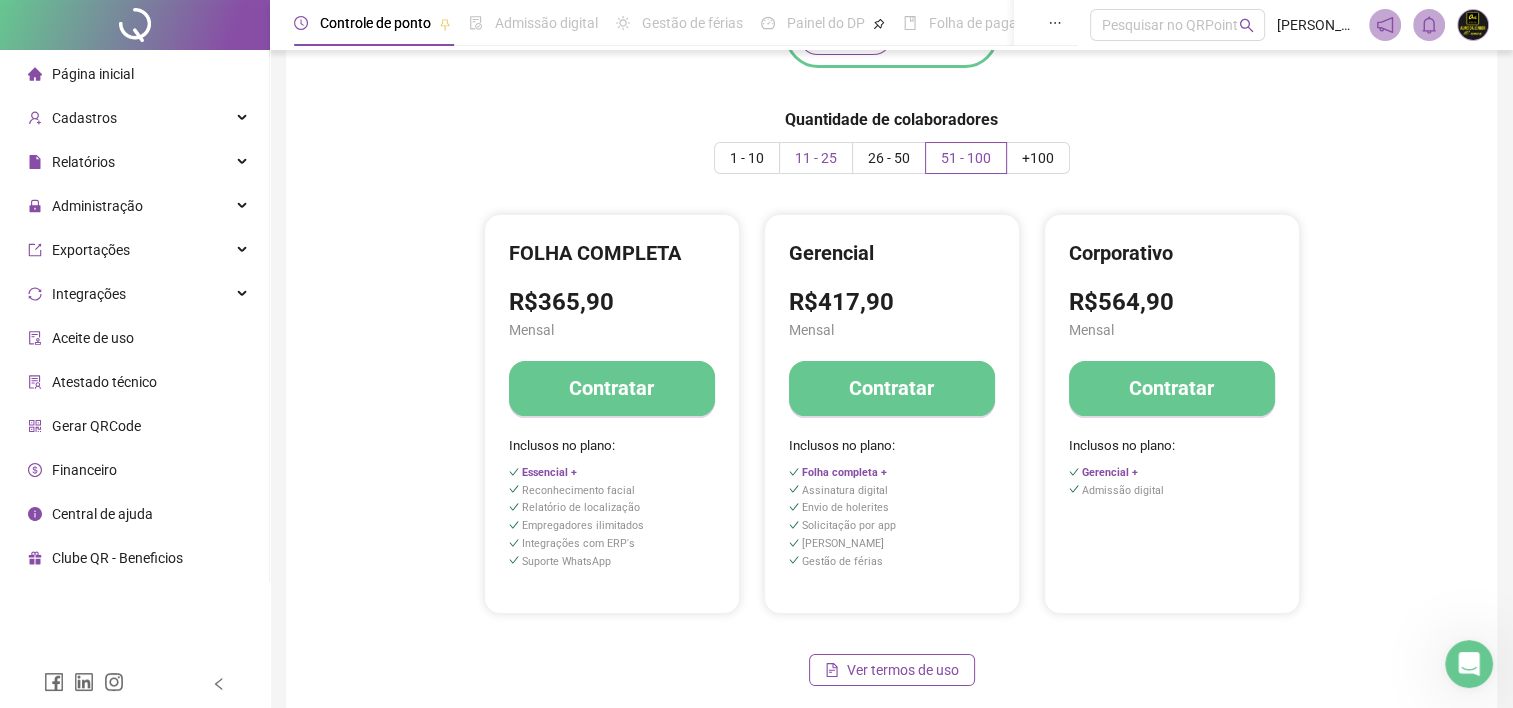 click on "11 - 25" at bounding box center [816, 158] 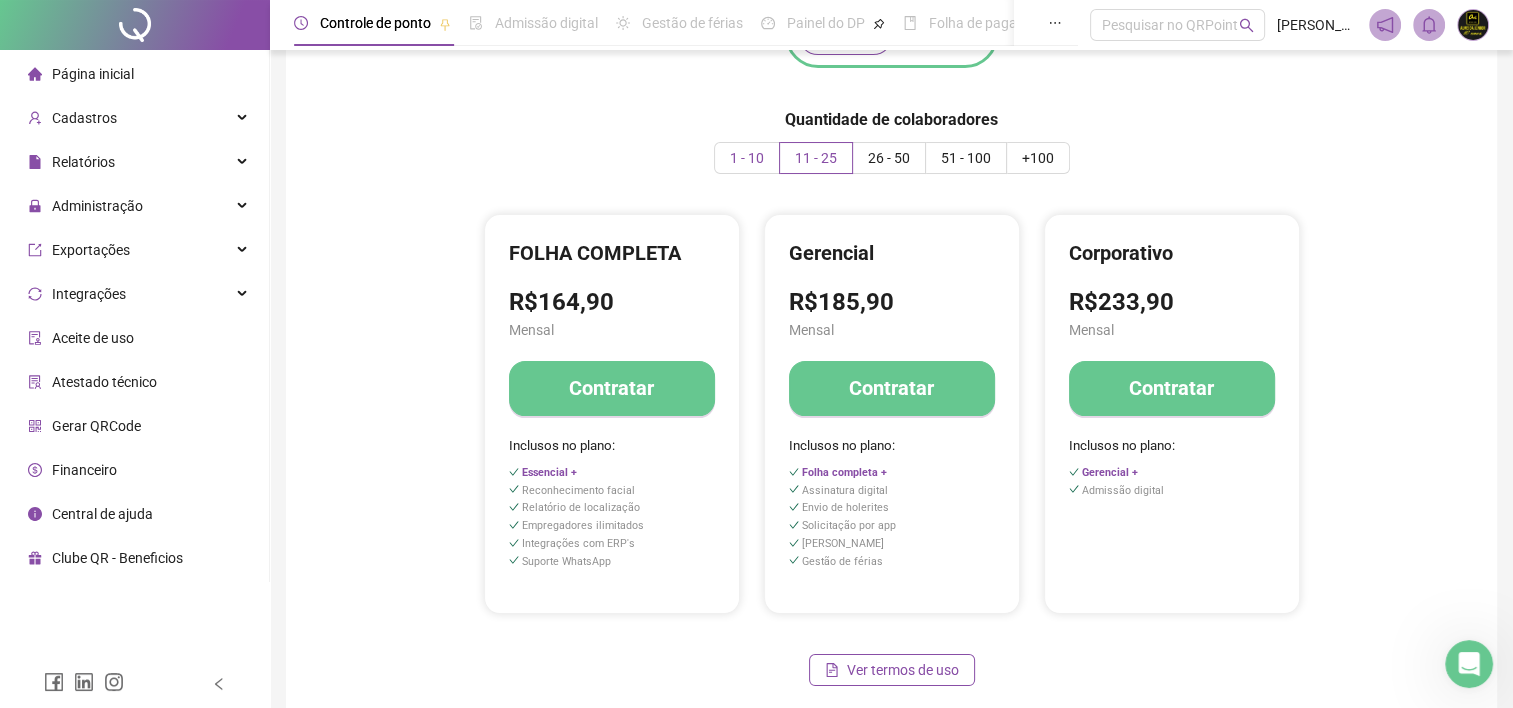 click on "1 - 10" at bounding box center (747, 158) 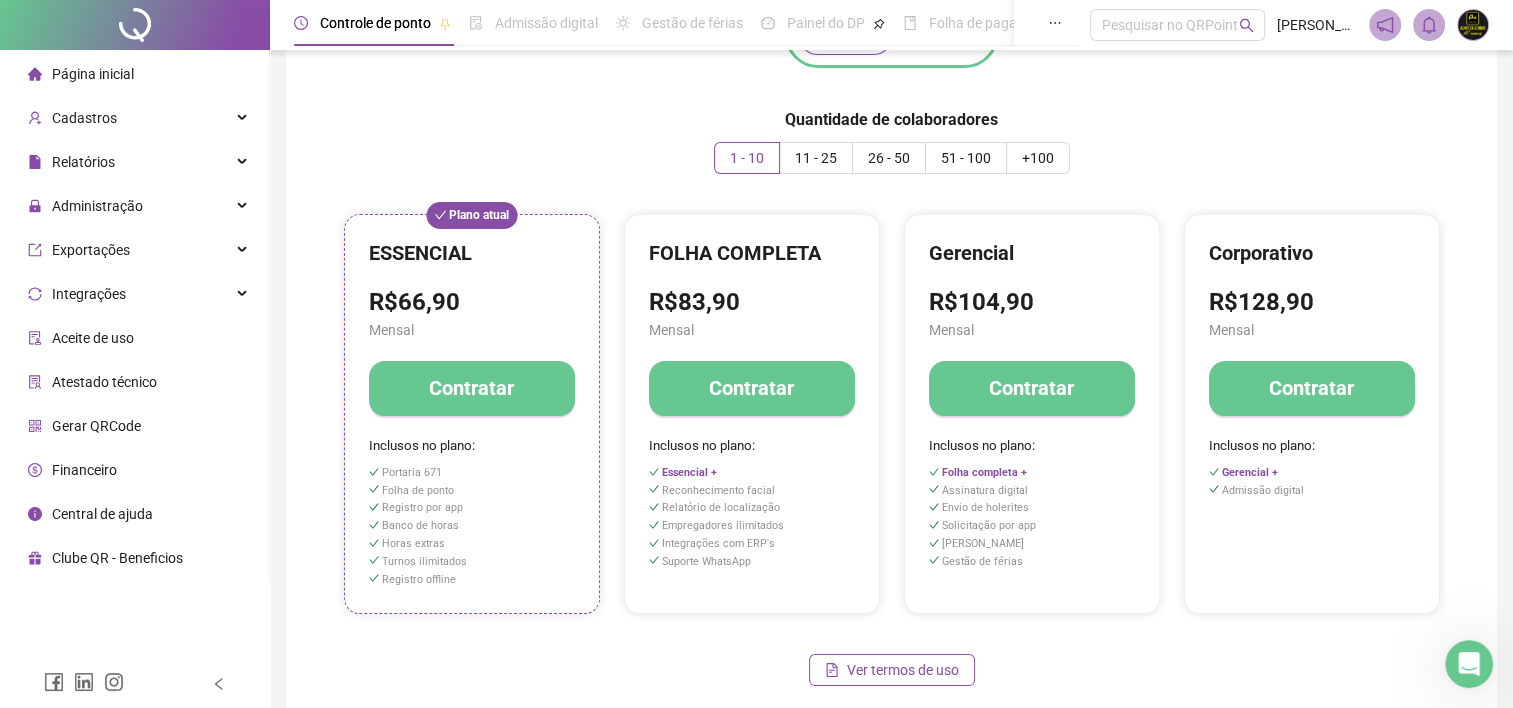 click on "R$104,90" at bounding box center [1032, 303] 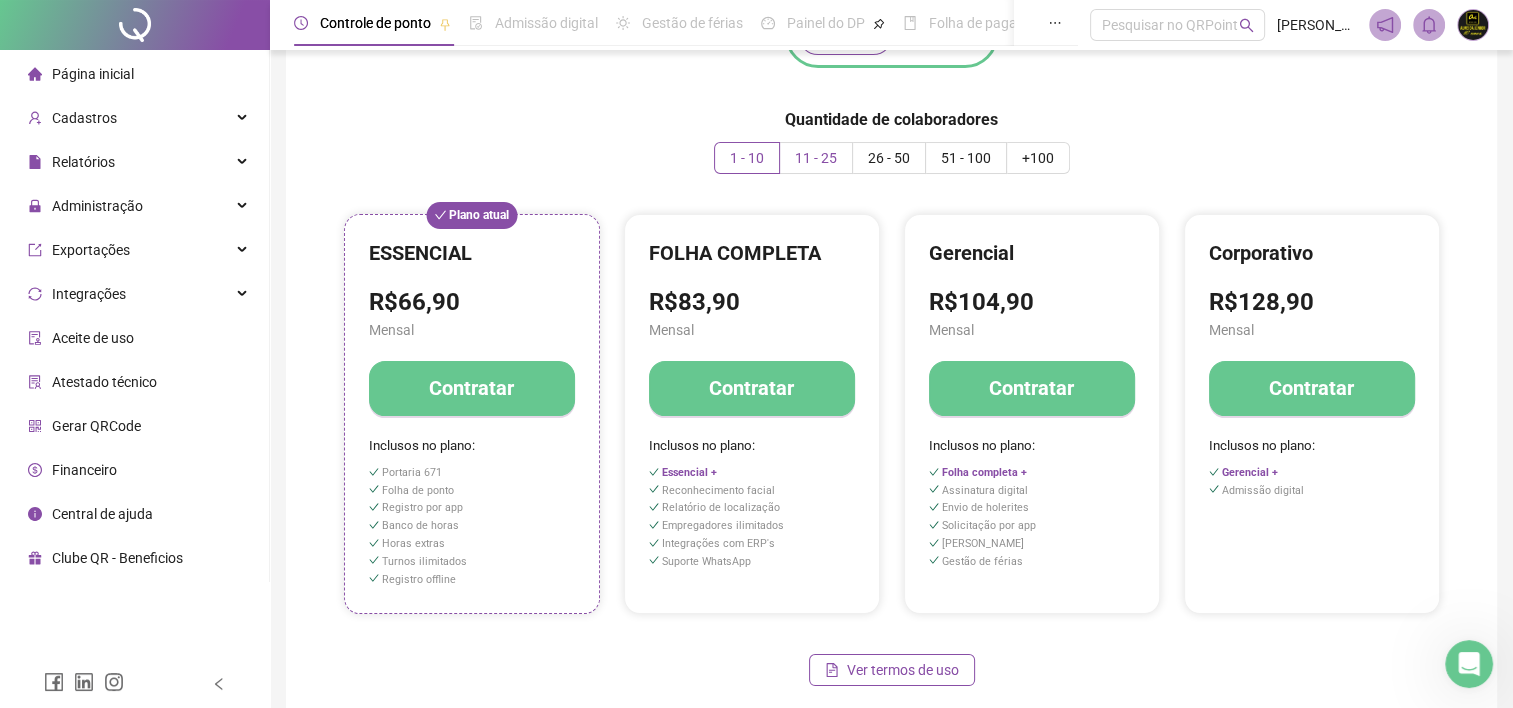 click on "11 - 25" at bounding box center (816, 158) 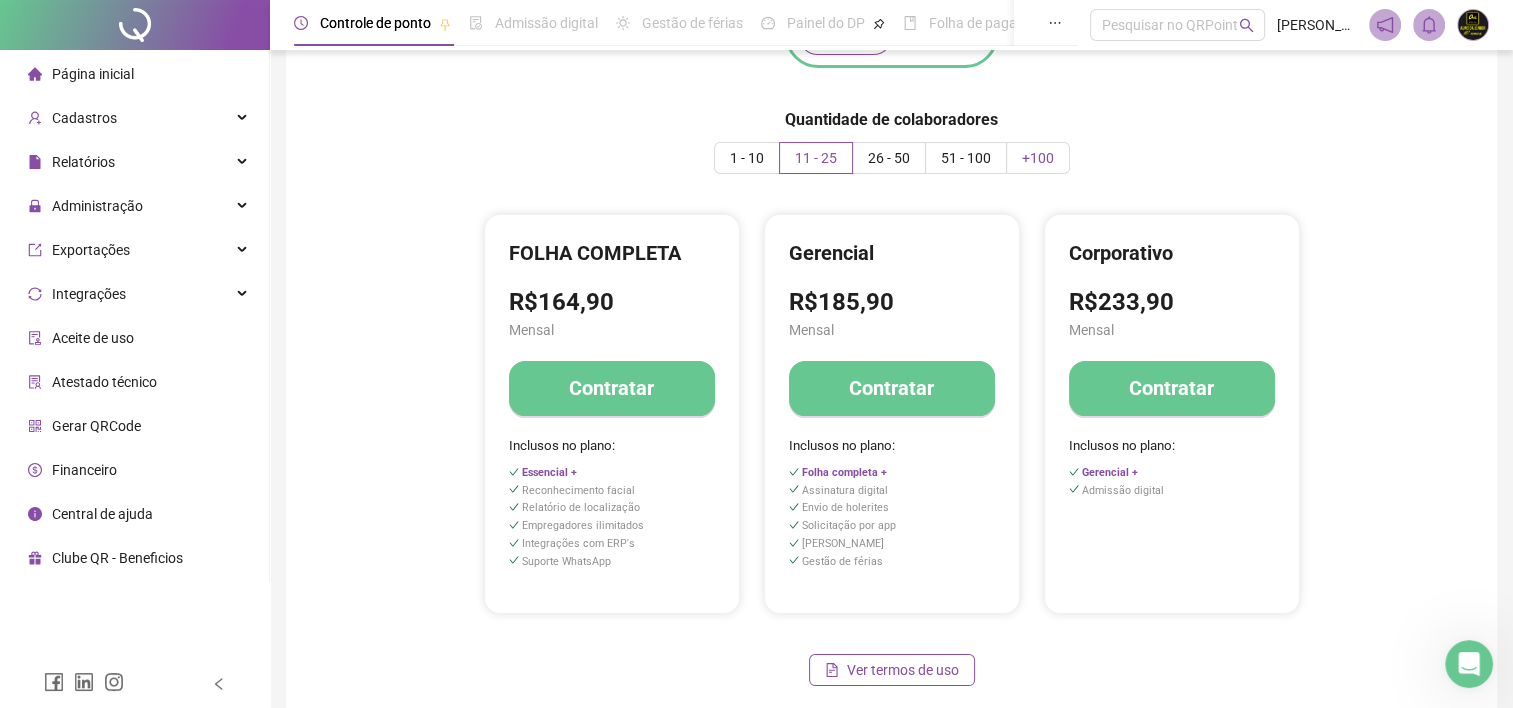 click on "+100" at bounding box center [1038, 158] 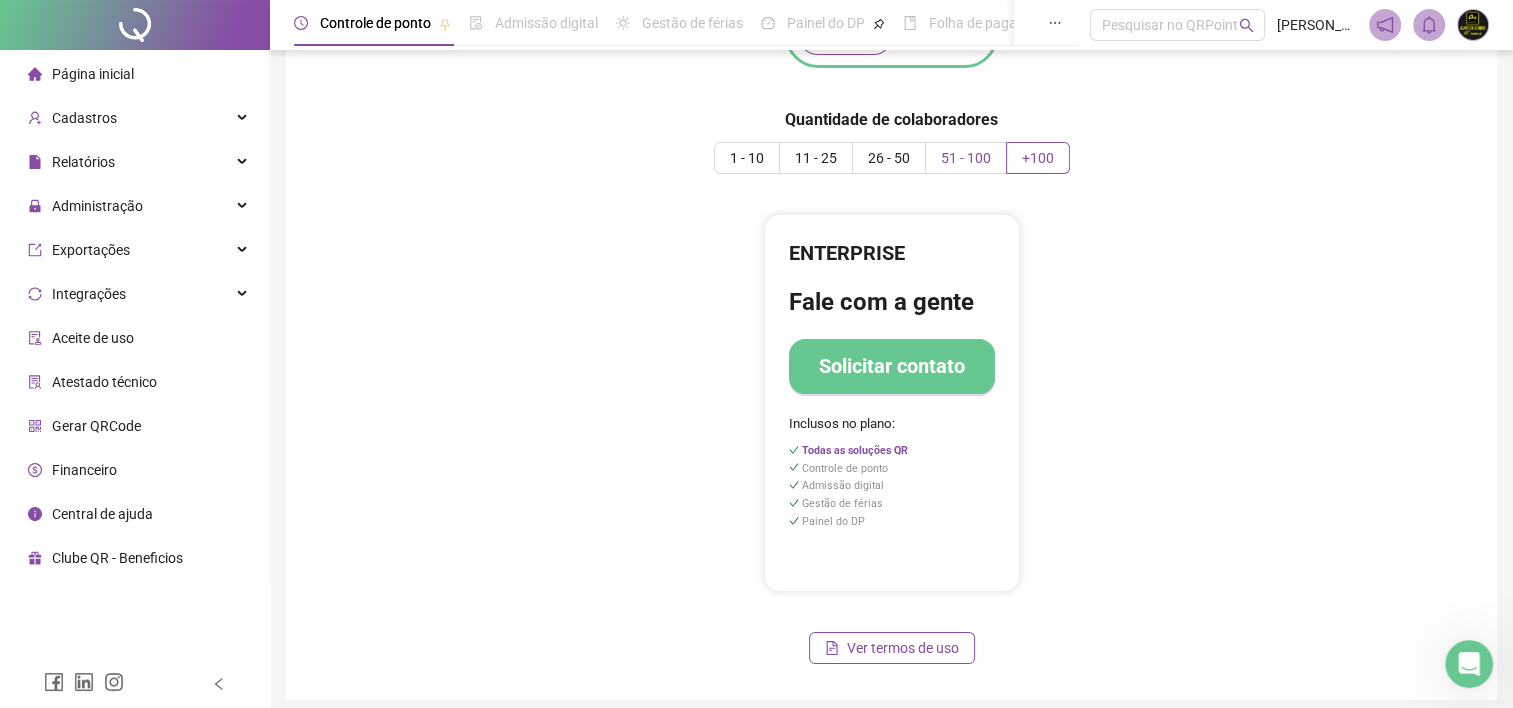click on "51 - 100" at bounding box center [966, 158] 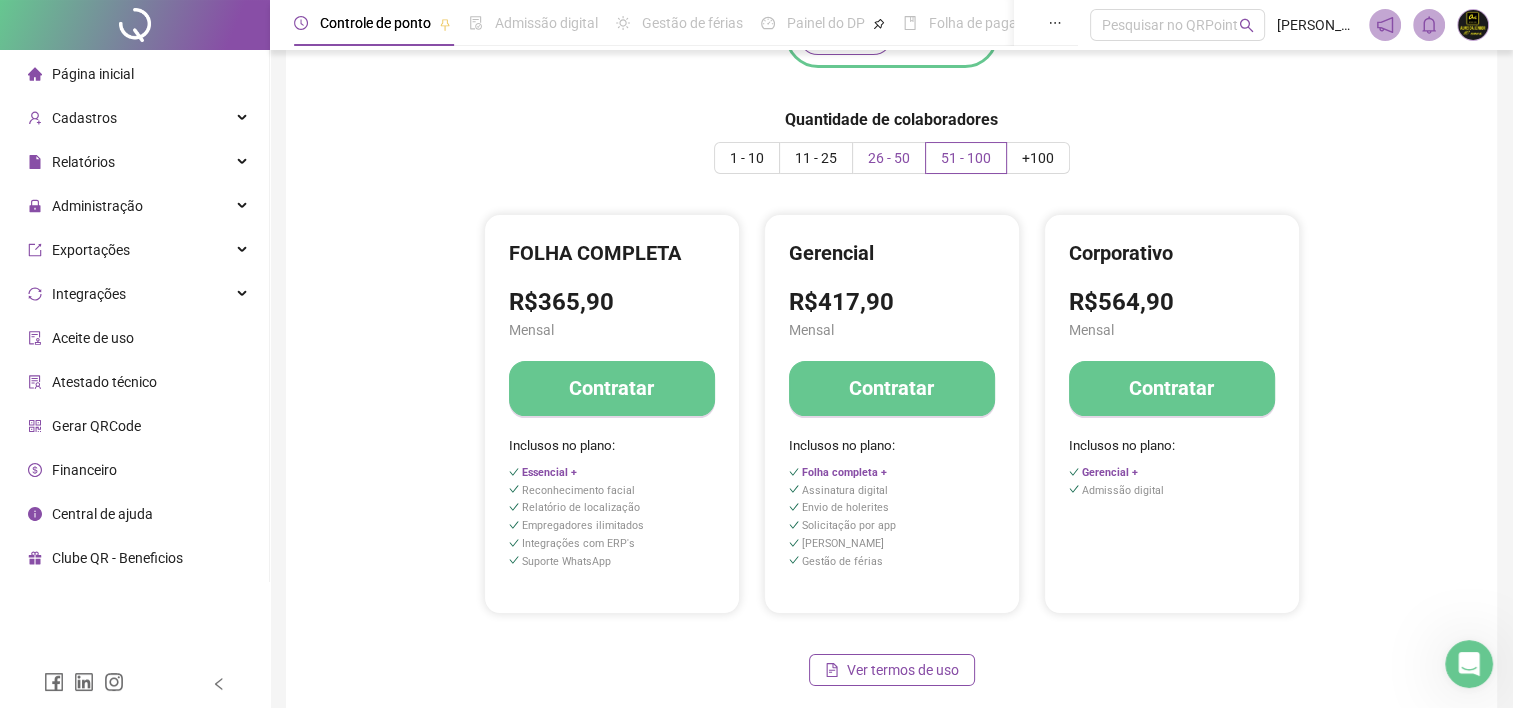 click on "26 - 50" at bounding box center (889, 158) 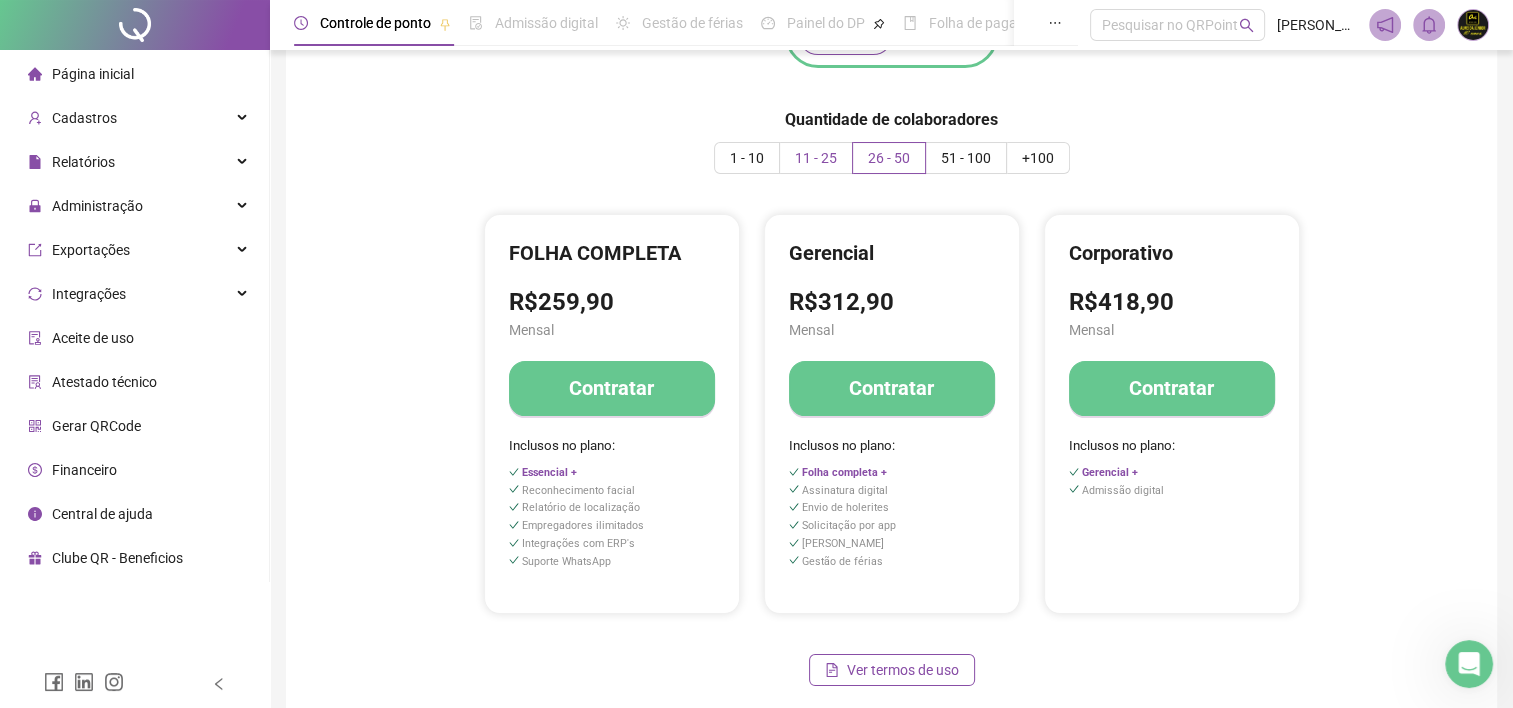 click on "11 - 25" at bounding box center (816, 158) 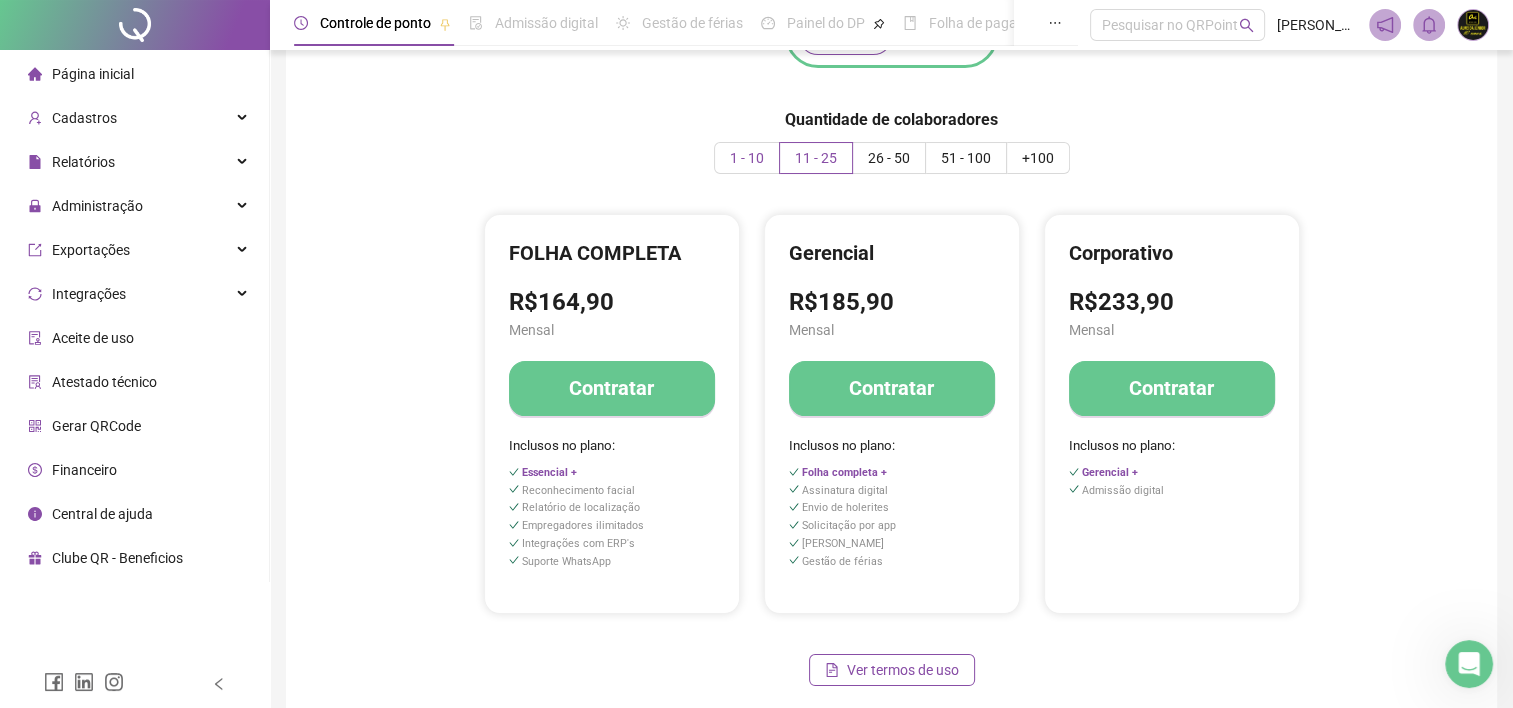 click on "1 - 10" at bounding box center [747, 158] 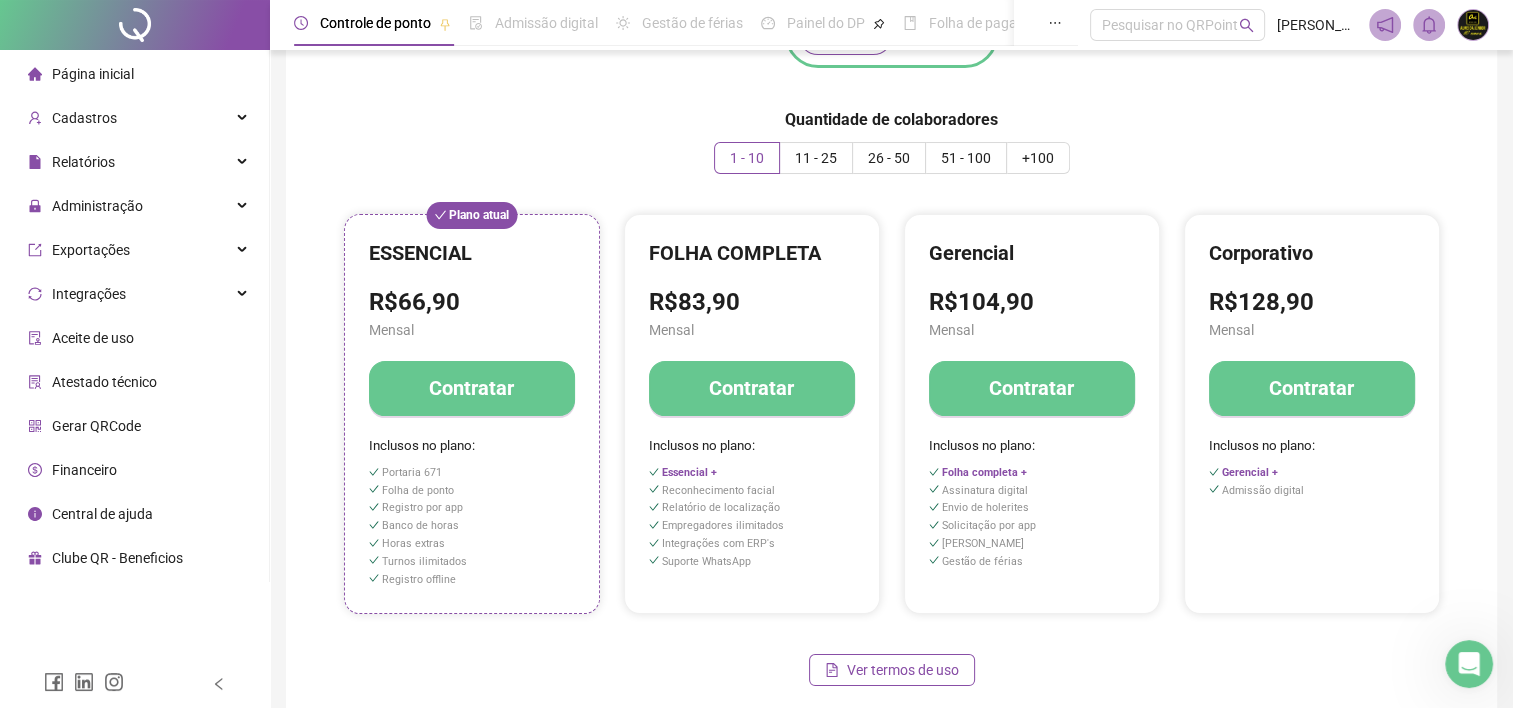 click on "Gerencial R$104,90 Mensal Contratar Inclusos no plano:   Folha completa +   Assinatura digital   Envio de holerites   Solicitação por app   Aviso de vencimento   Gestão de férias" at bounding box center [1032, 414] 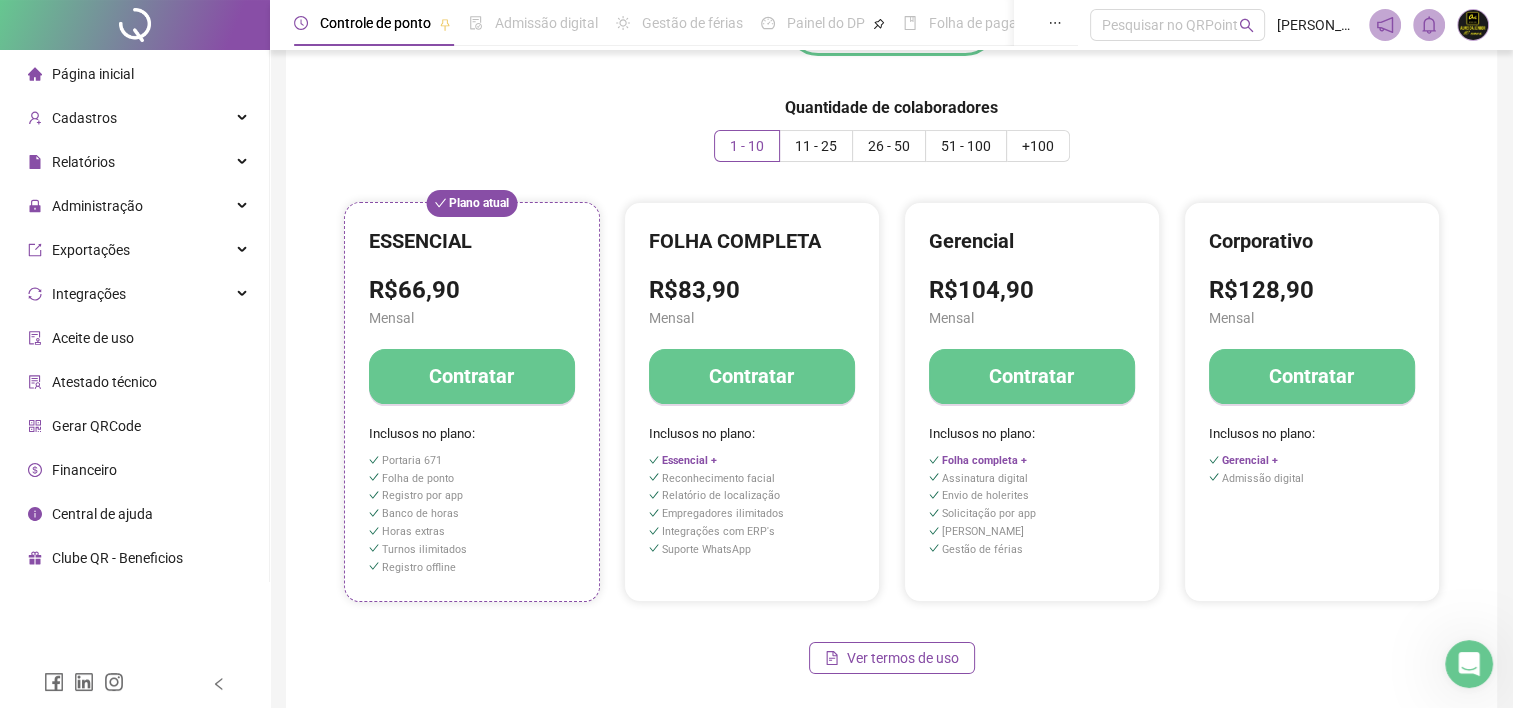 scroll, scrollTop: 198, scrollLeft: 0, axis: vertical 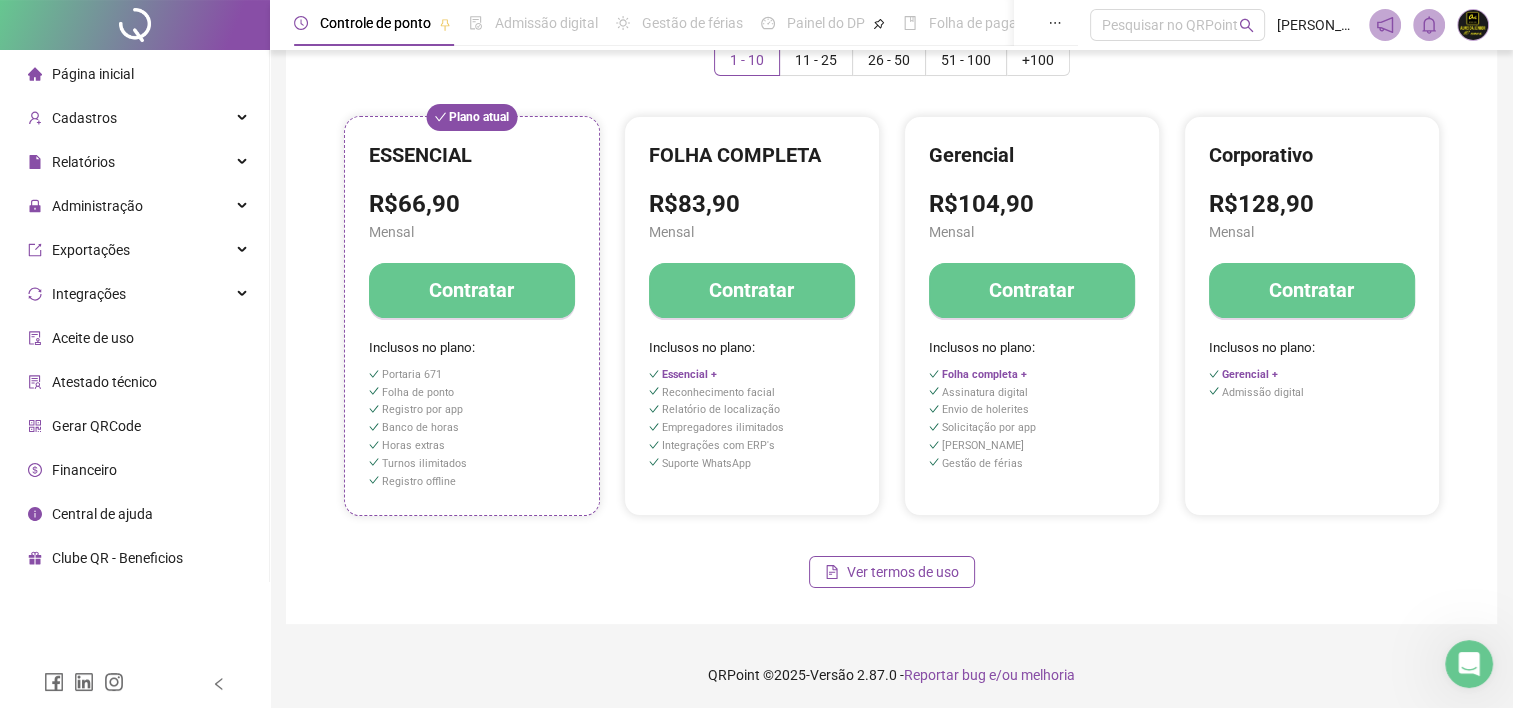 click on "Financeiro" at bounding box center (72, 470) 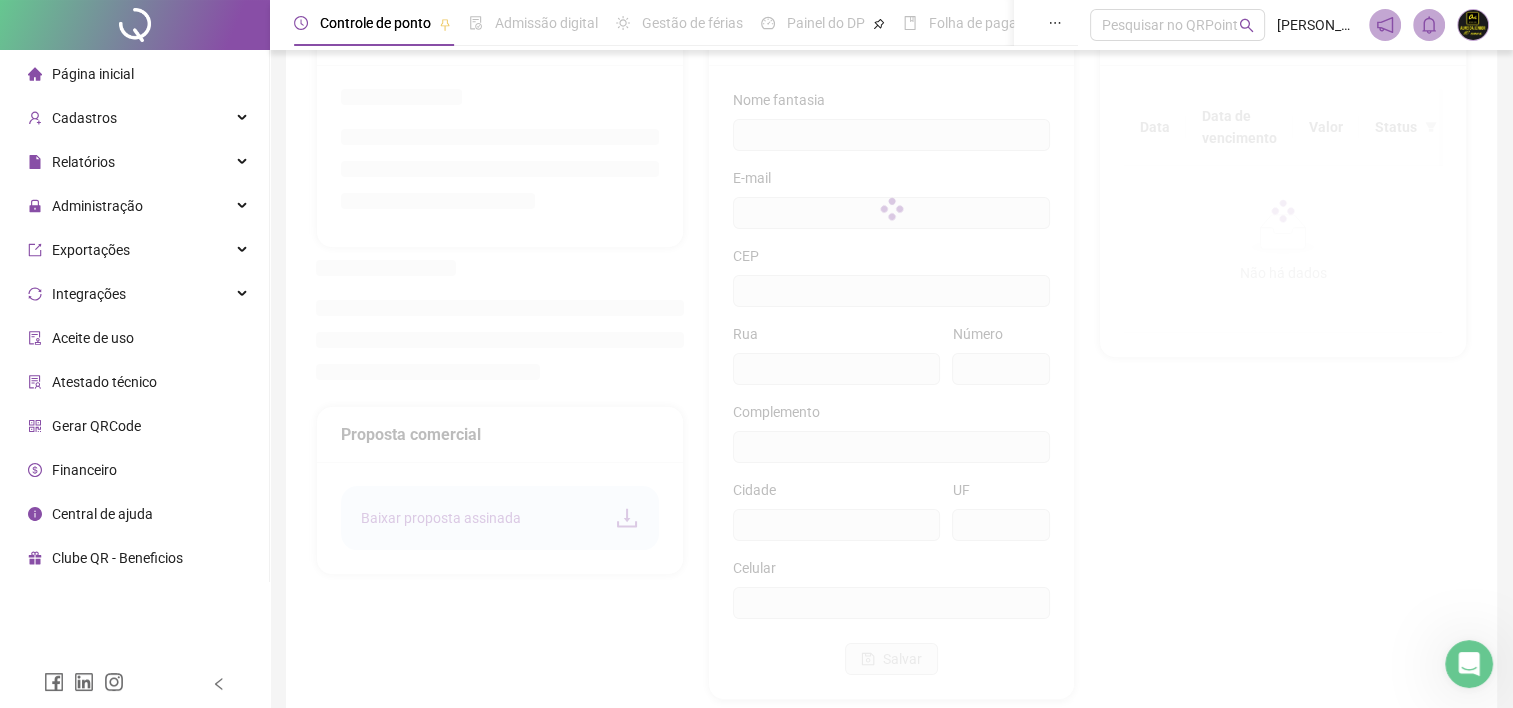 scroll, scrollTop: 0, scrollLeft: 0, axis: both 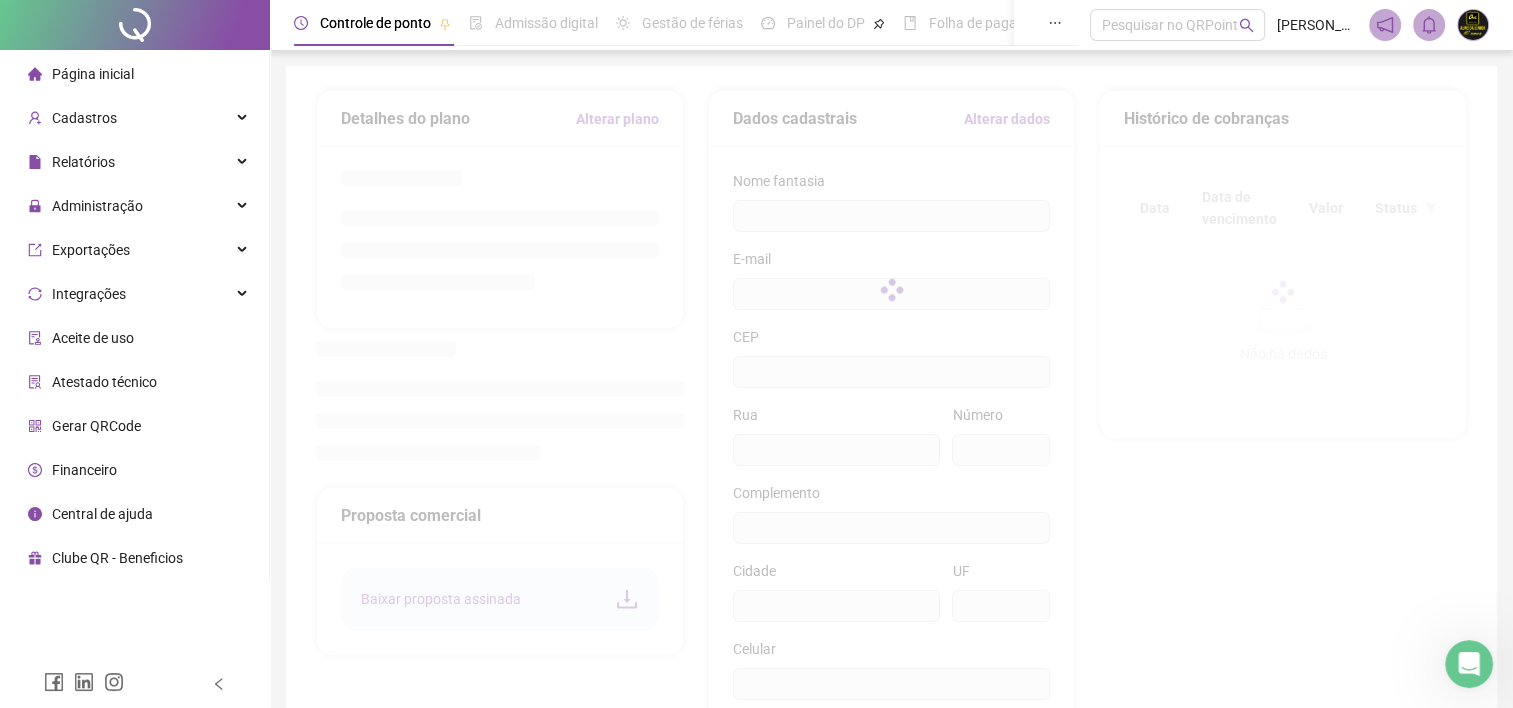 type on "**********" 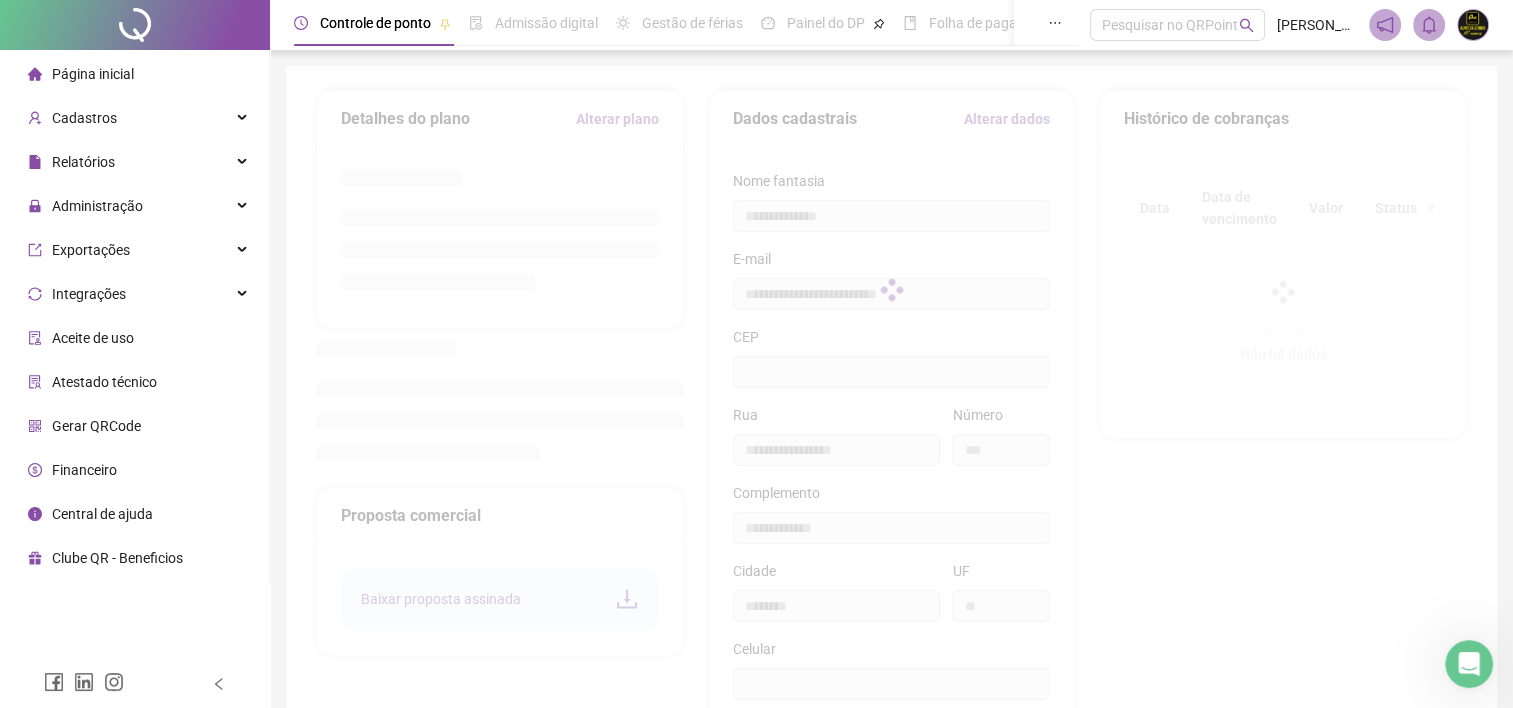 type on "*********" 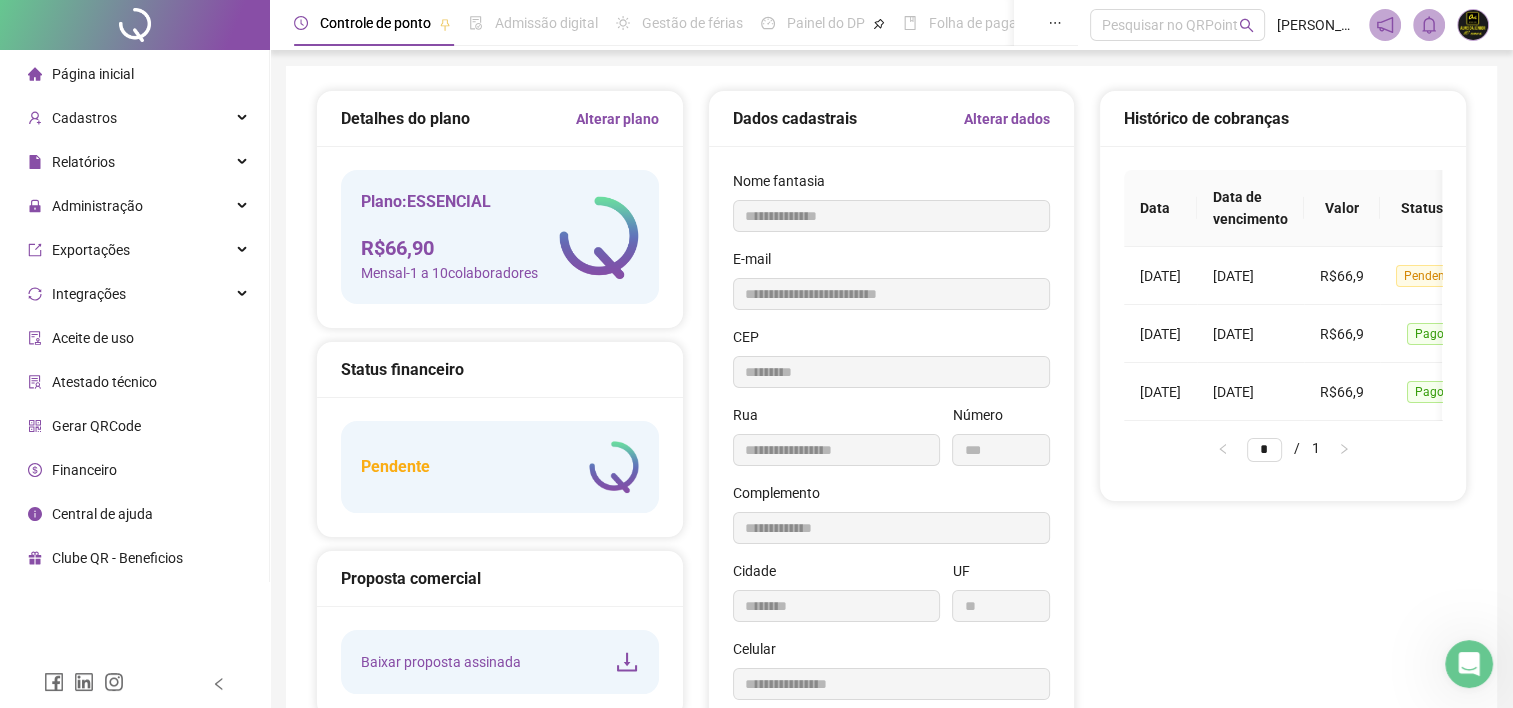click on "Alterar plano" at bounding box center (617, 119) 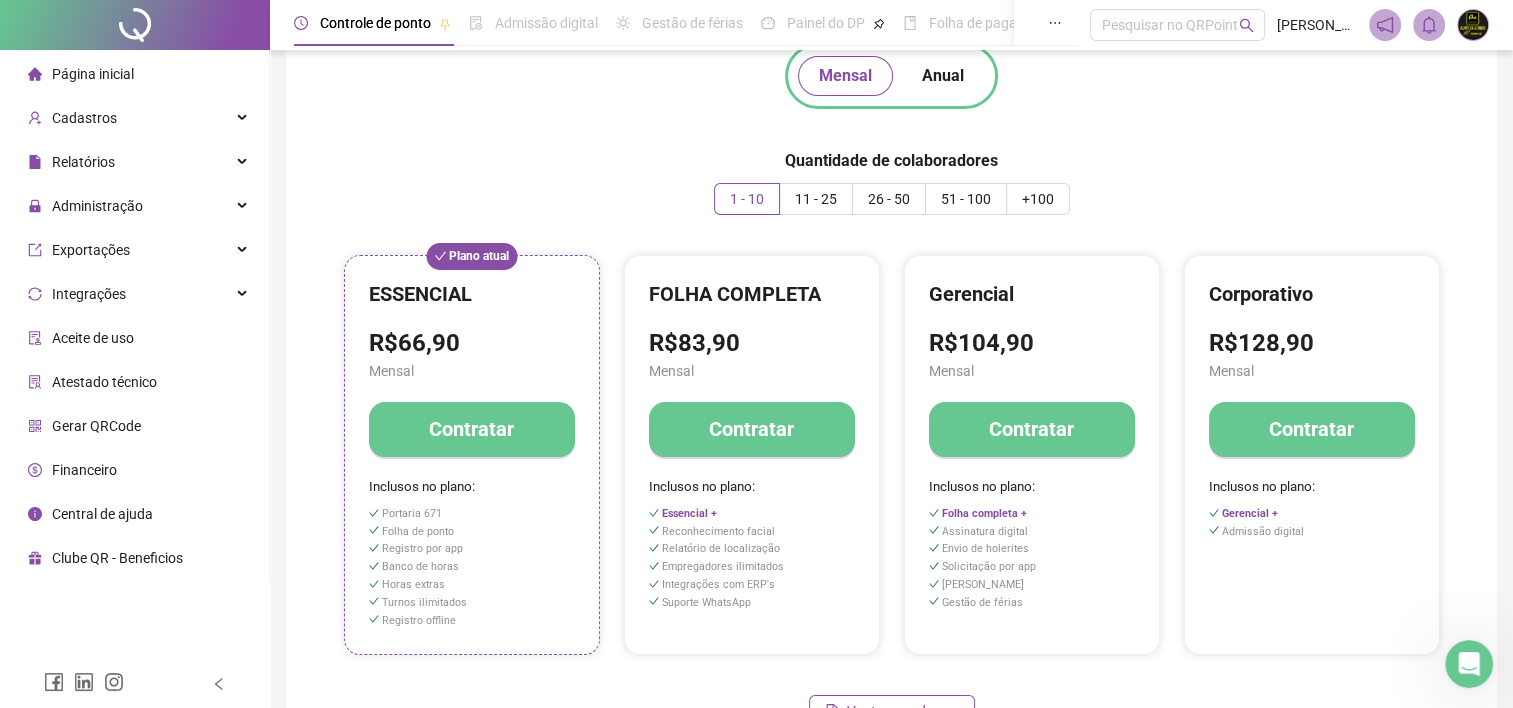 scroll, scrollTop: 0, scrollLeft: 0, axis: both 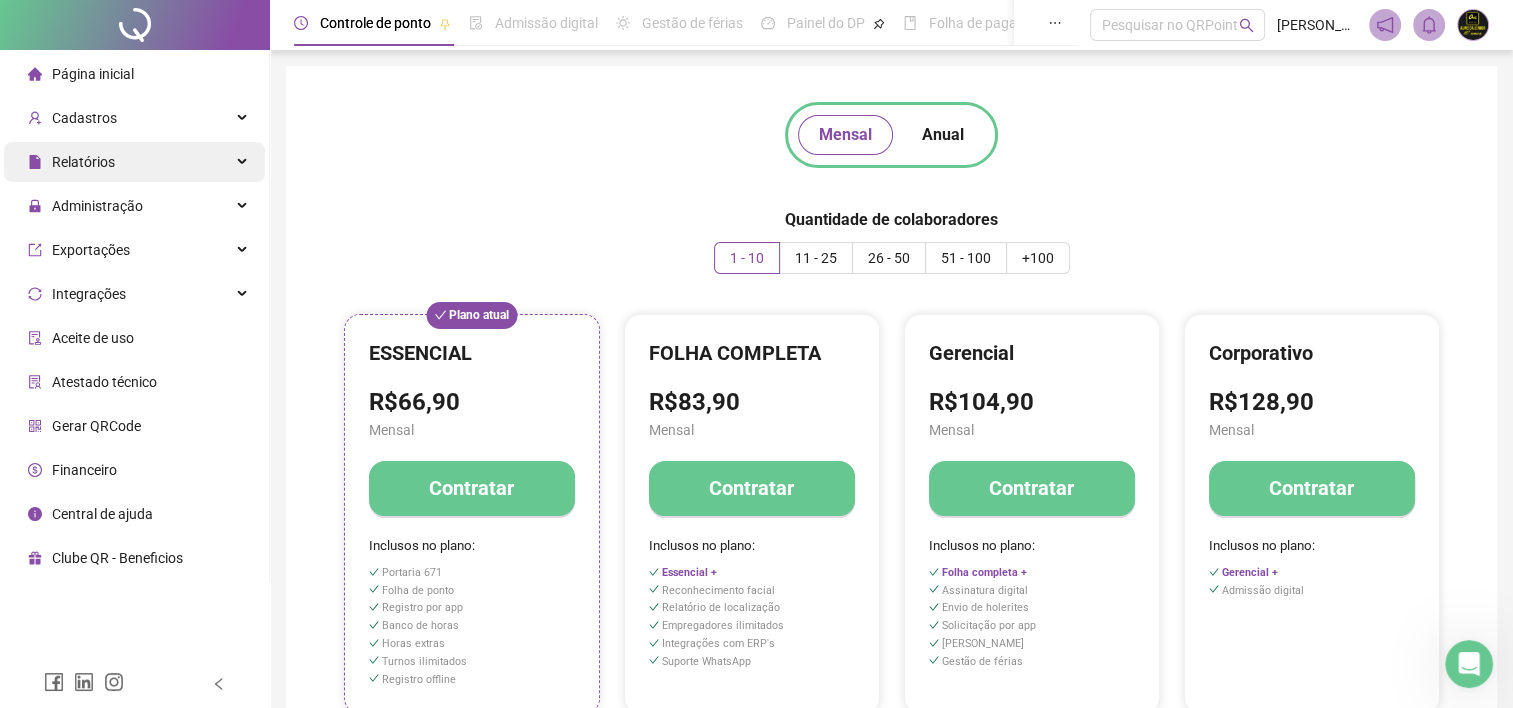 click on "Relatórios" at bounding box center [83, 162] 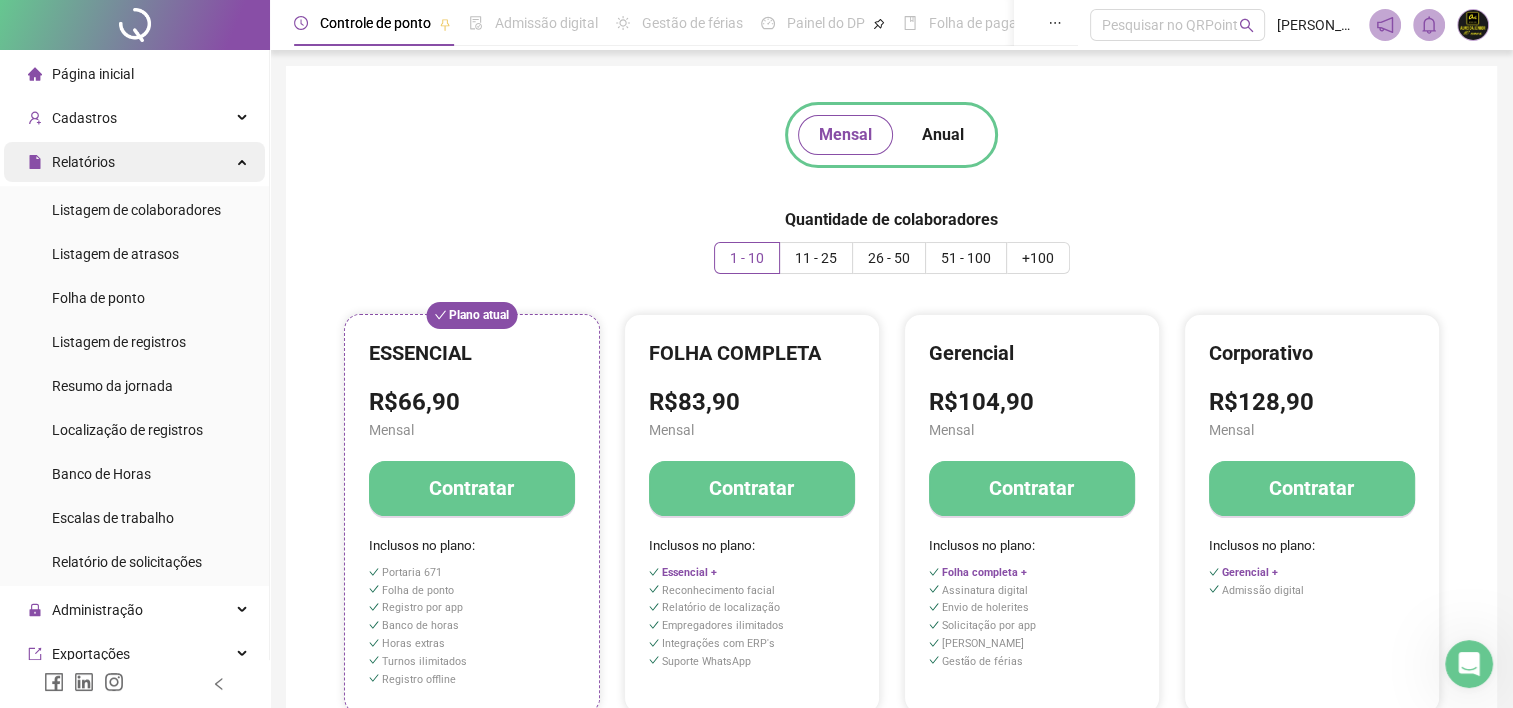 click on "Relatórios" at bounding box center [83, 162] 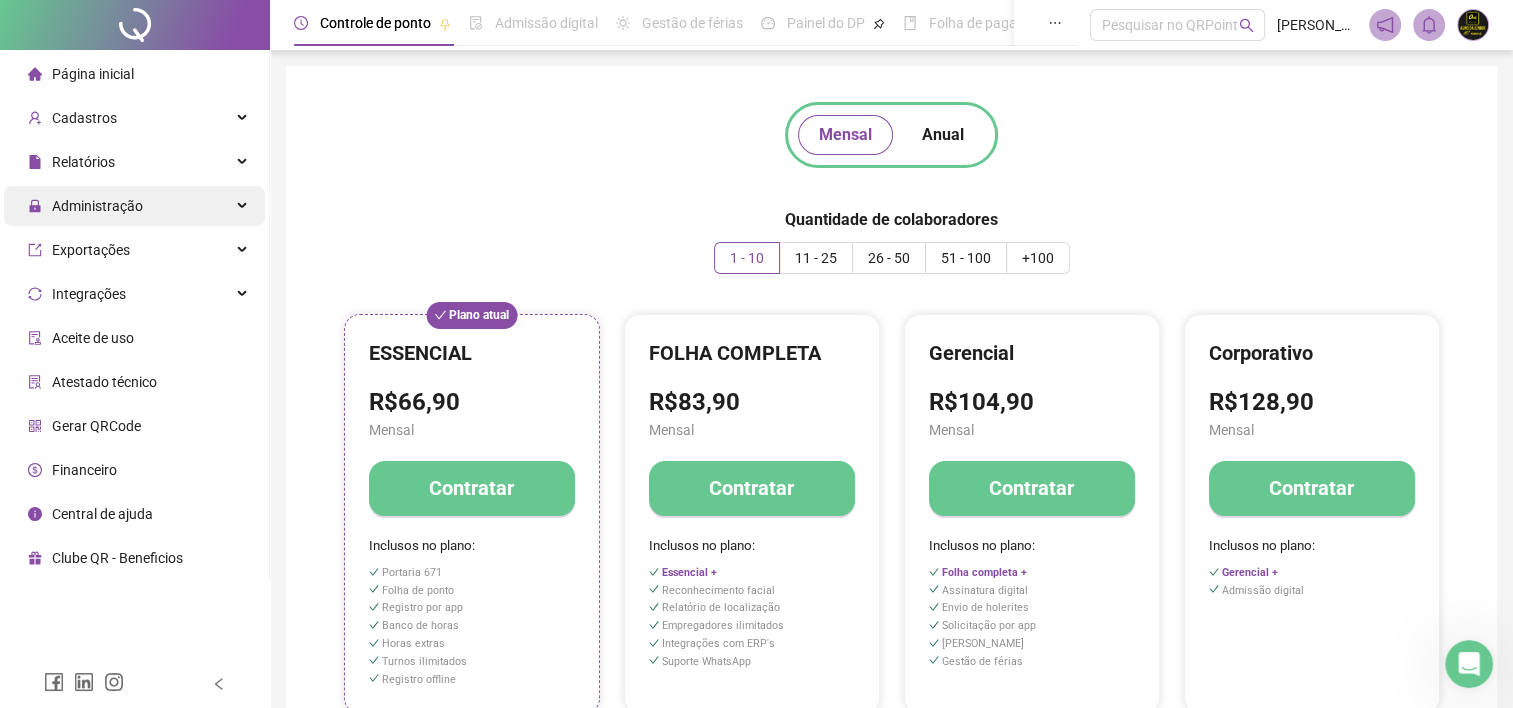 click on "Administração" at bounding box center (97, 206) 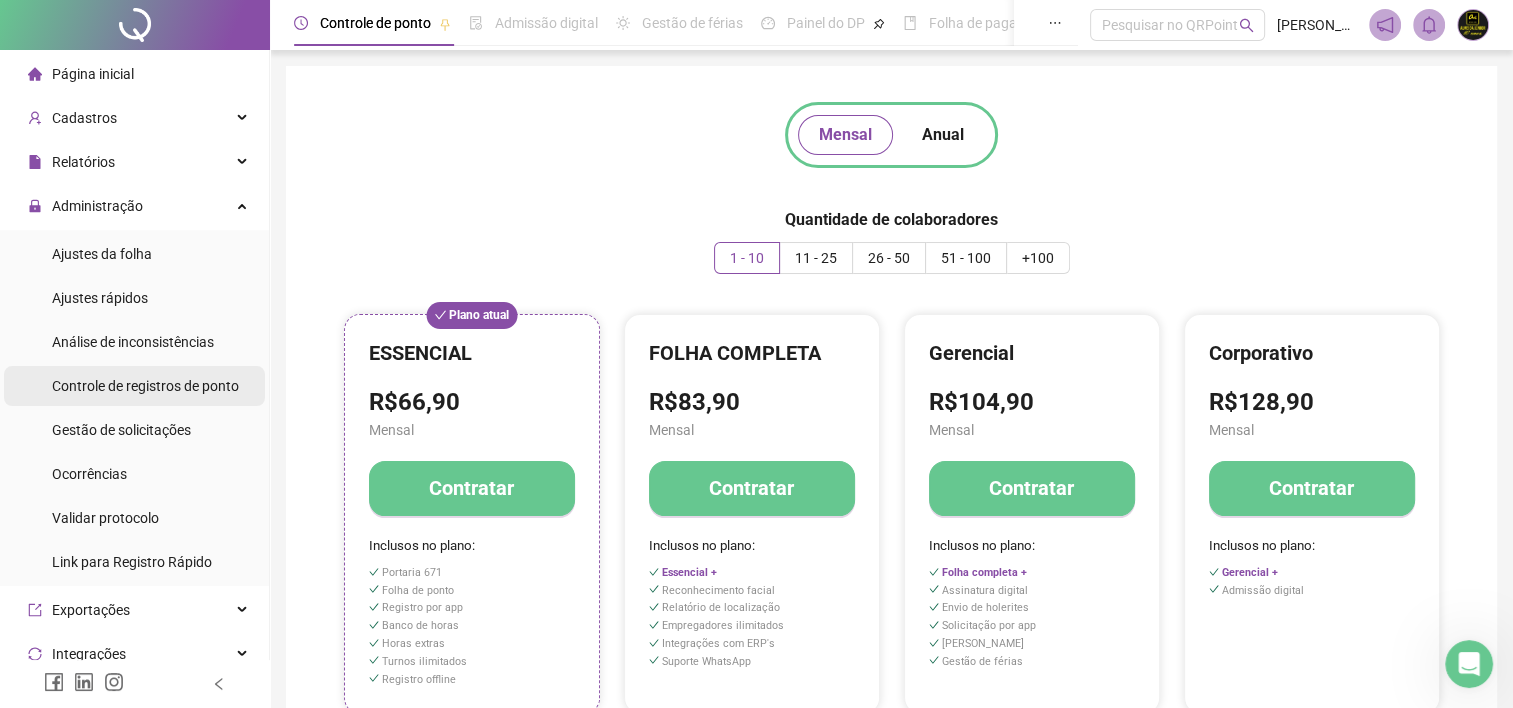 click on "Controle de registros de ponto" at bounding box center (145, 386) 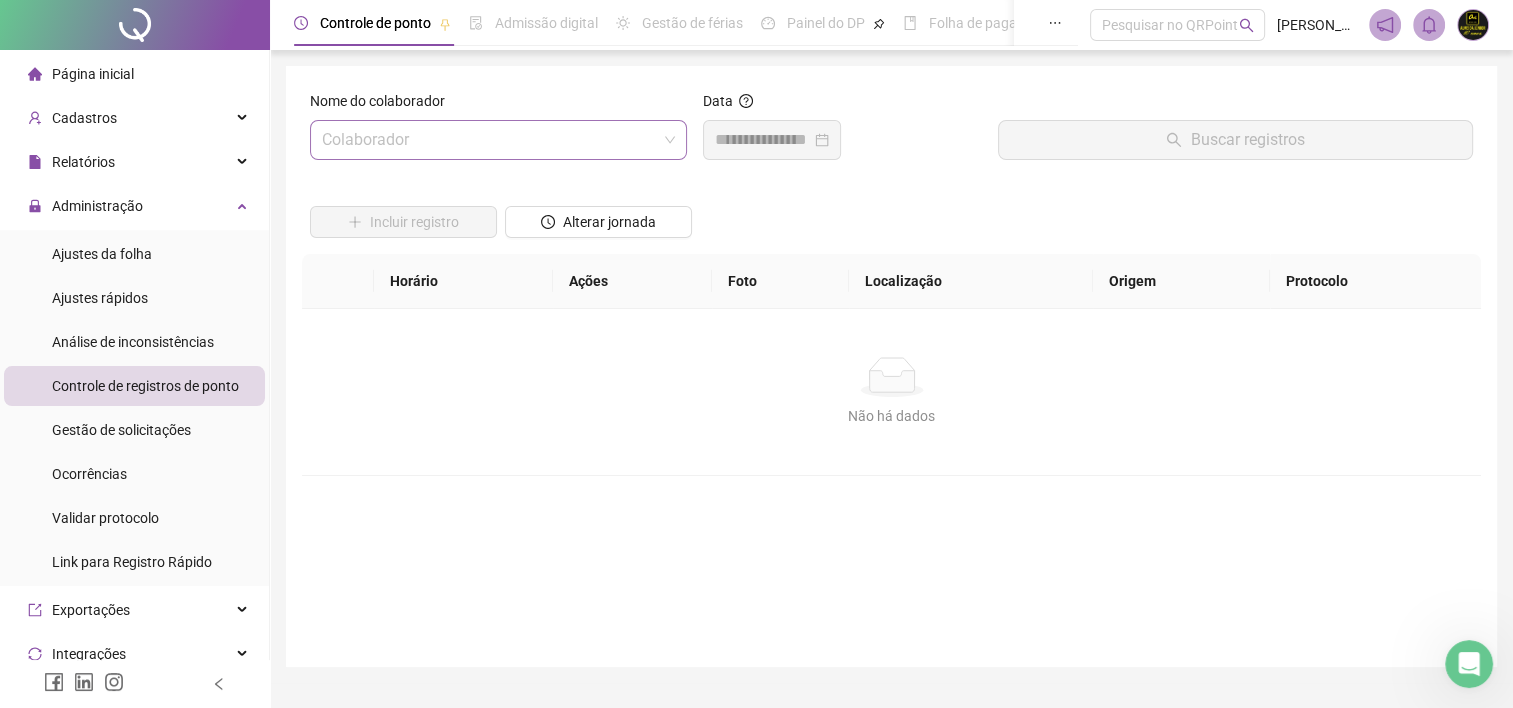 click on "Colaborador" at bounding box center (498, 140) 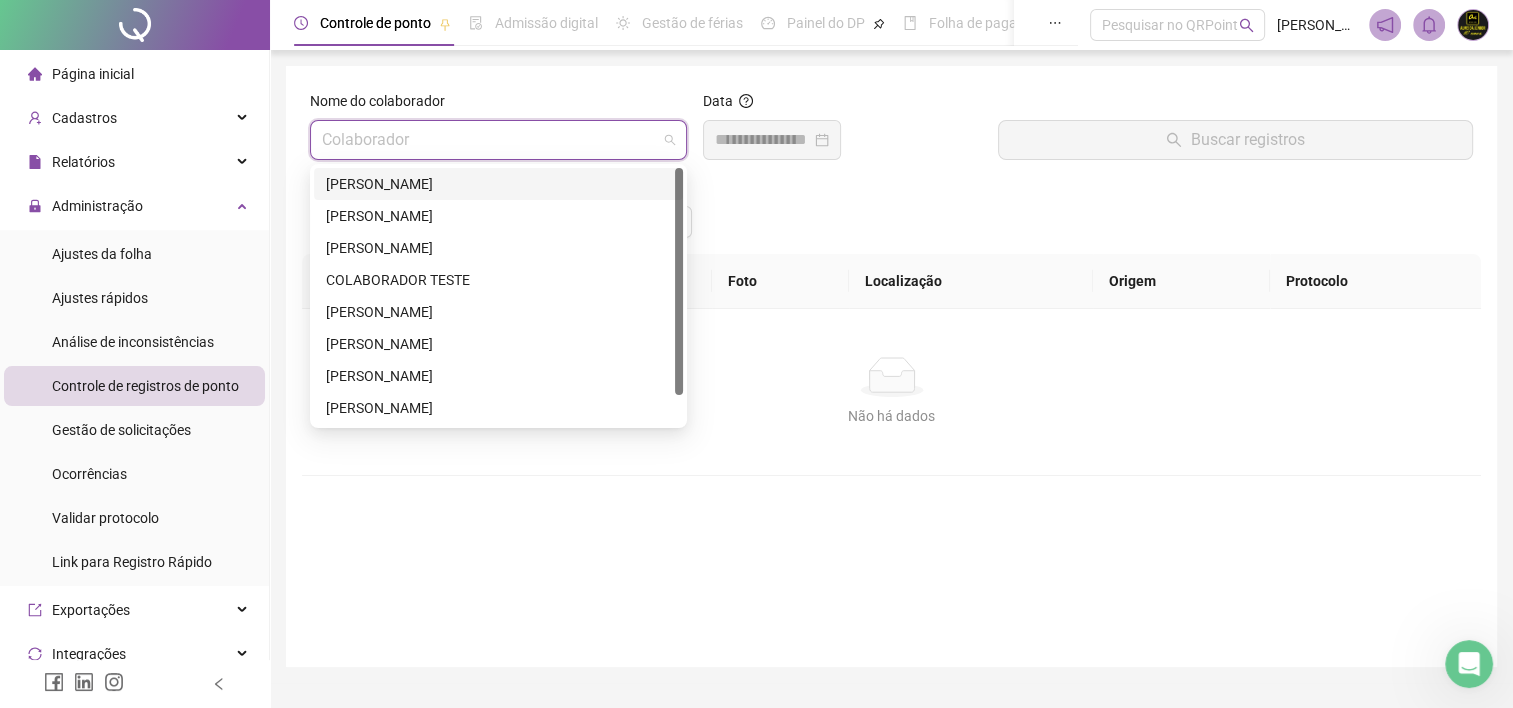 click on "[PERSON_NAME]" at bounding box center [498, 184] 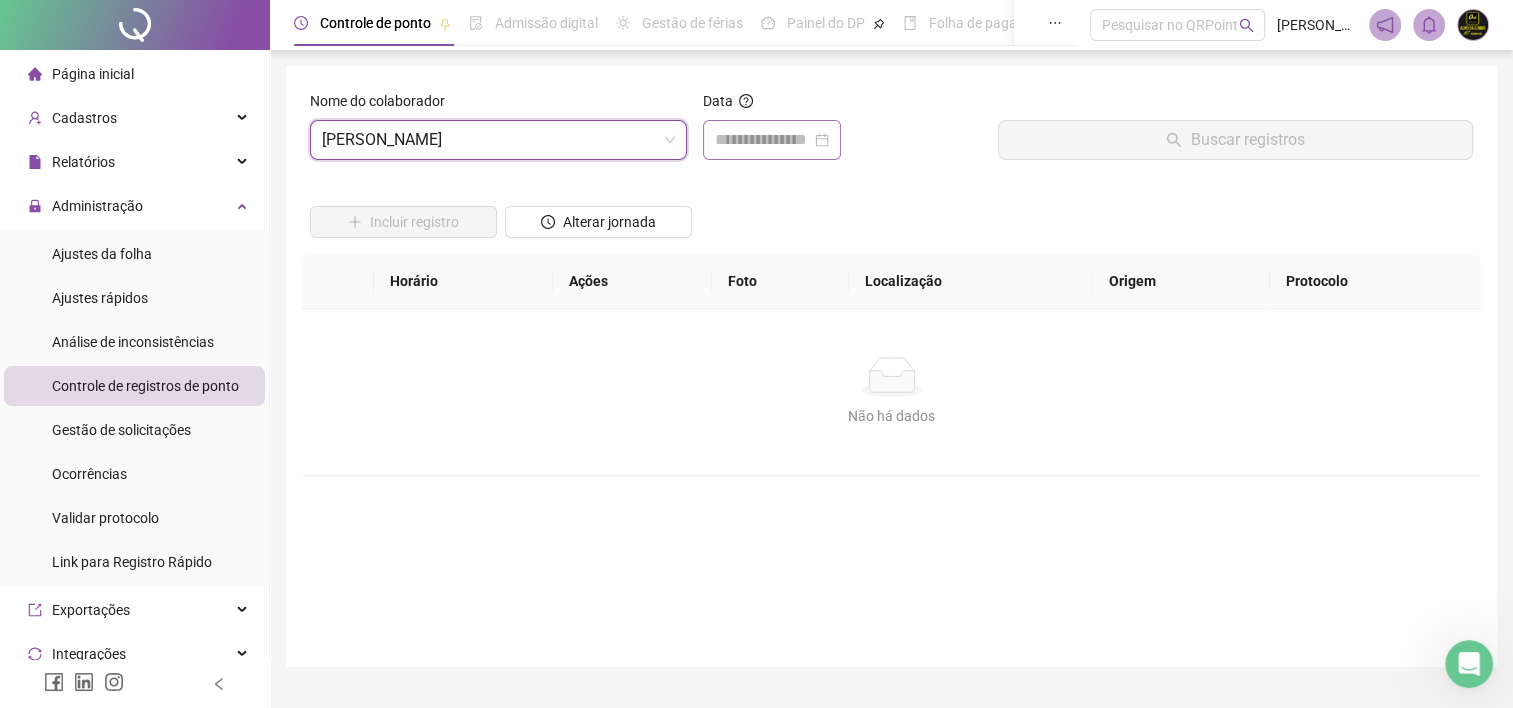 click at bounding box center (772, 140) 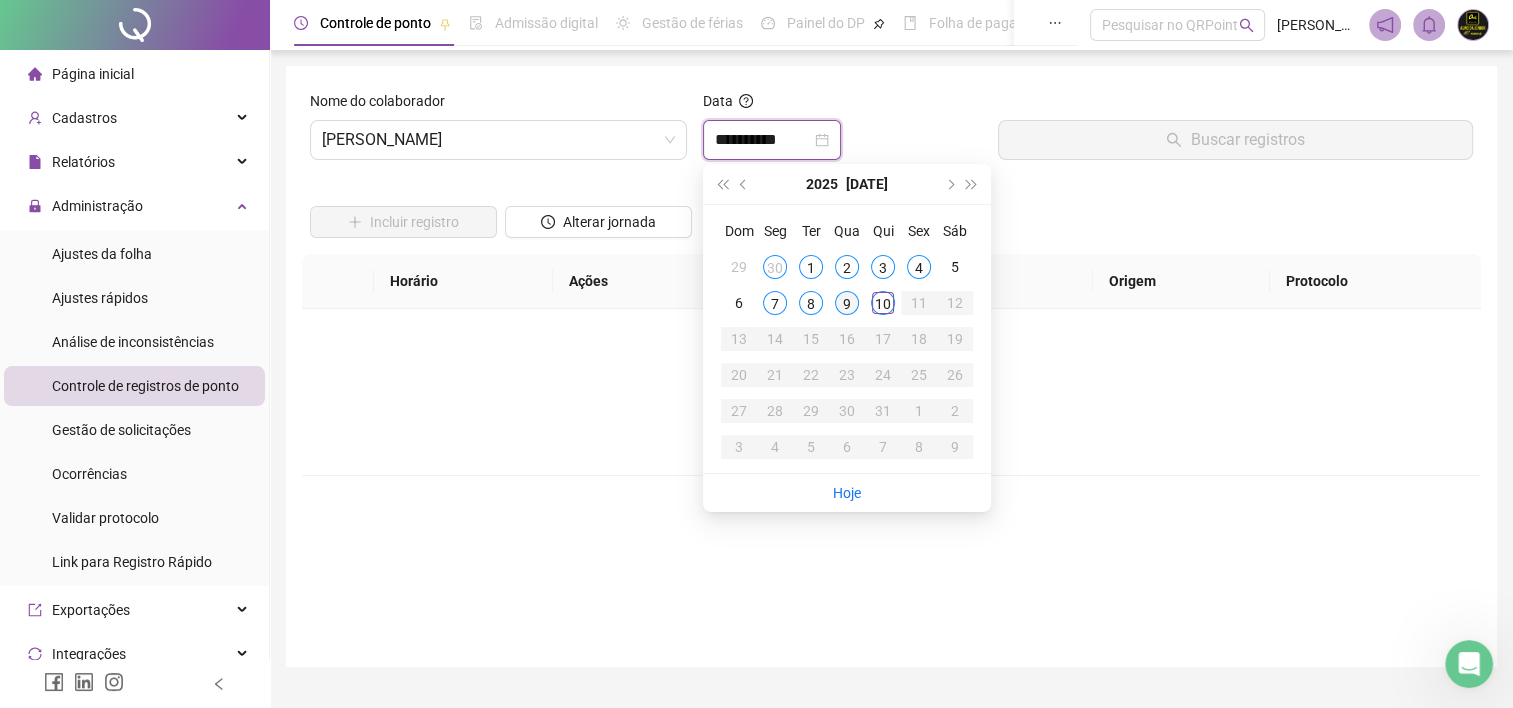 type on "**********" 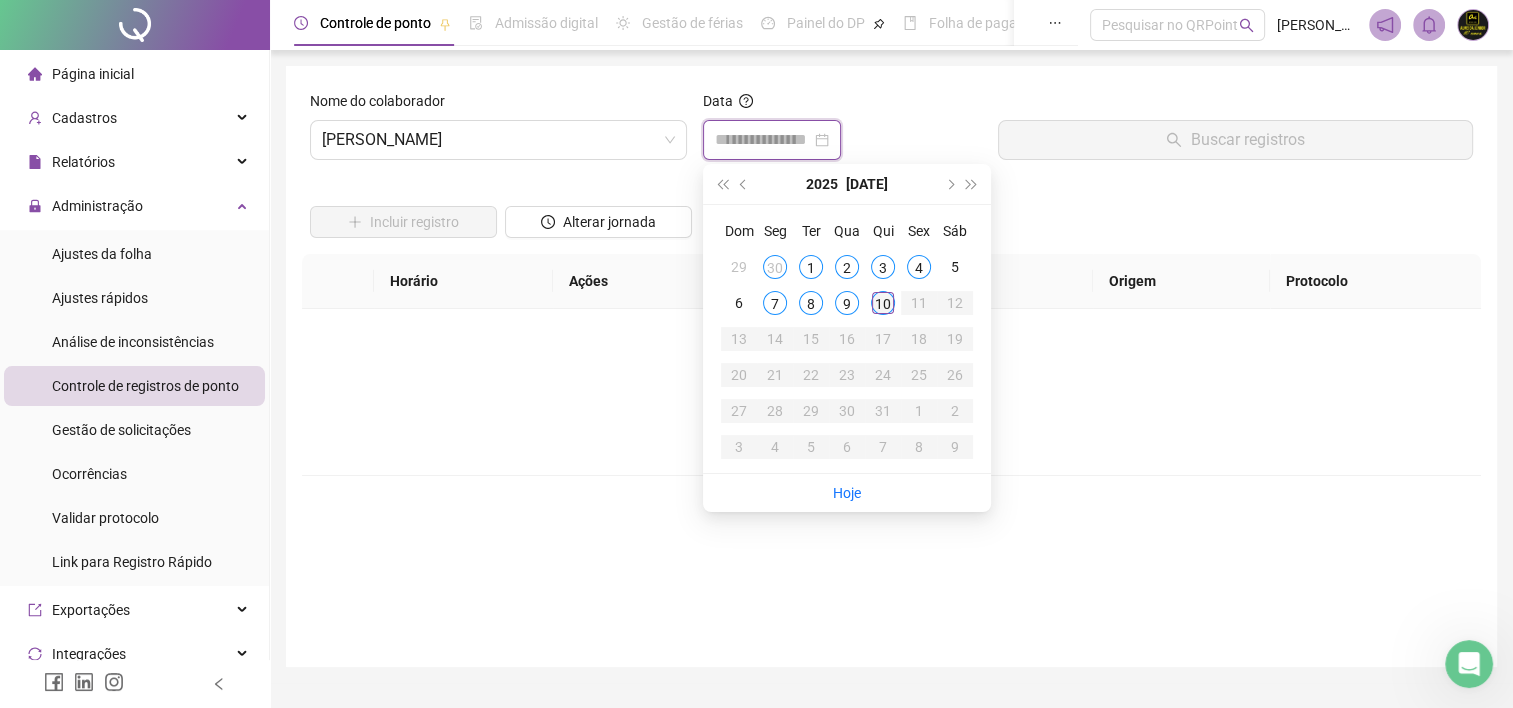 type on "**********" 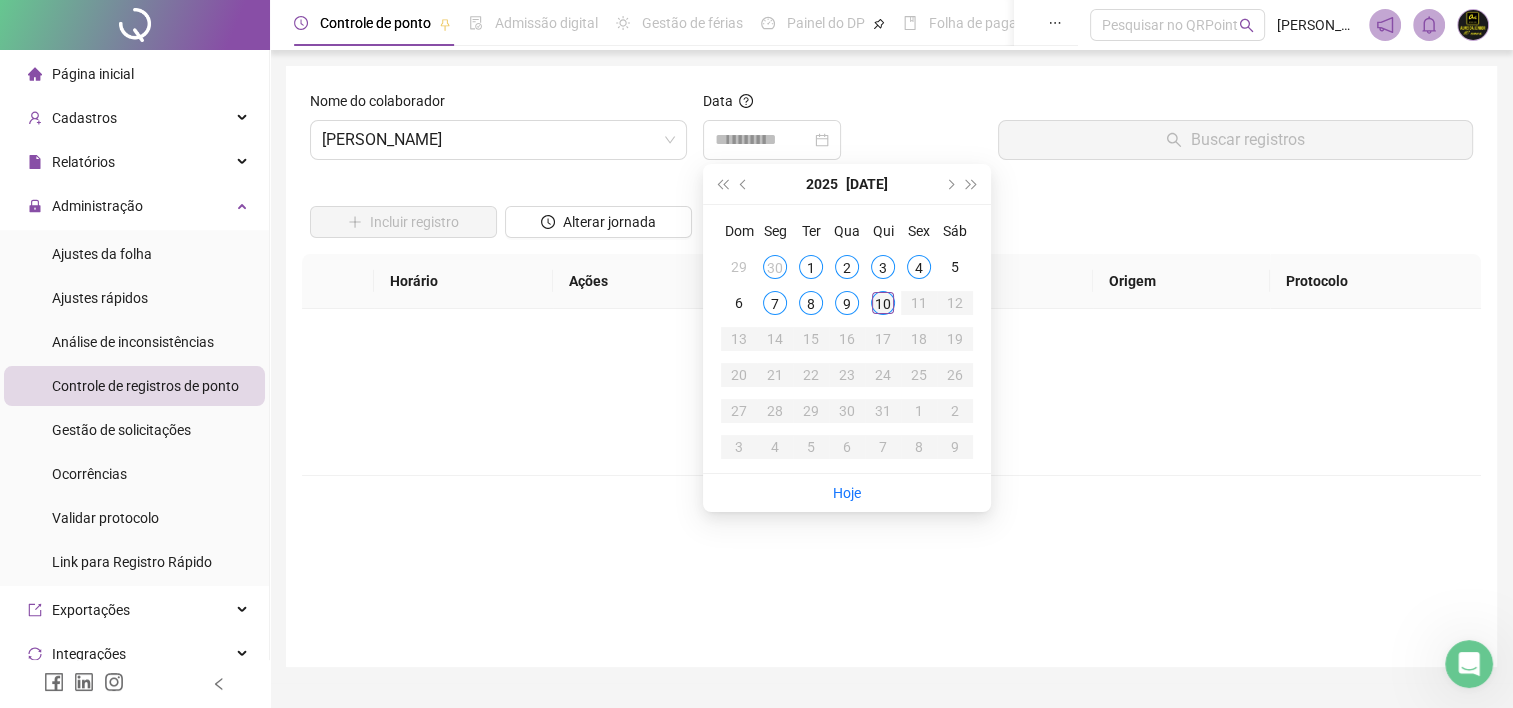click on "10" at bounding box center (883, 303) 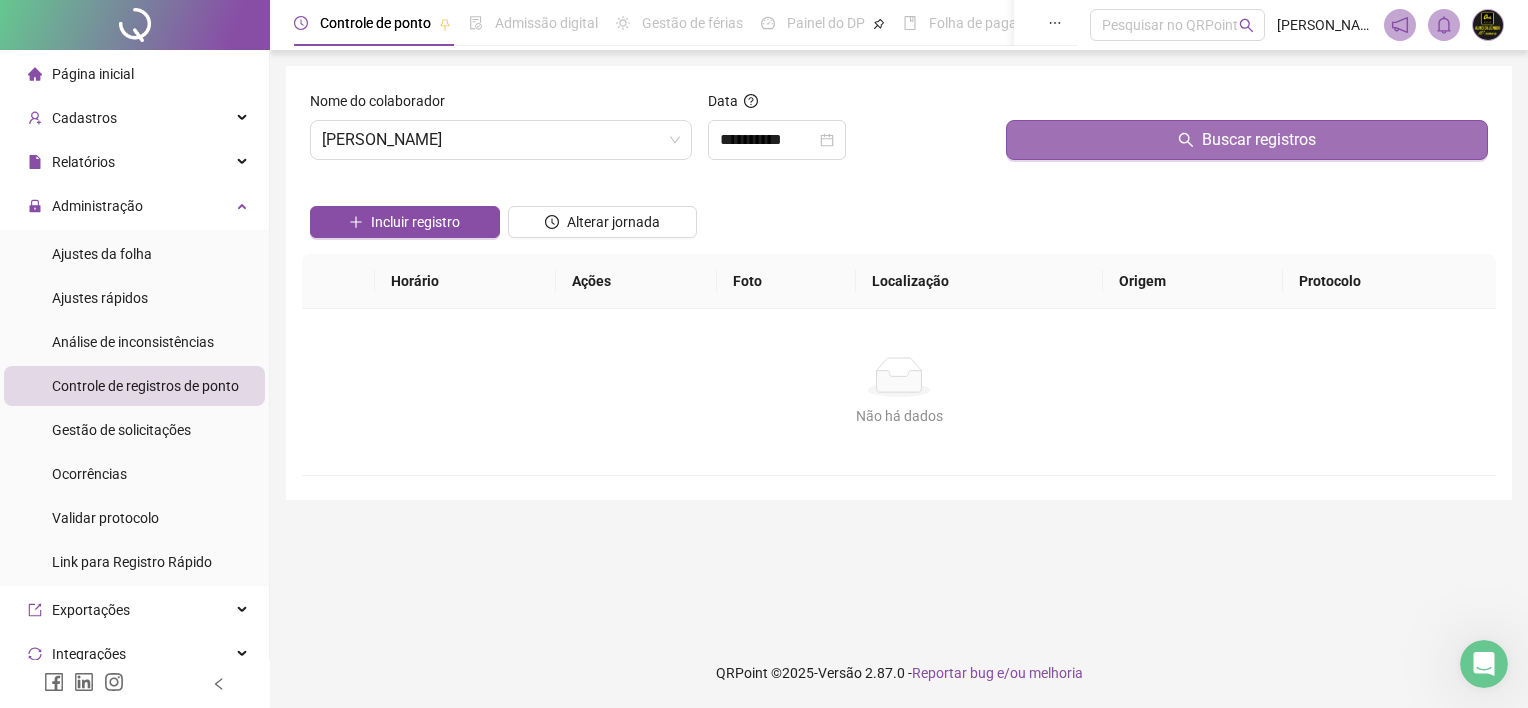 click on "Buscar registros" at bounding box center (1259, 140) 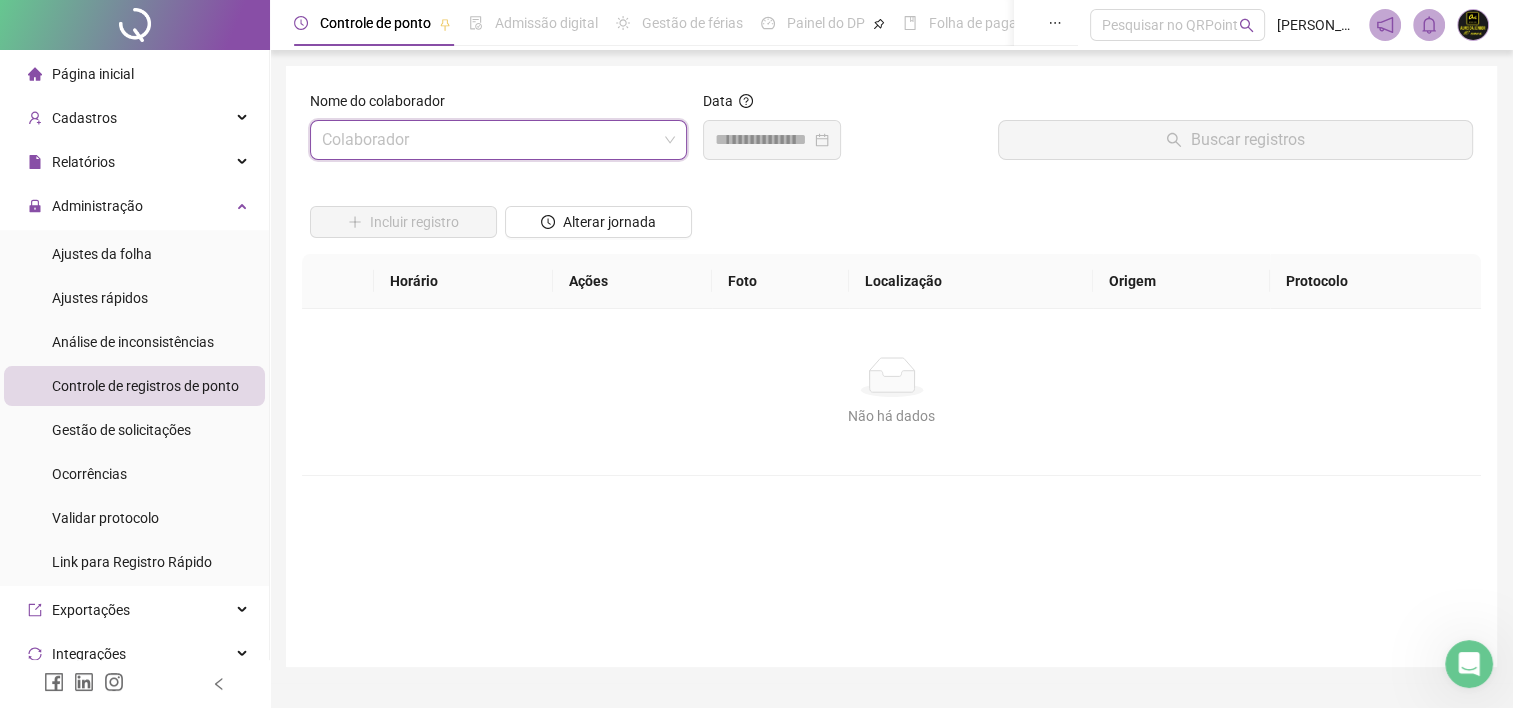 click at bounding box center (492, 140) 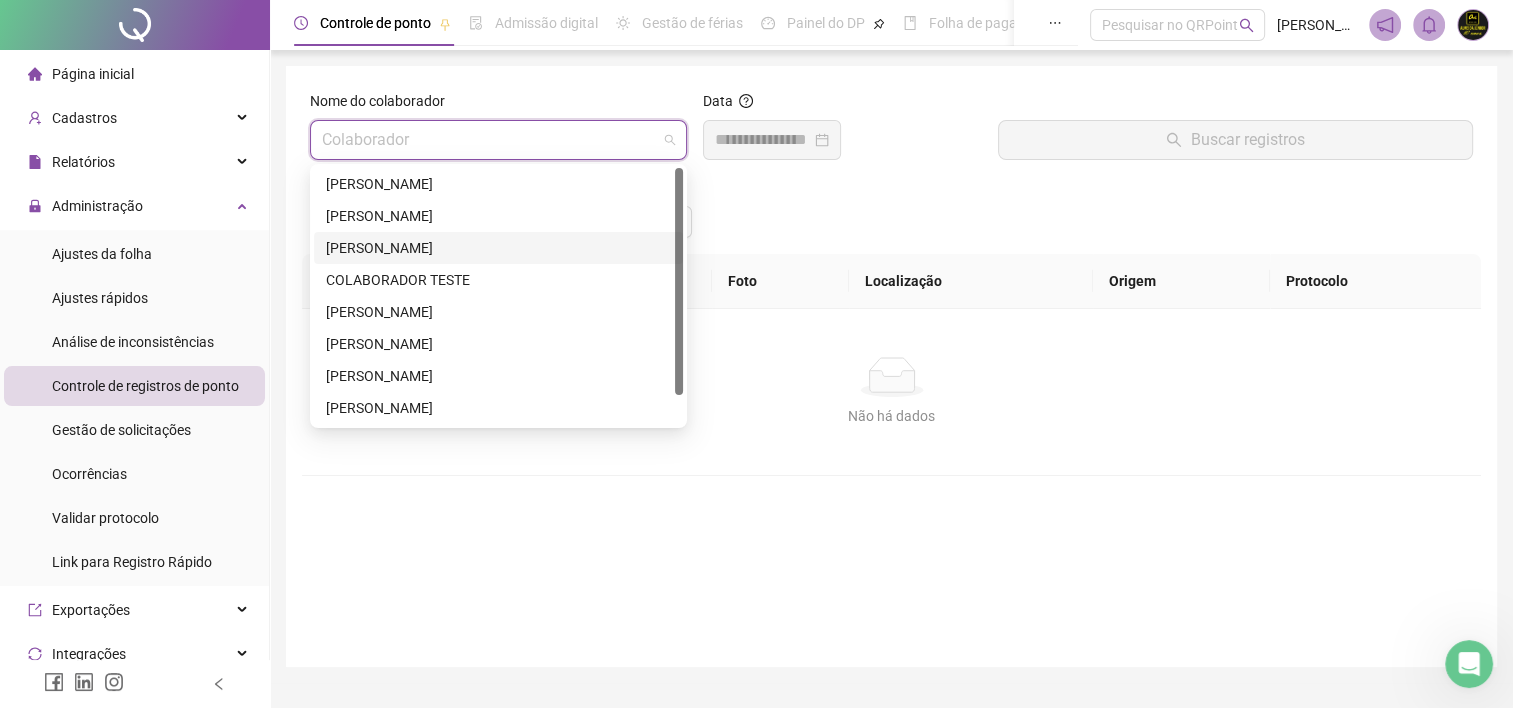 click on "[PERSON_NAME]" at bounding box center (498, 248) 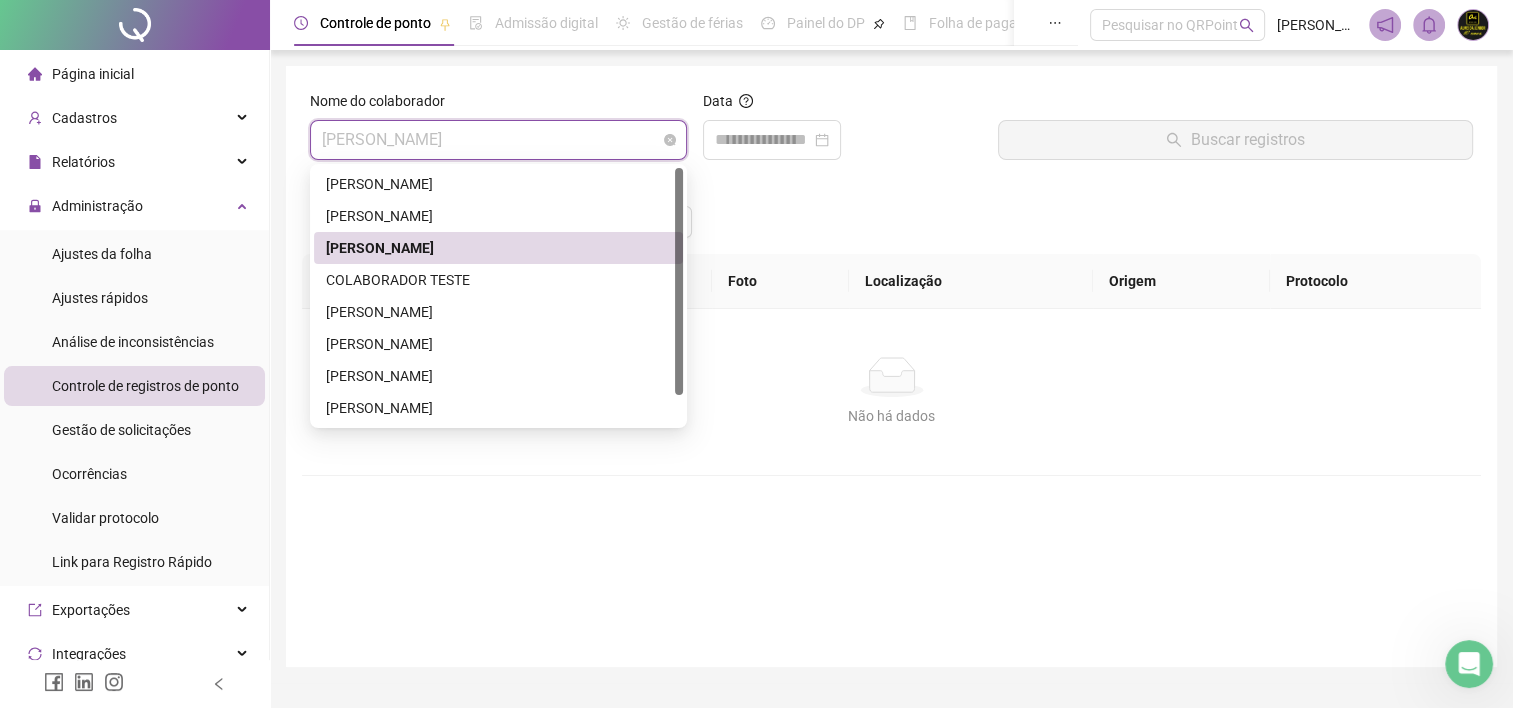 click on "[PERSON_NAME]" at bounding box center [498, 140] 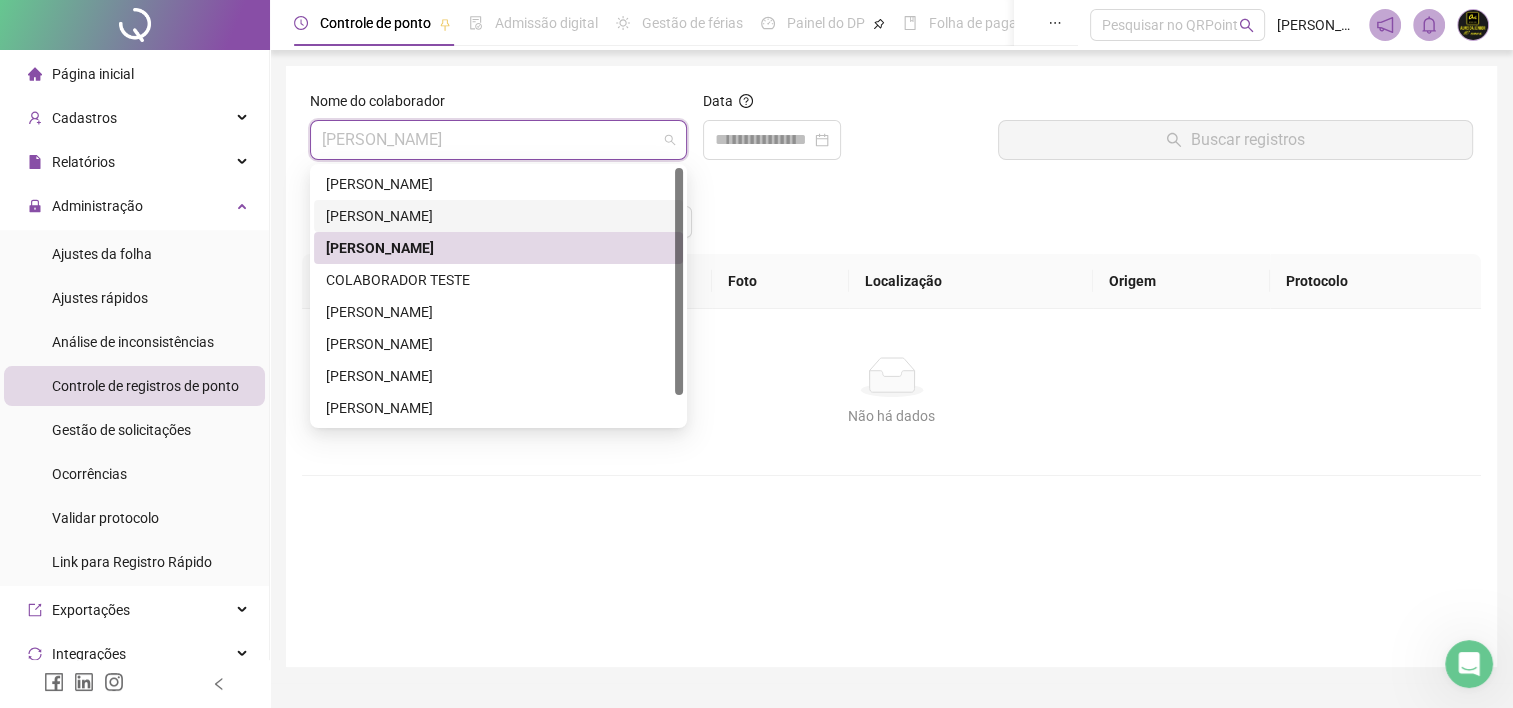 click on "[PERSON_NAME]" at bounding box center [498, 216] 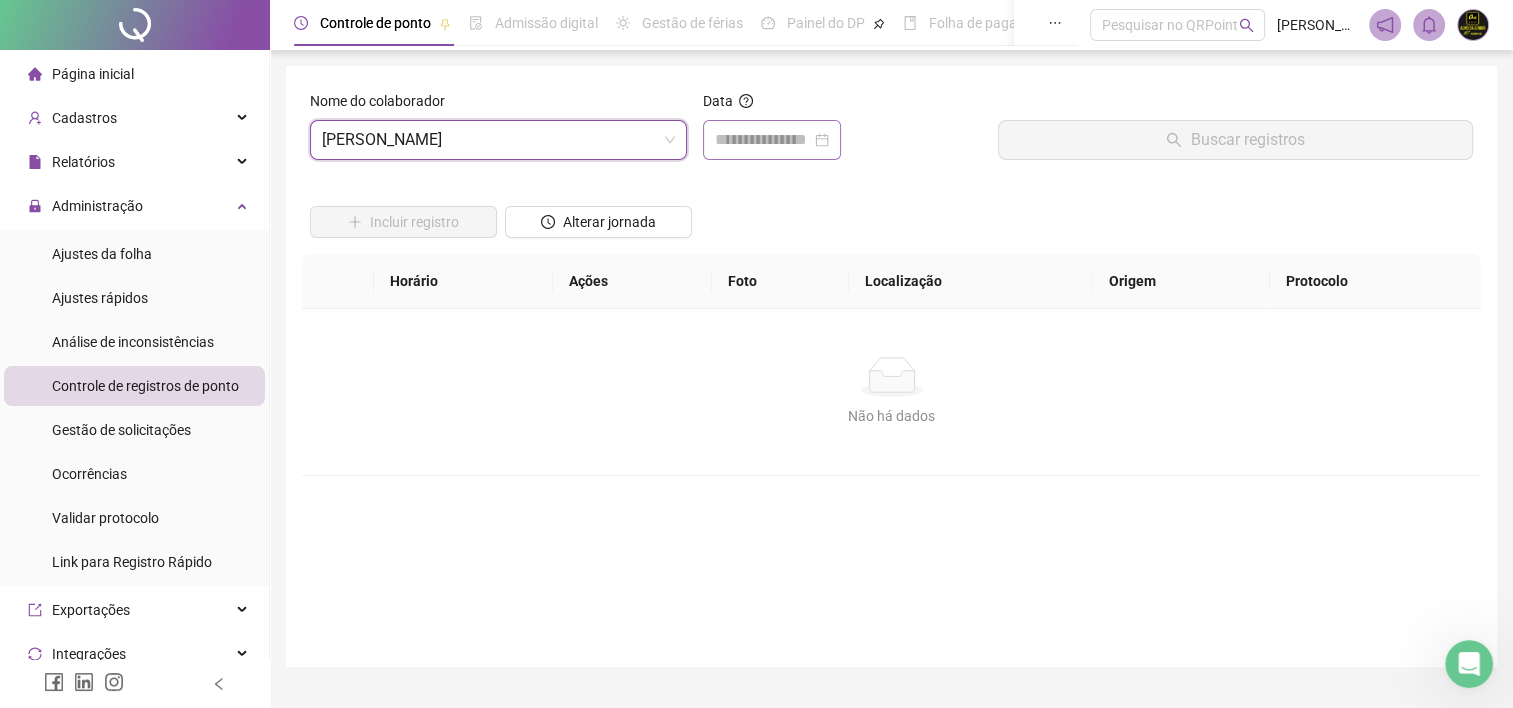 click at bounding box center [772, 140] 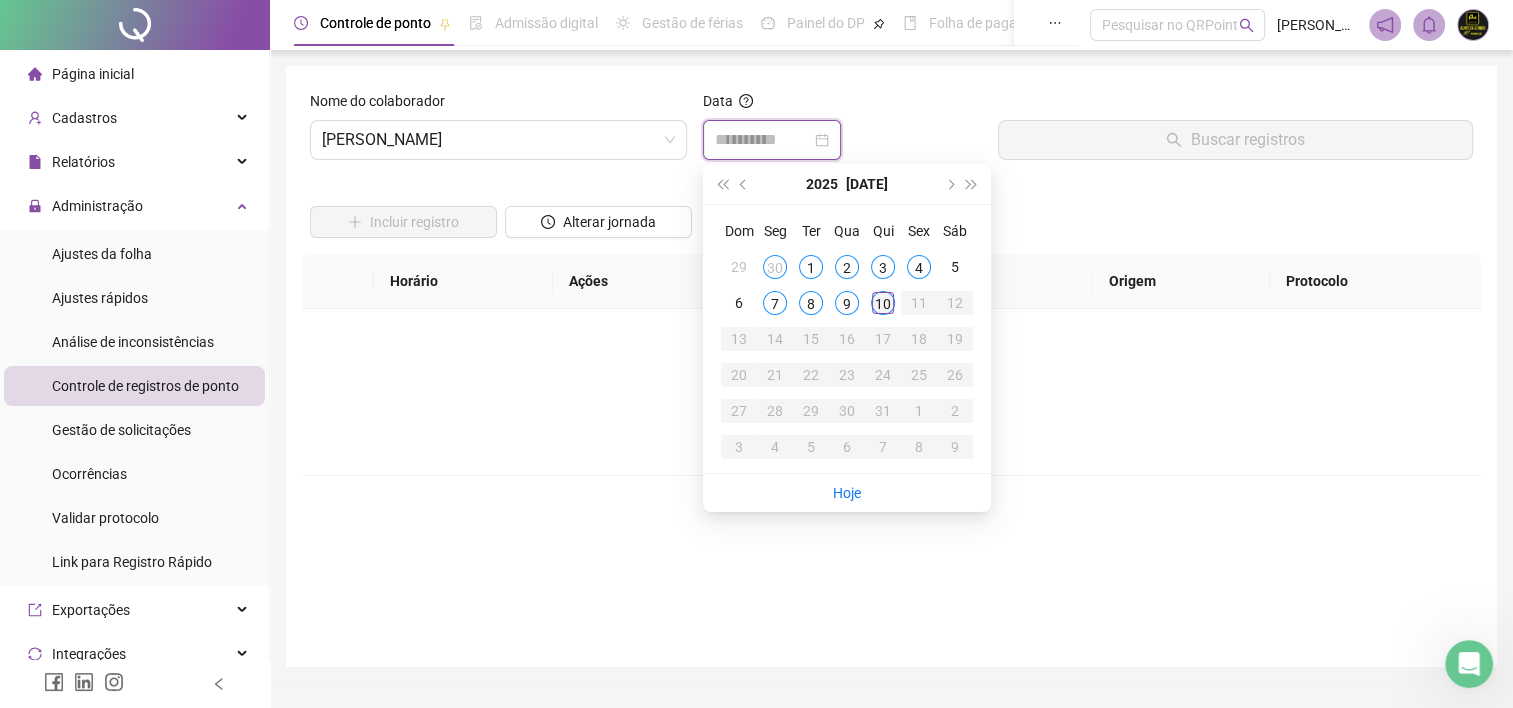 type on "**********" 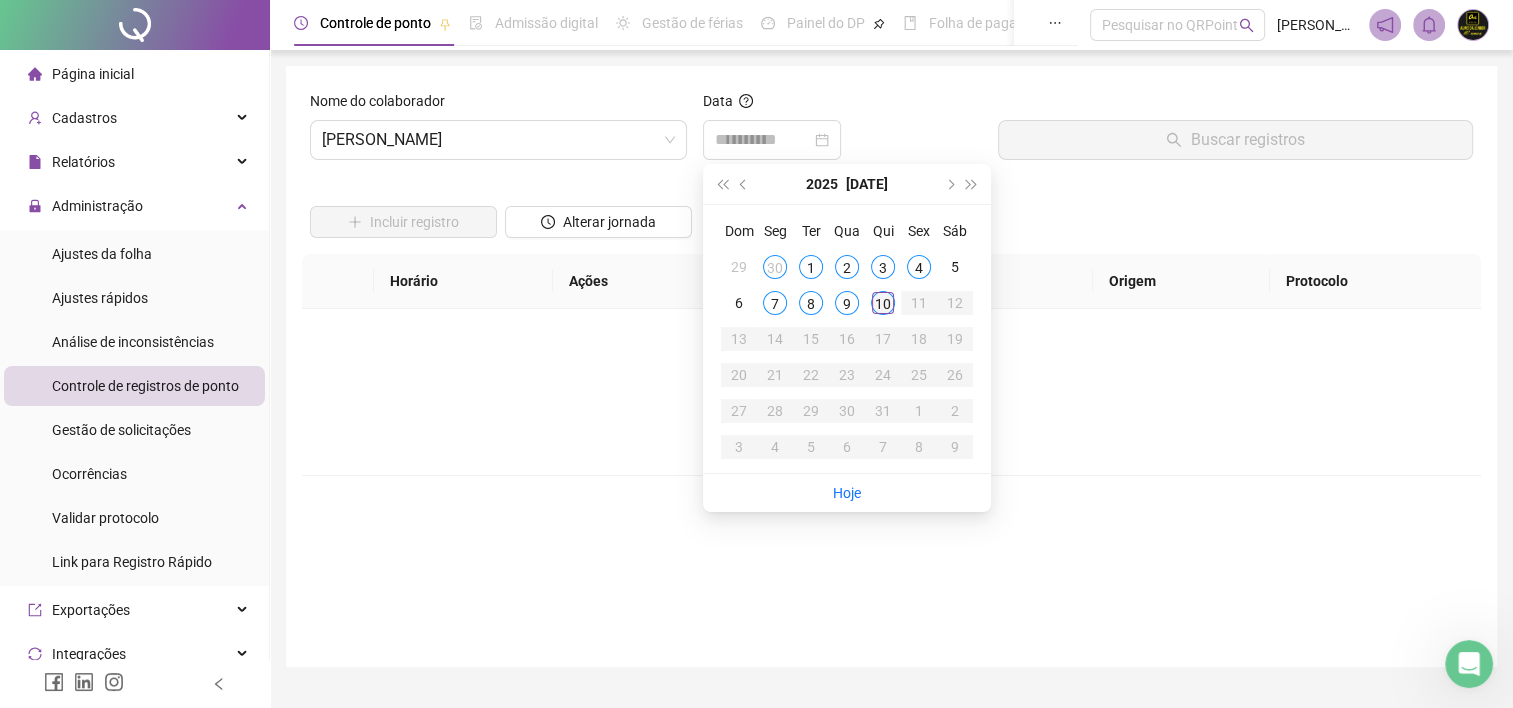 drag, startPoint x: 884, startPoint y: 300, endPoint x: 925, endPoint y: 294, distance: 41.4367 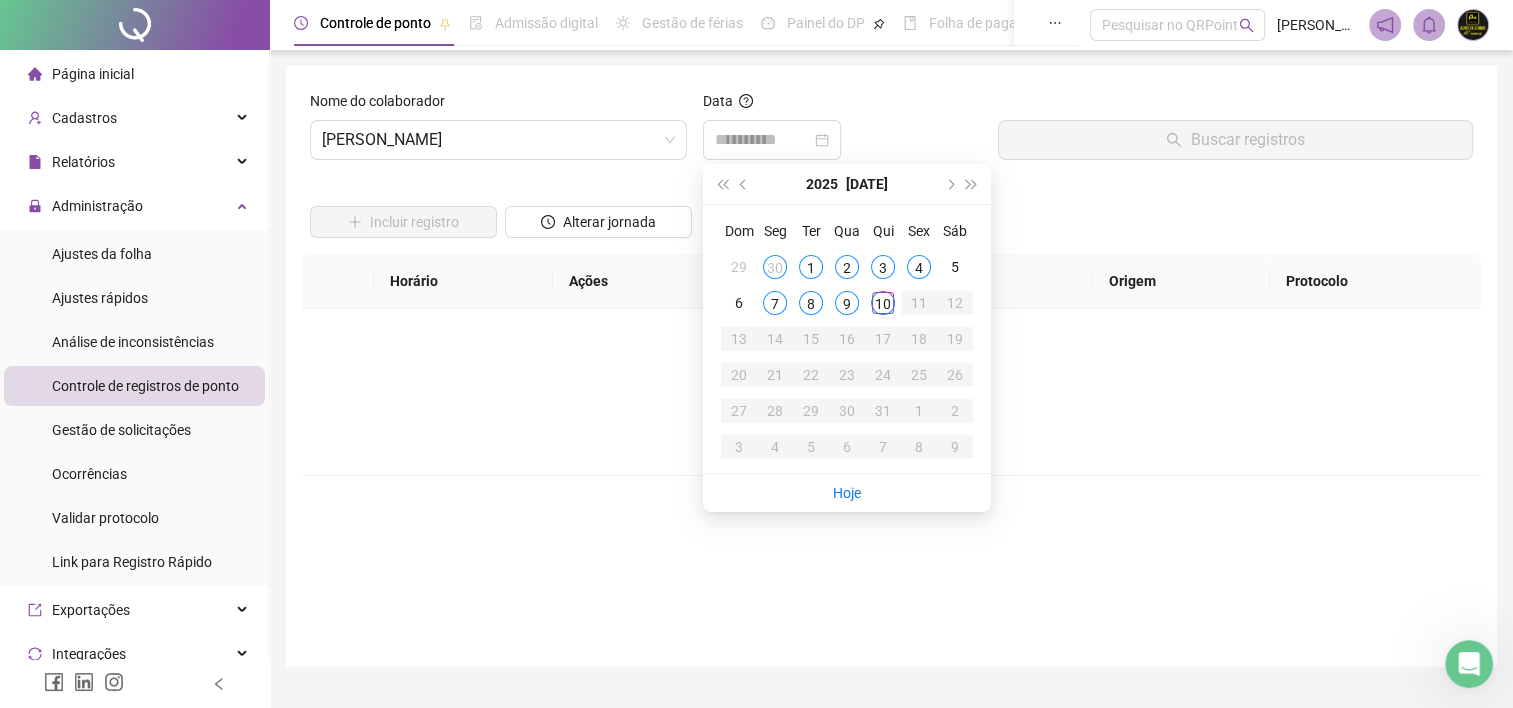 click on "10" at bounding box center [883, 303] 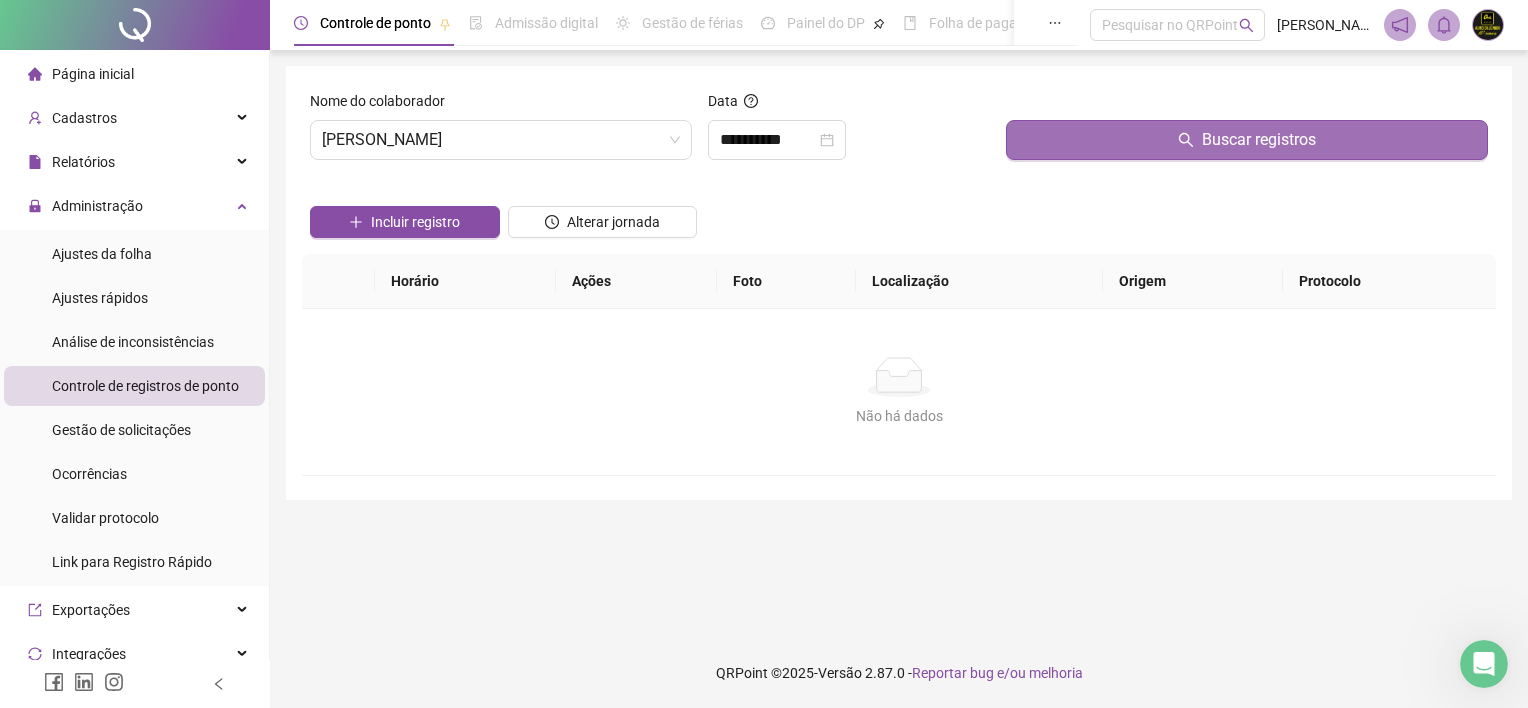 click on "Buscar registros" at bounding box center [1259, 140] 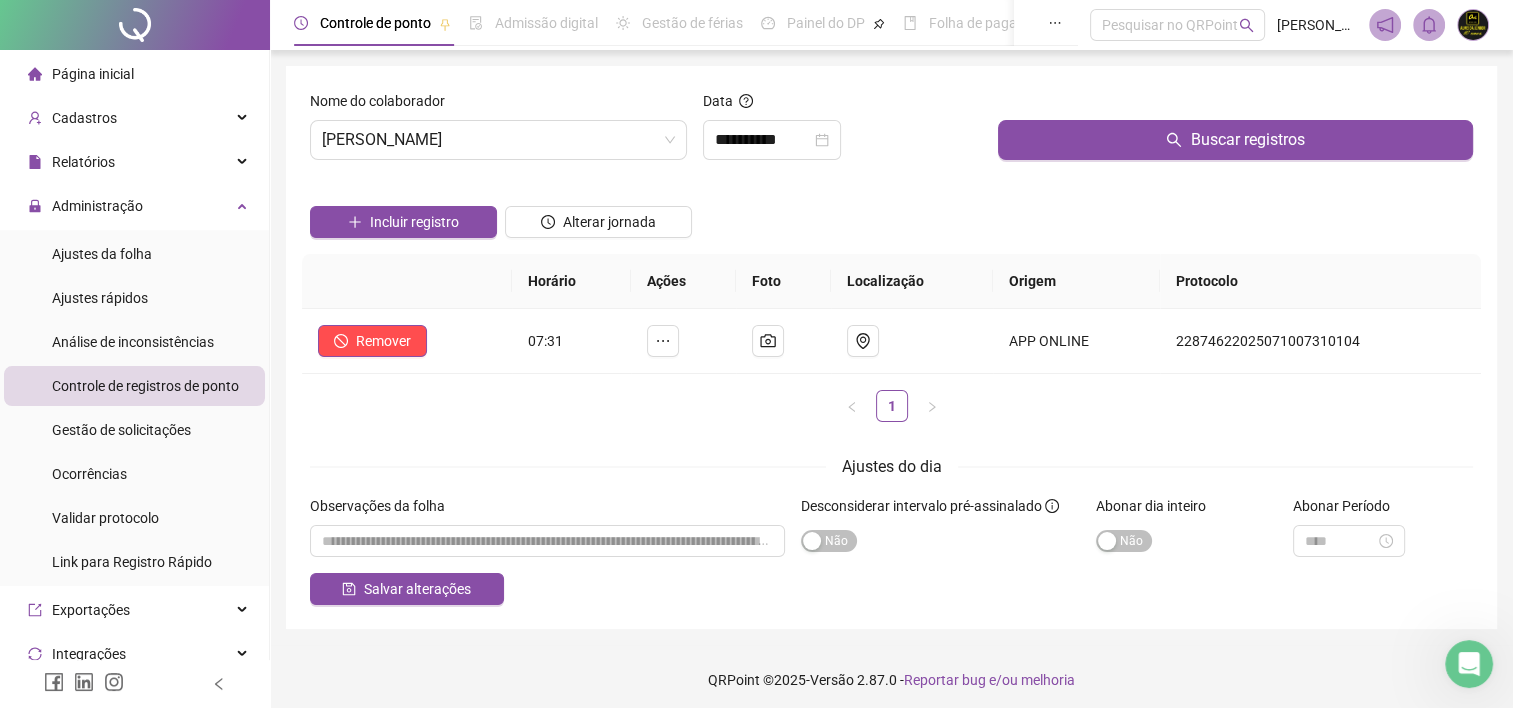 click on "**********" at bounding box center (842, 140) 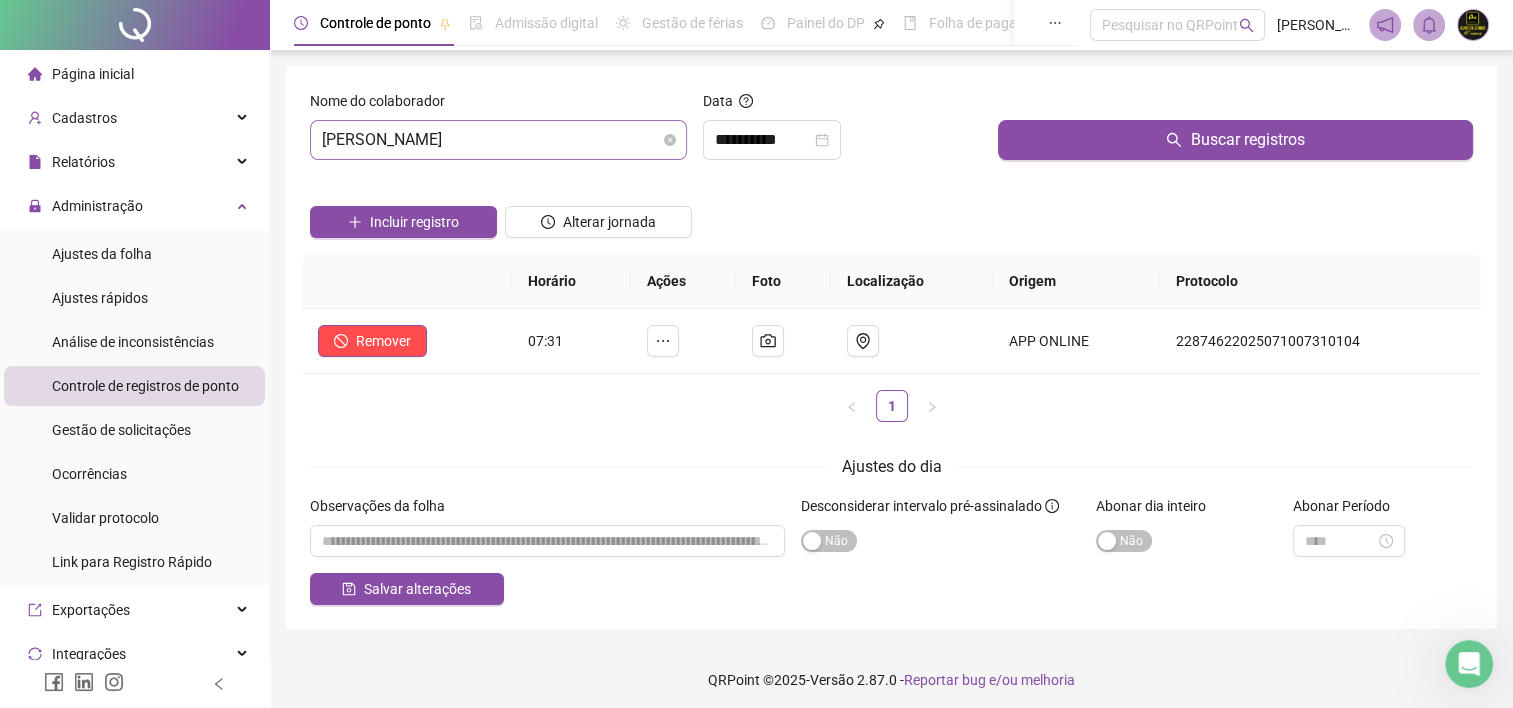 click on "[PERSON_NAME]" at bounding box center [498, 140] 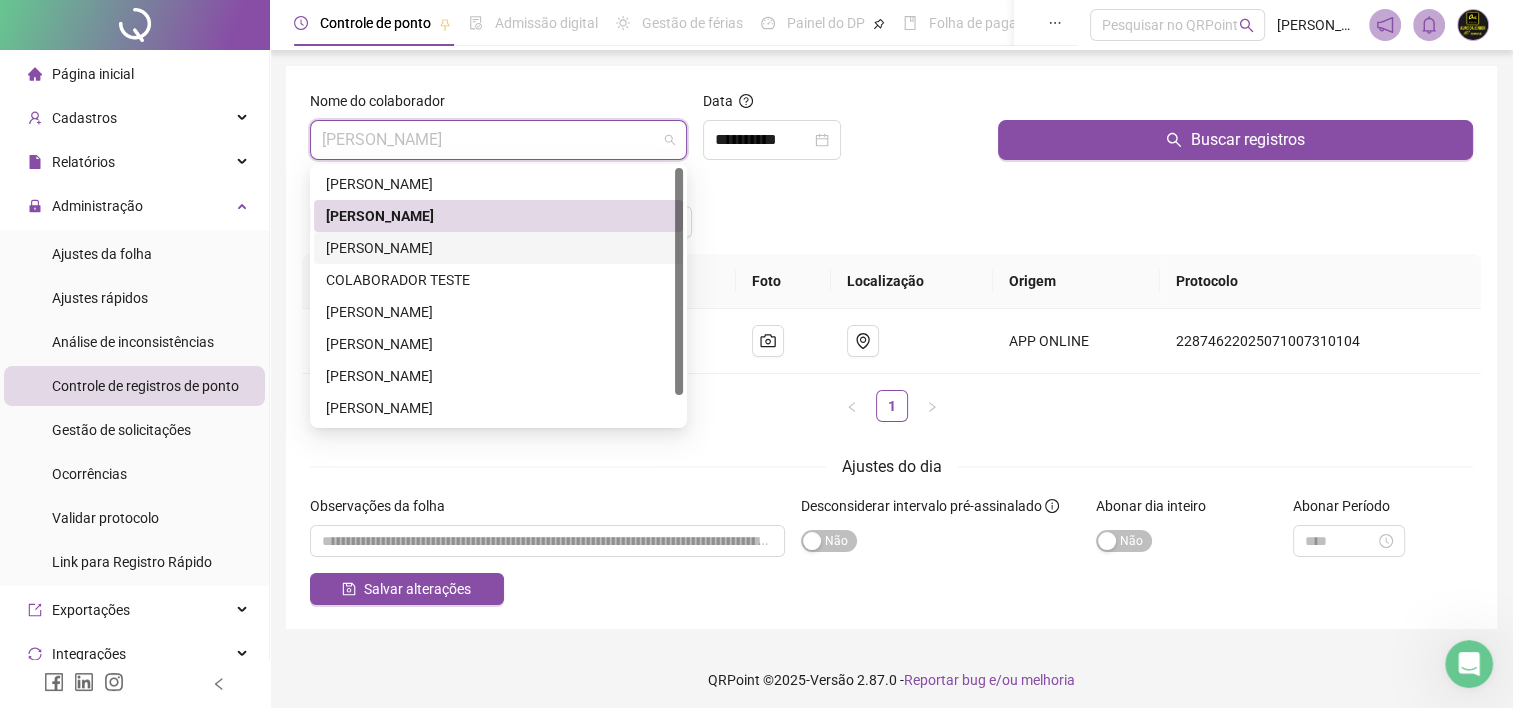 click on "[PERSON_NAME]" at bounding box center (498, 248) 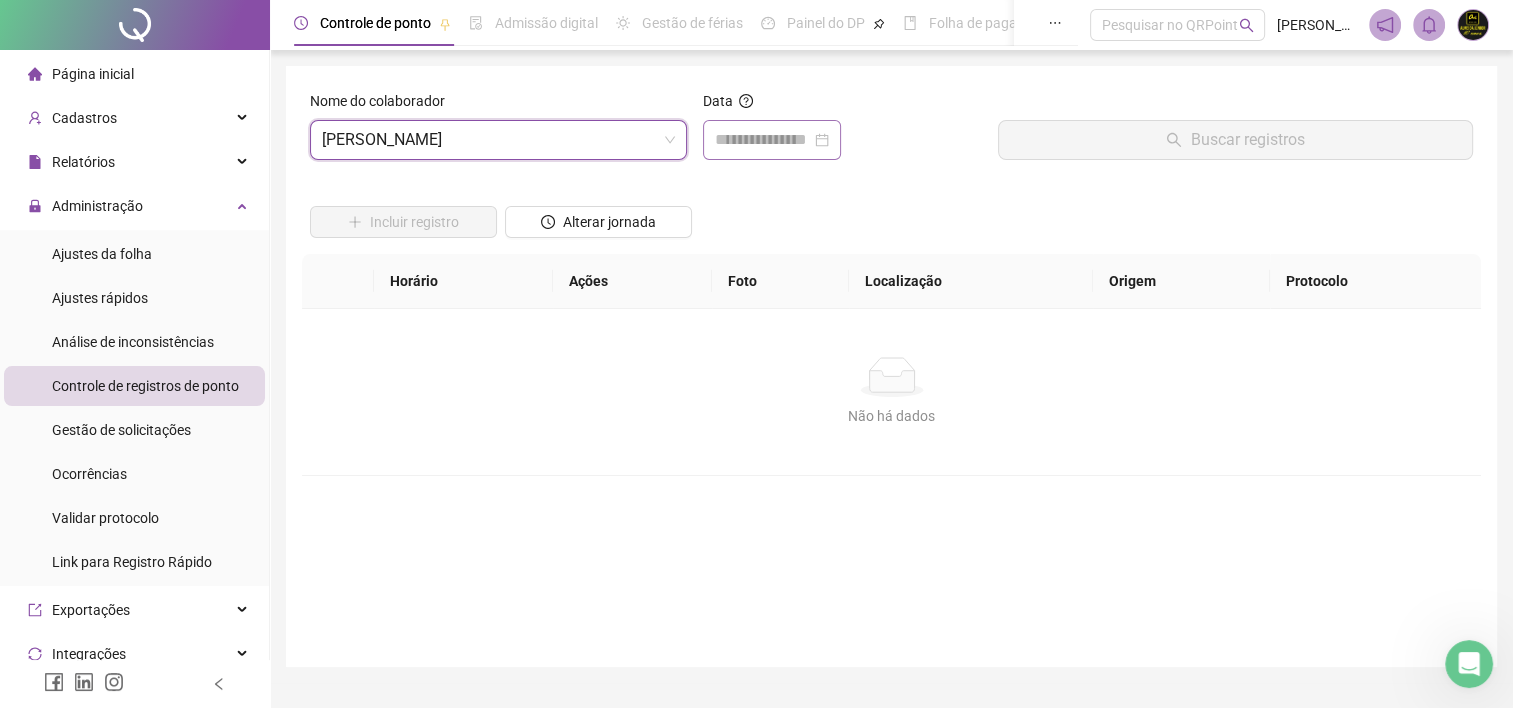 click at bounding box center (772, 140) 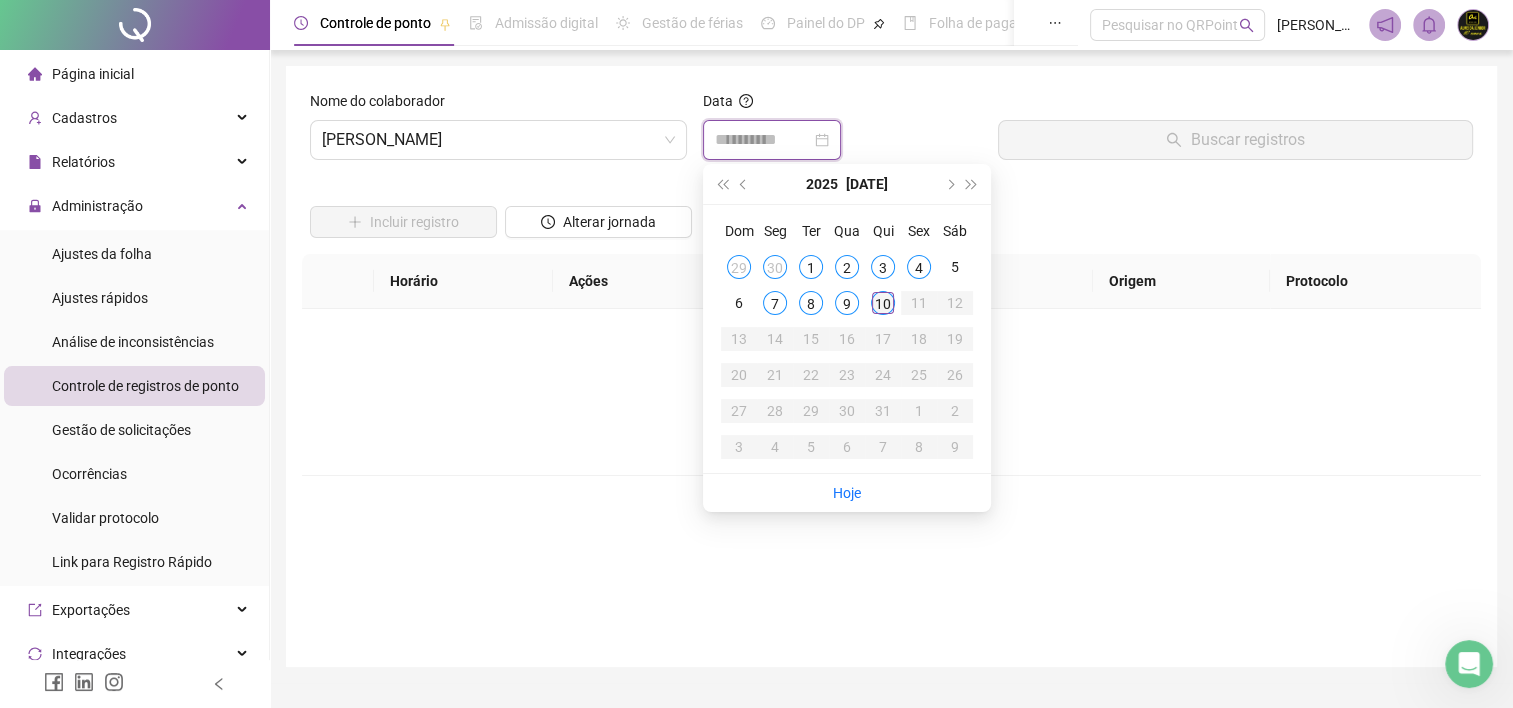 type on "**********" 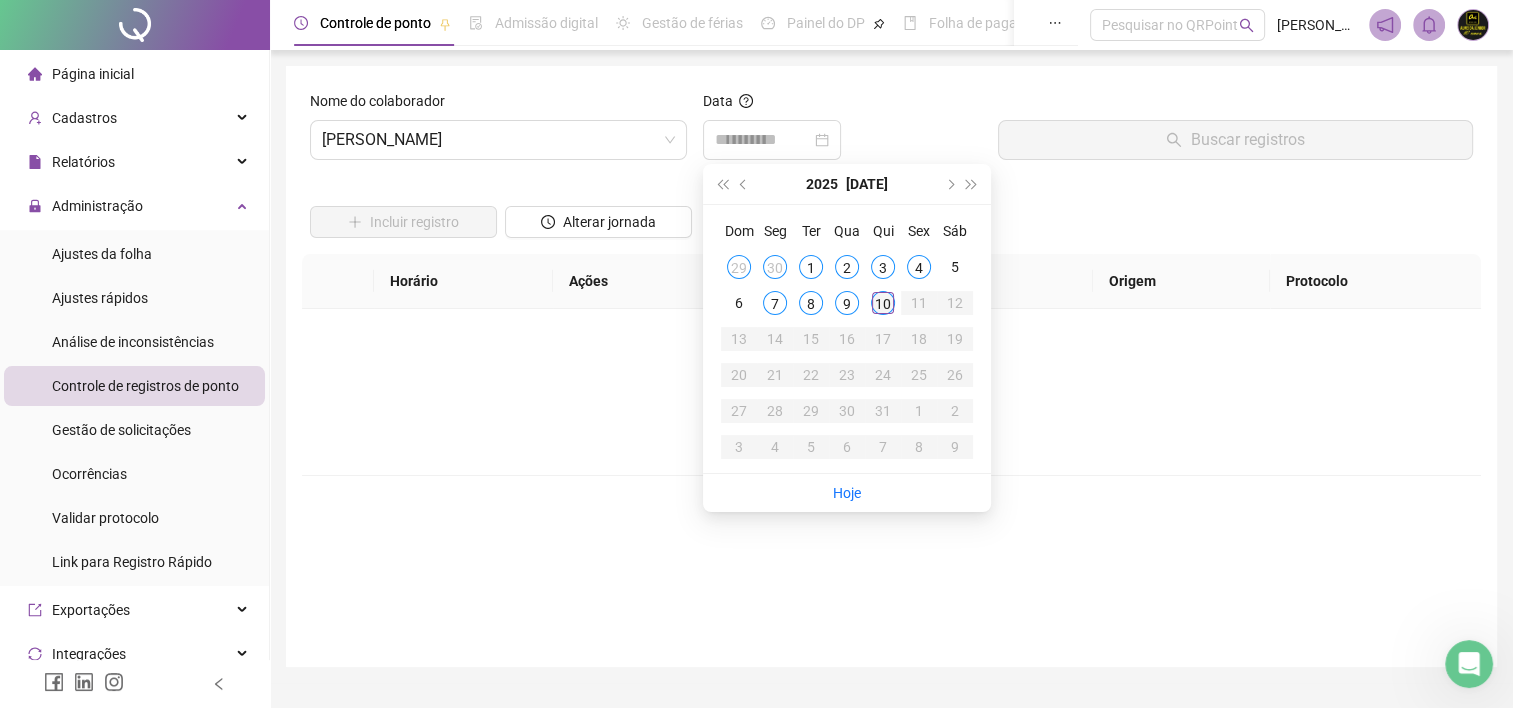 click on "10" at bounding box center [883, 303] 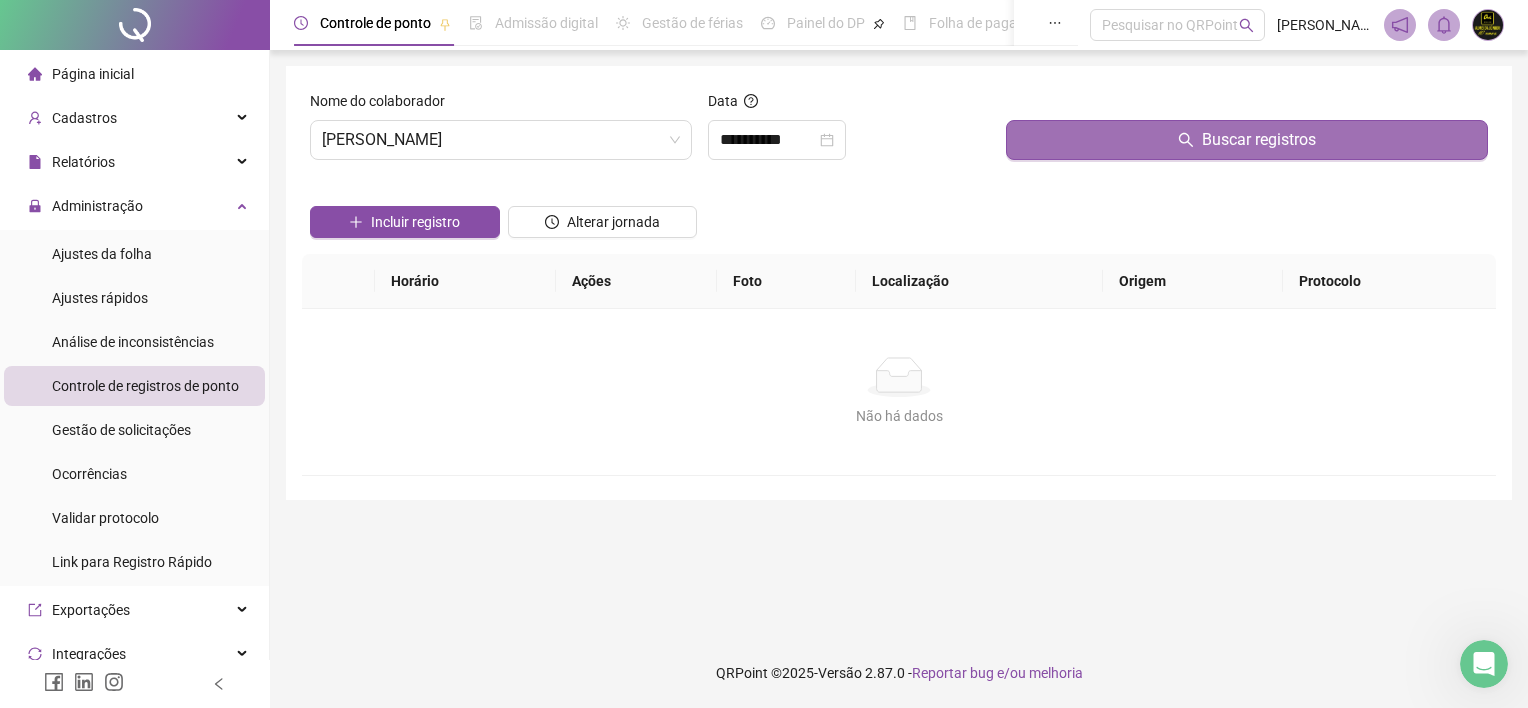 click on "Buscar registros" at bounding box center [1259, 140] 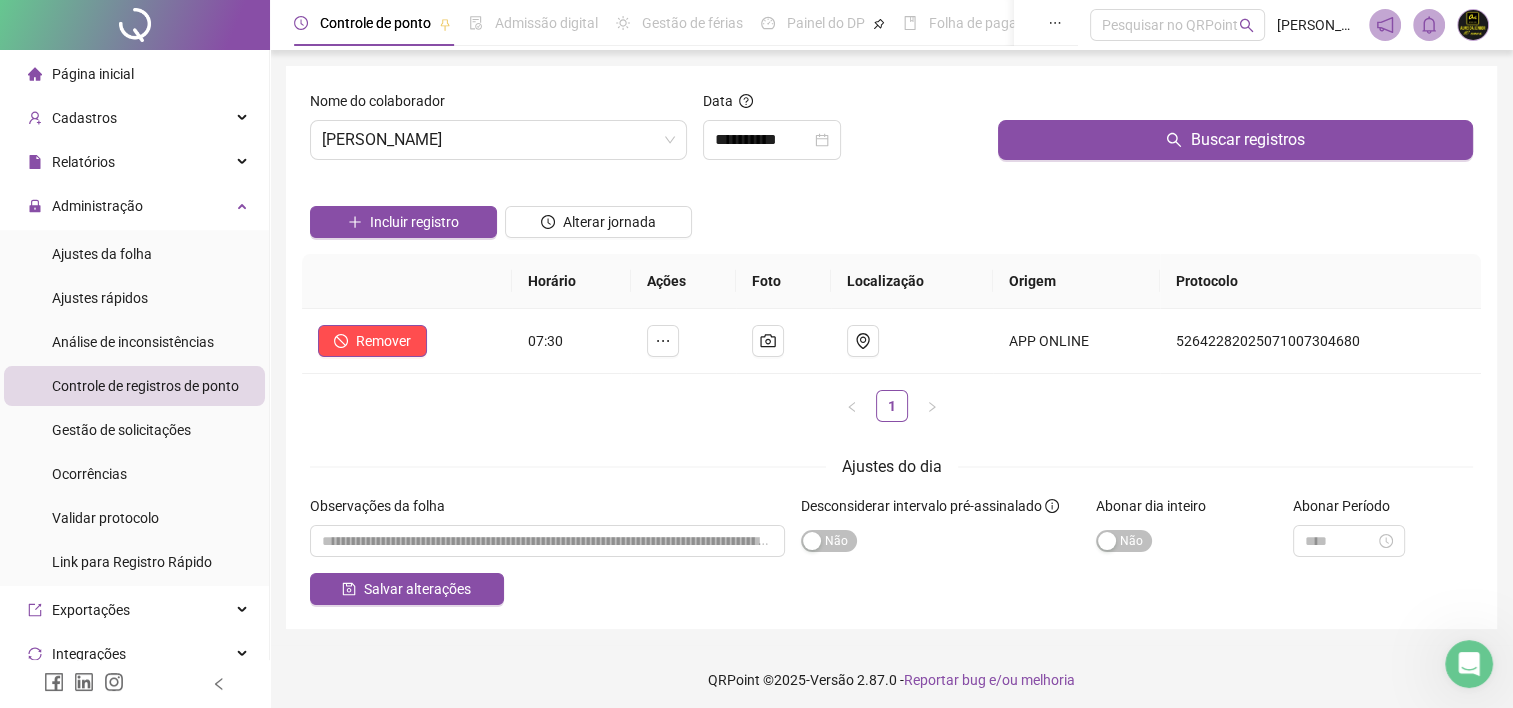 click on "**********" at bounding box center [842, 140] 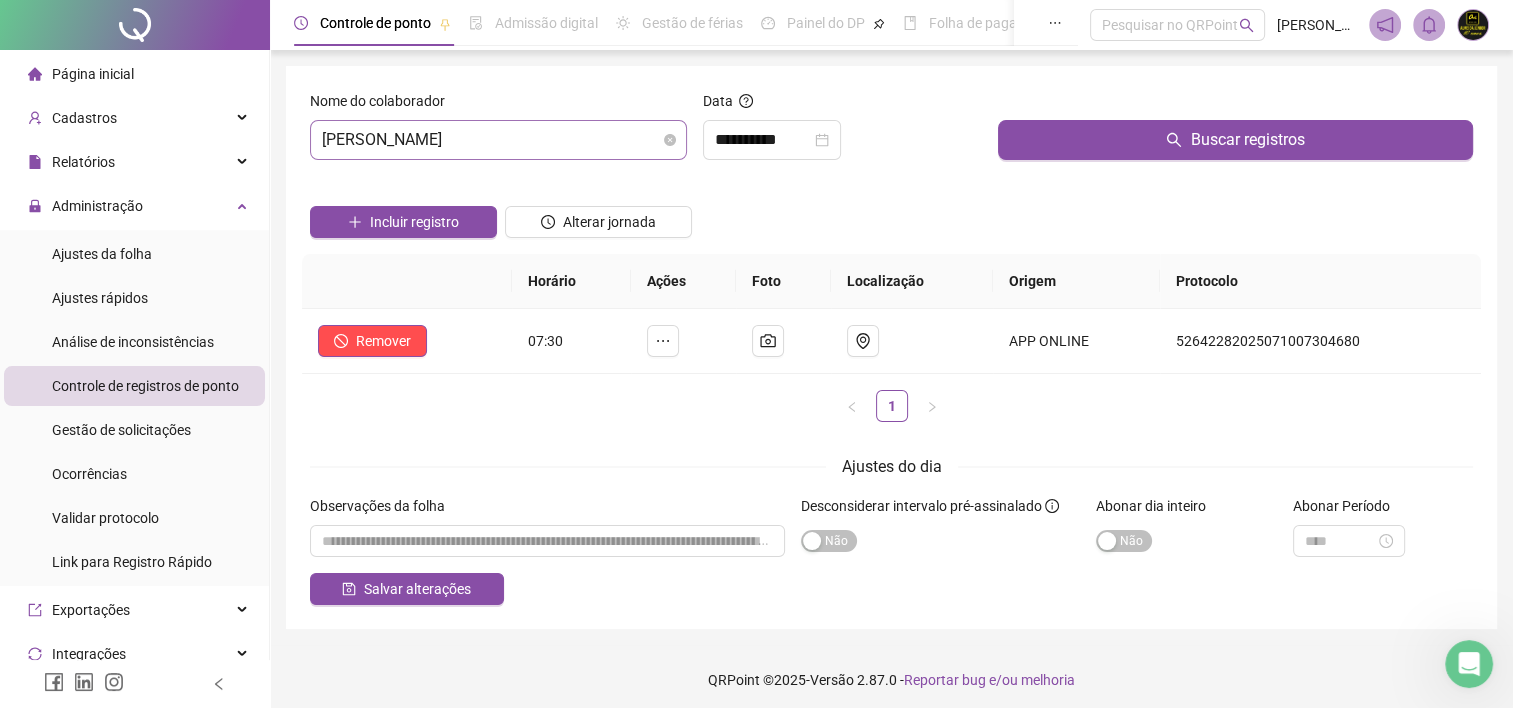 click on "[PERSON_NAME]" at bounding box center [498, 140] 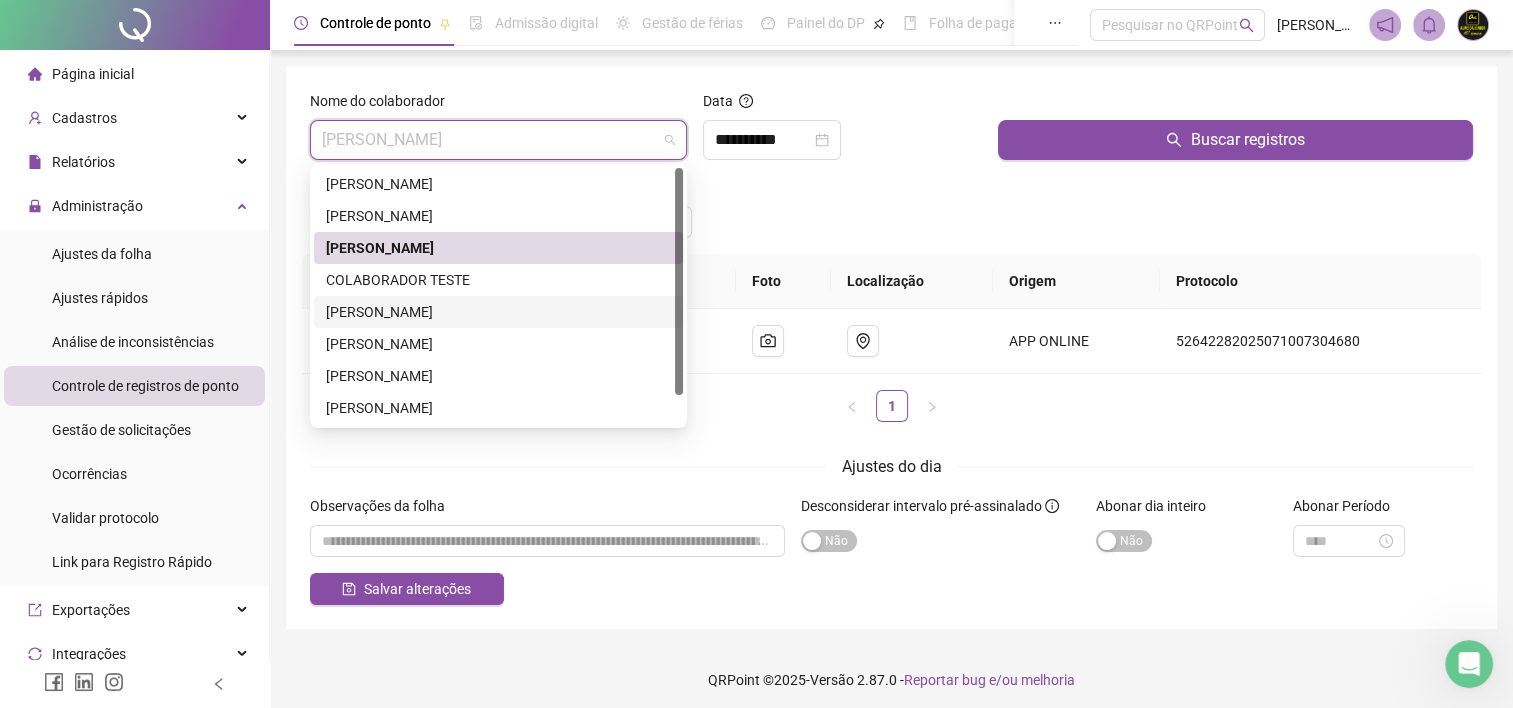 click on "[PERSON_NAME]" at bounding box center [498, 312] 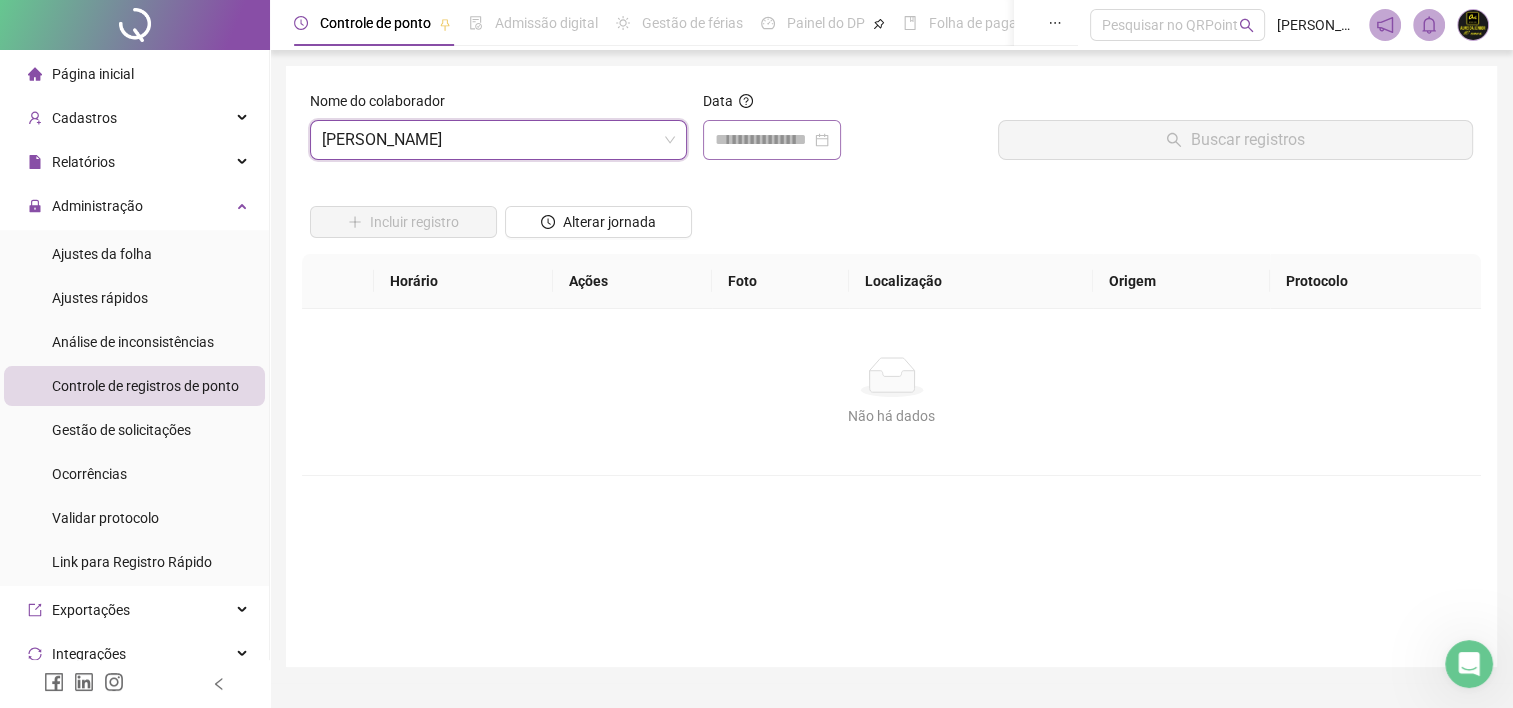 click at bounding box center (772, 140) 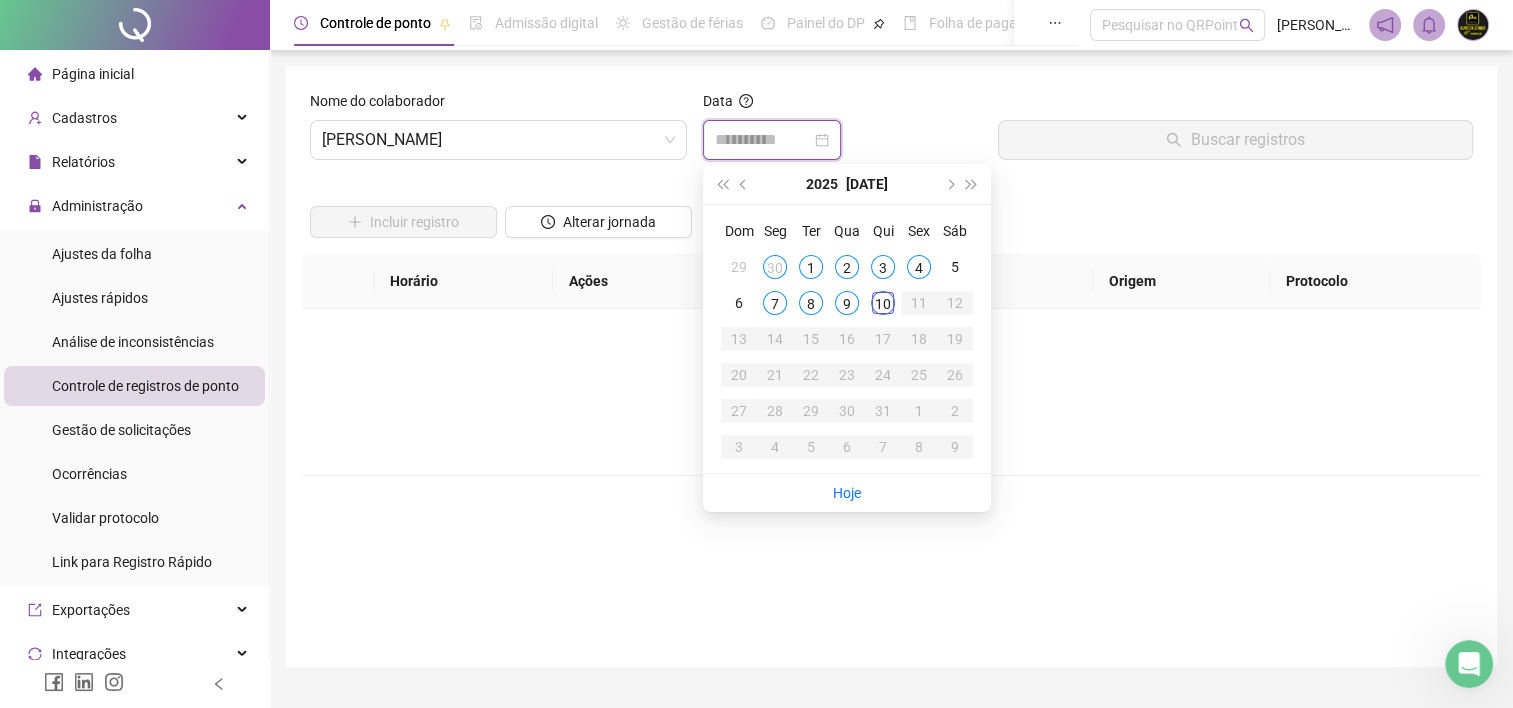 type on "**********" 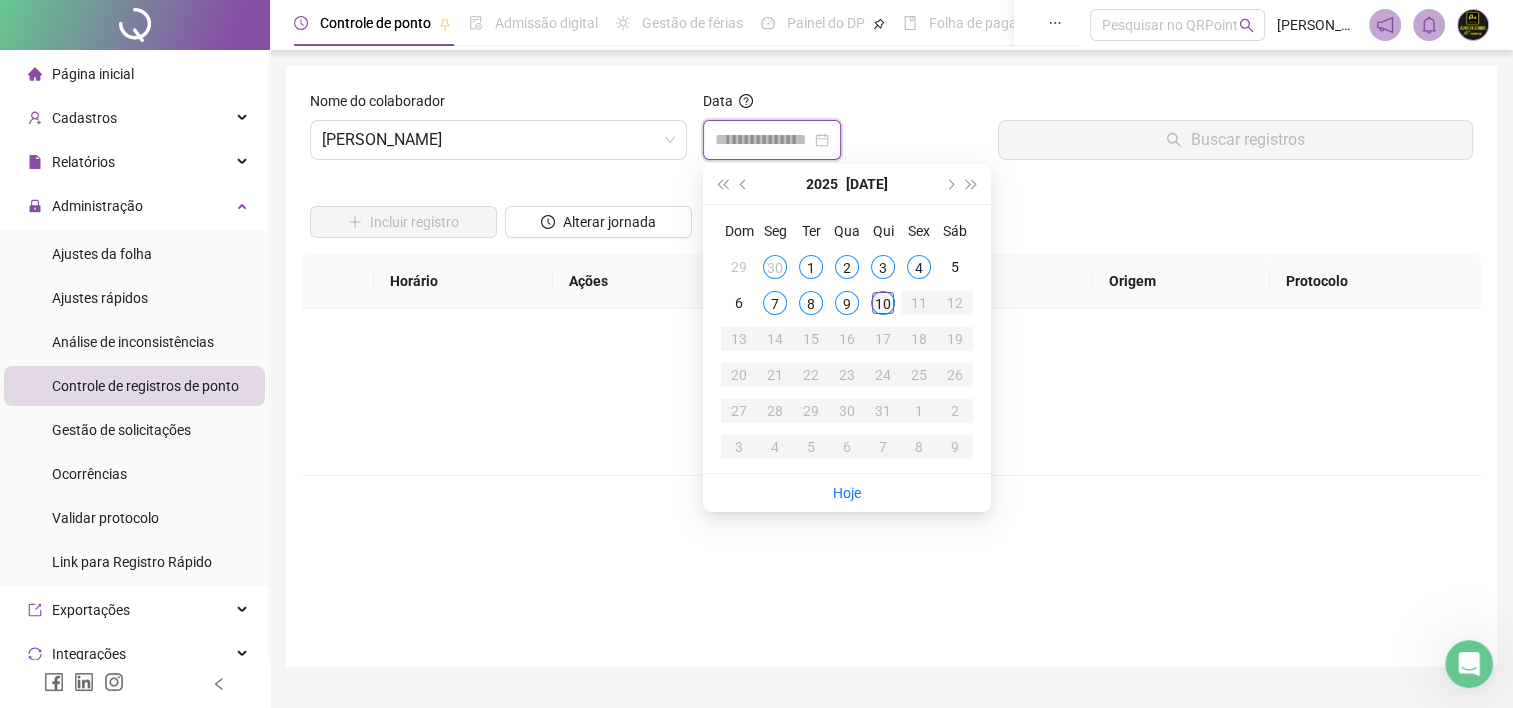 type on "**********" 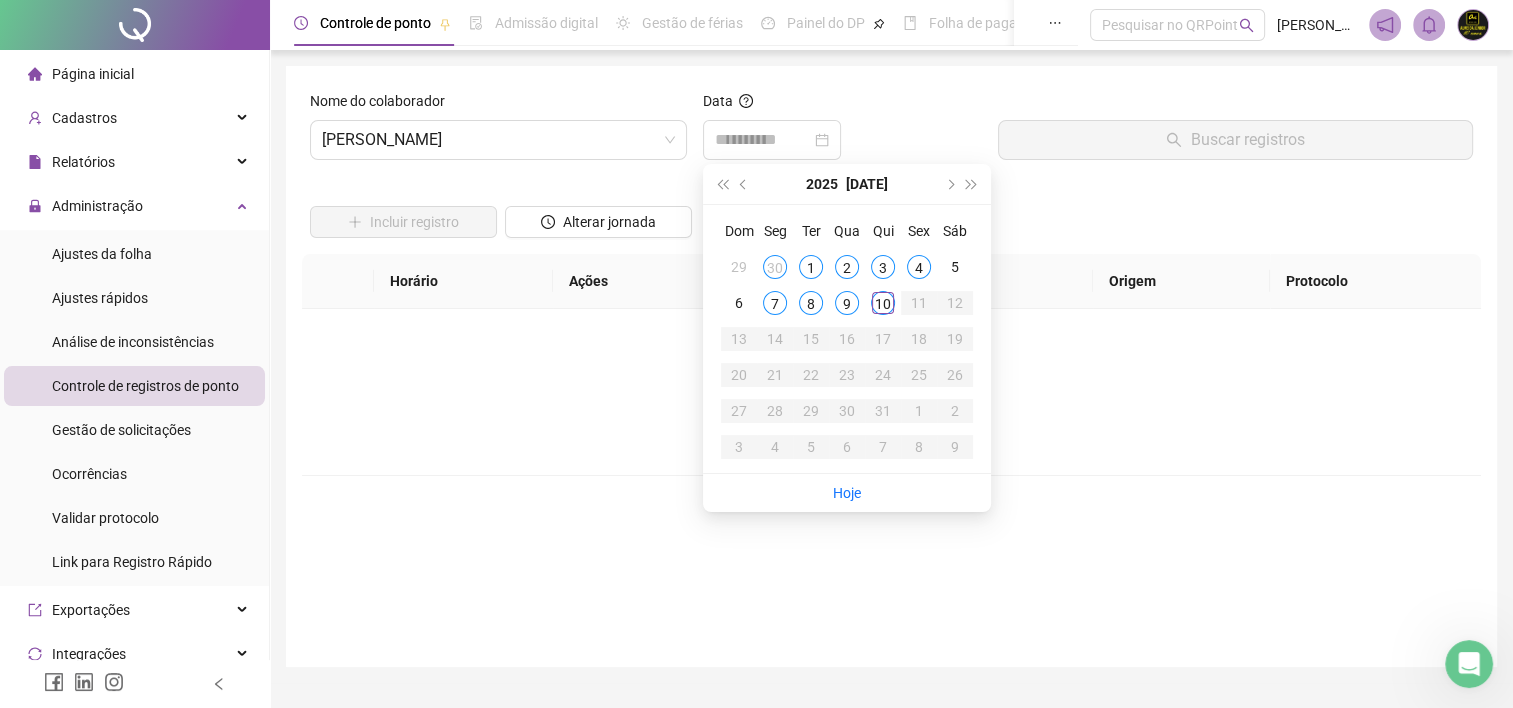 click on "10" at bounding box center [883, 303] 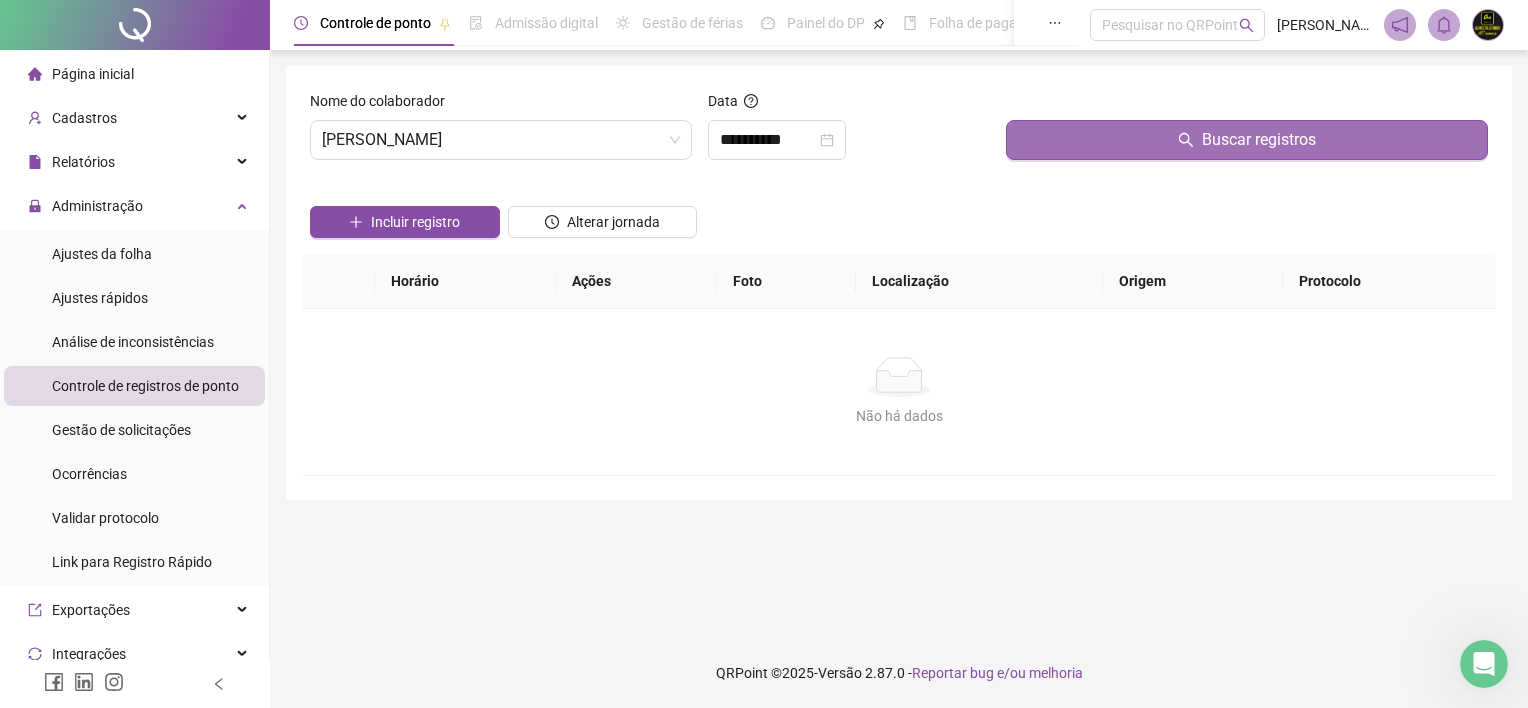 click on "Buscar registros" at bounding box center [1259, 140] 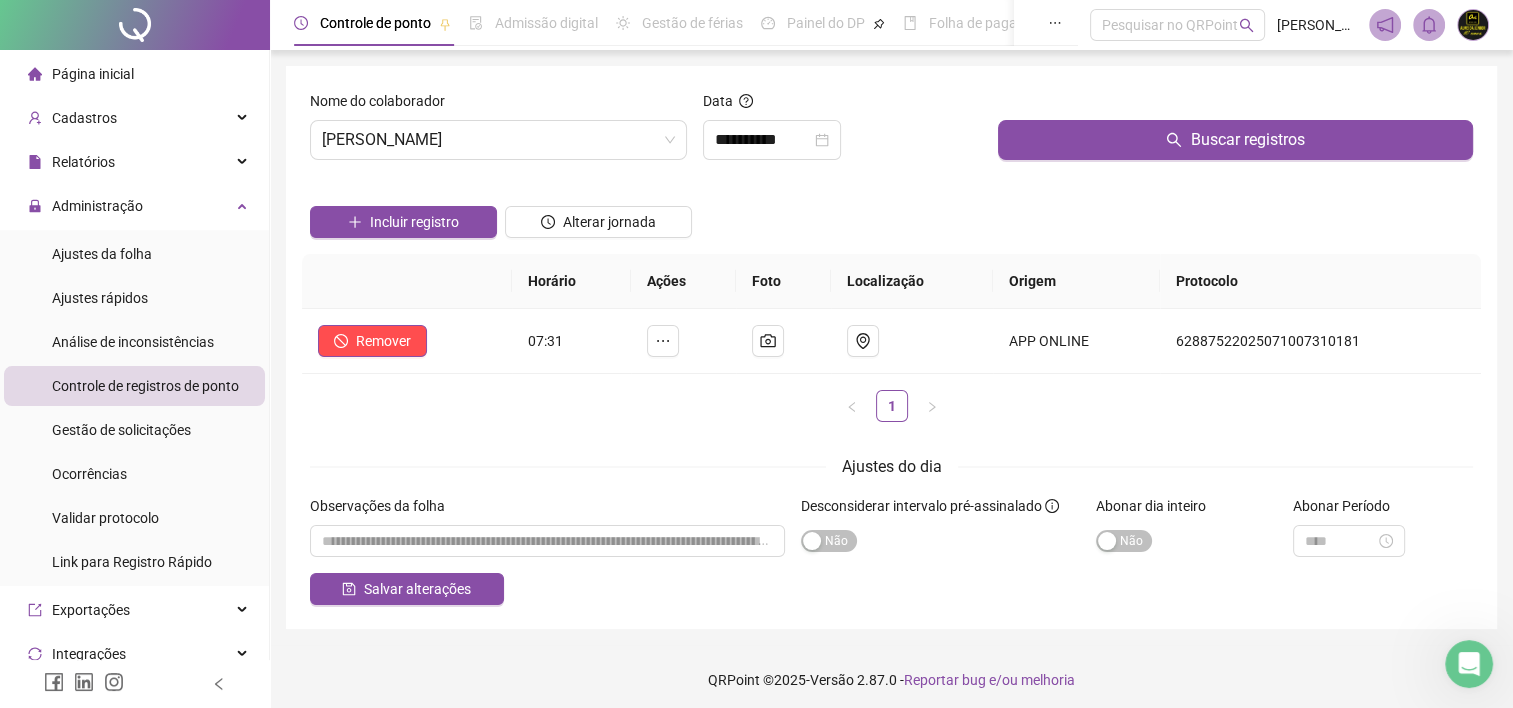 click on "Incluir registro   Alterar jornada" at bounding box center [891, 215] 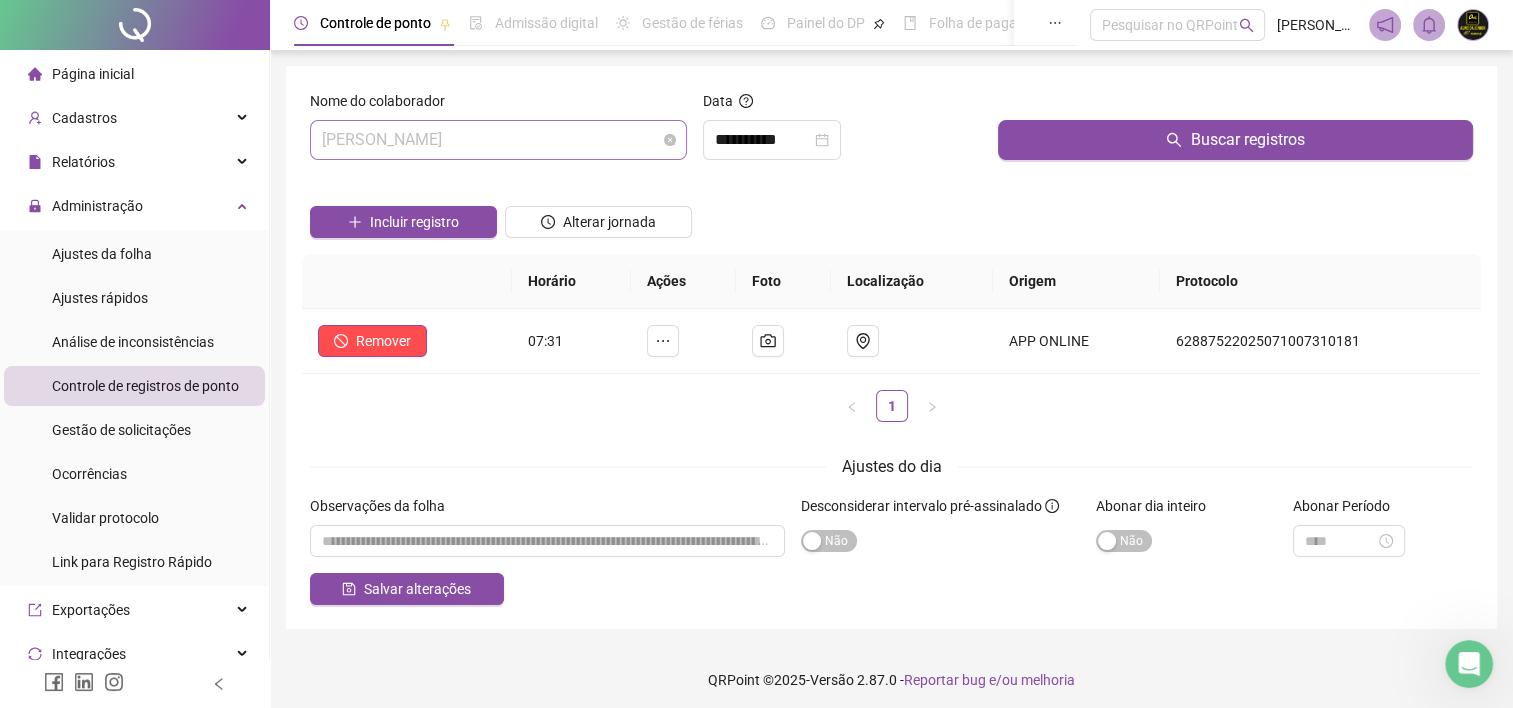 click on "[PERSON_NAME]" at bounding box center (498, 140) 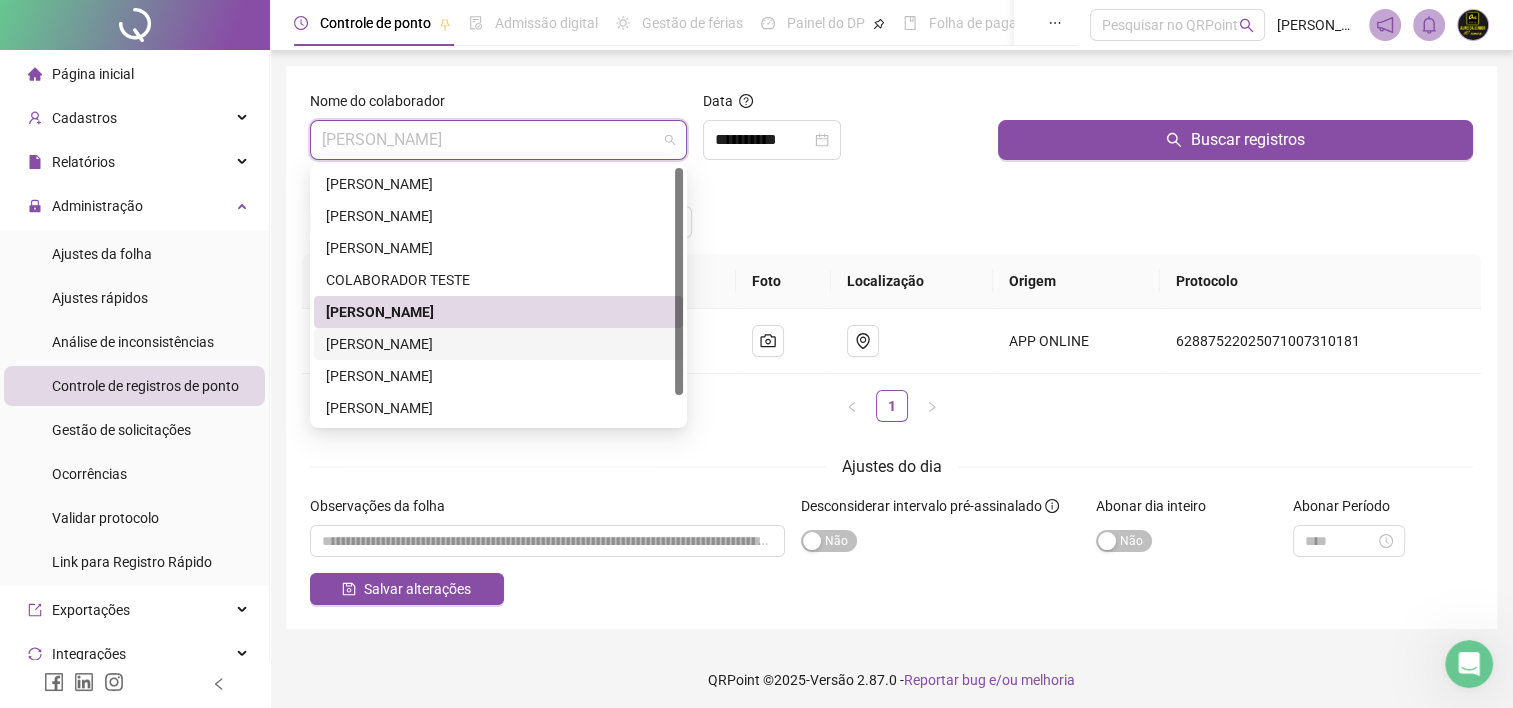 click on "[PERSON_NAME]" at bounding box center (498, 344) 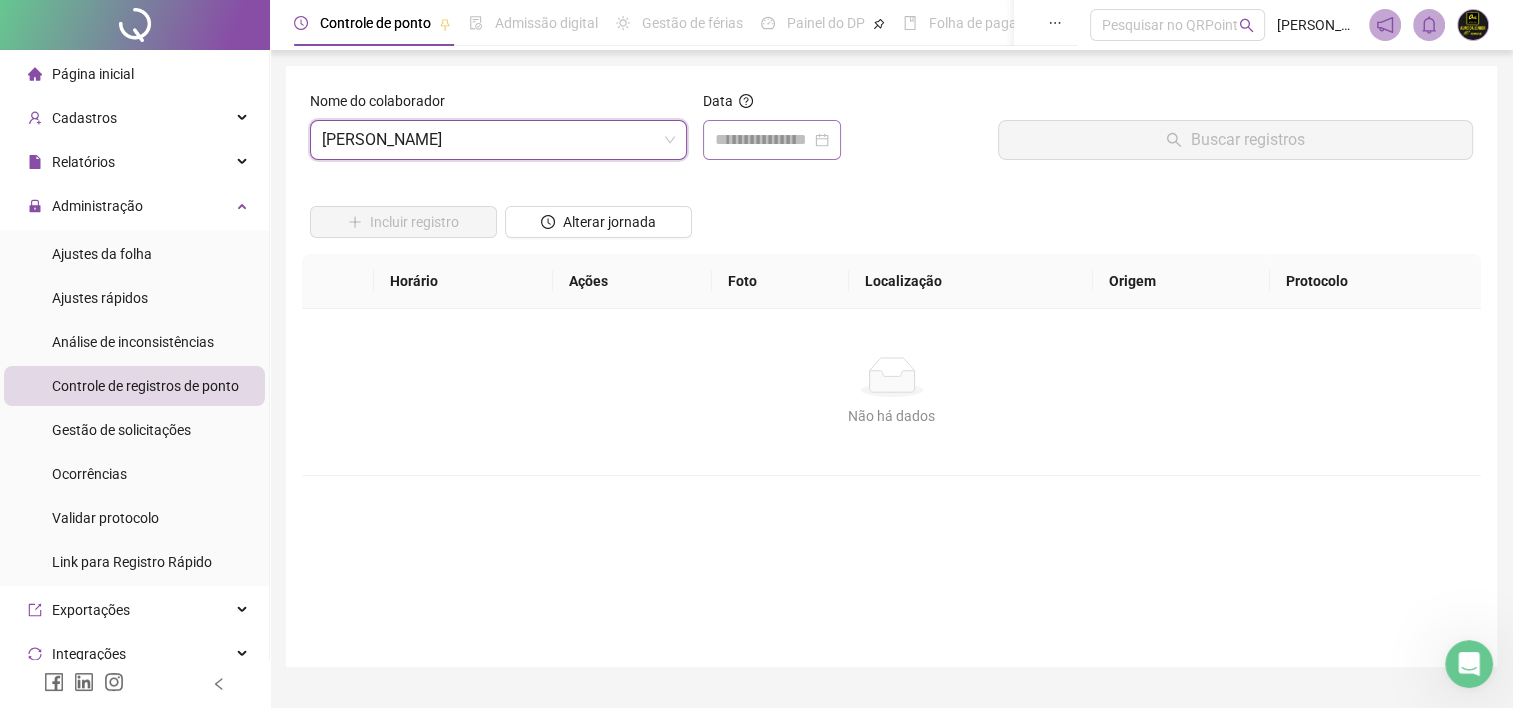 click at bounding box center (772, 140) 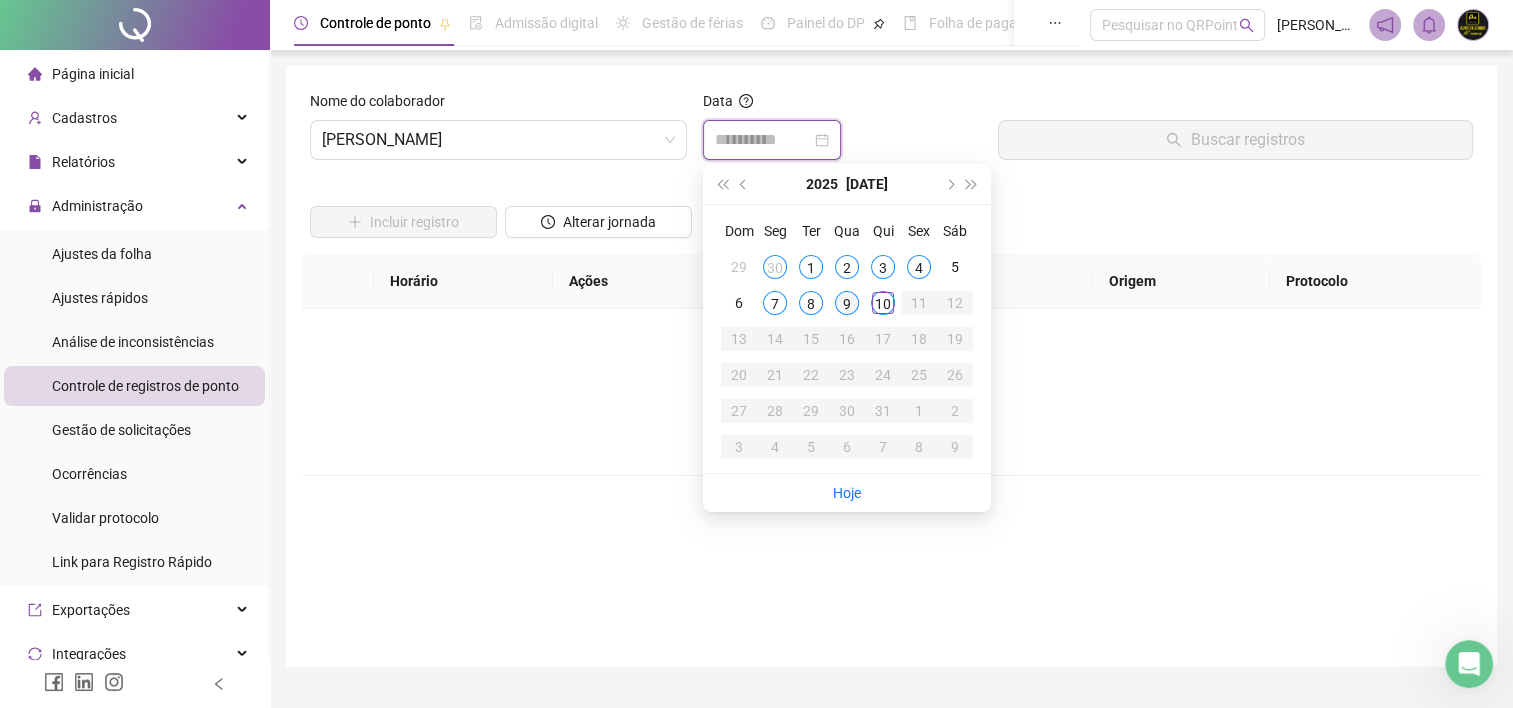 type on "**********" 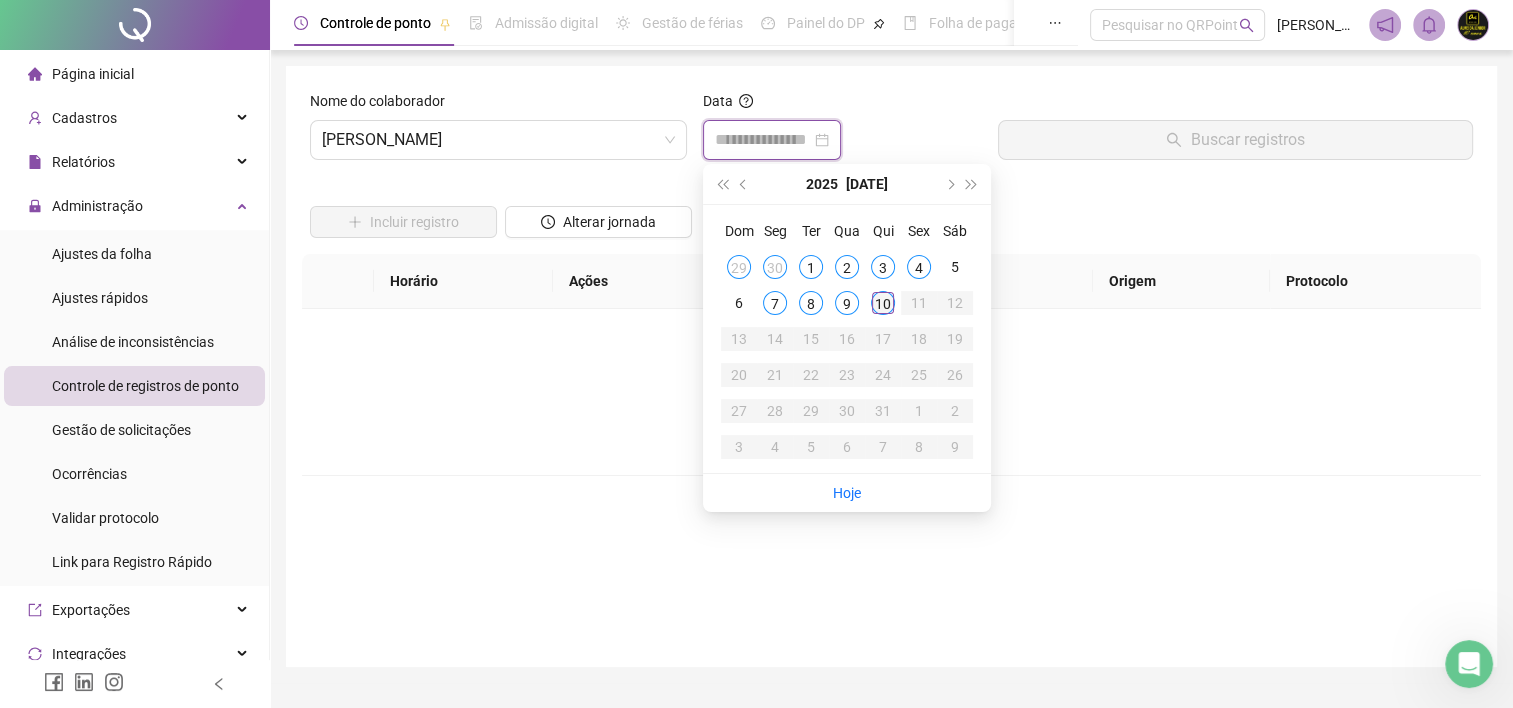 type on "**********" 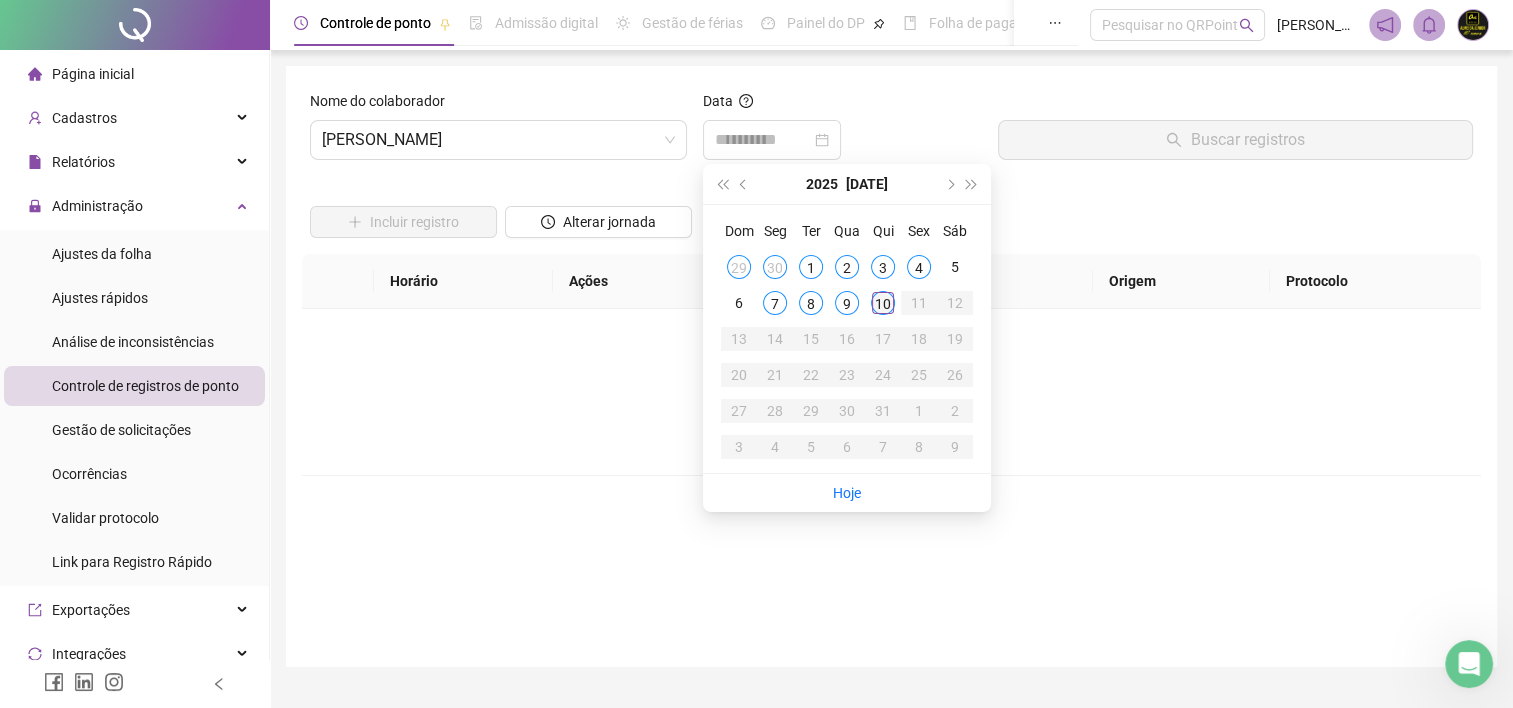 click on "10" at bounding box center [883, 303] 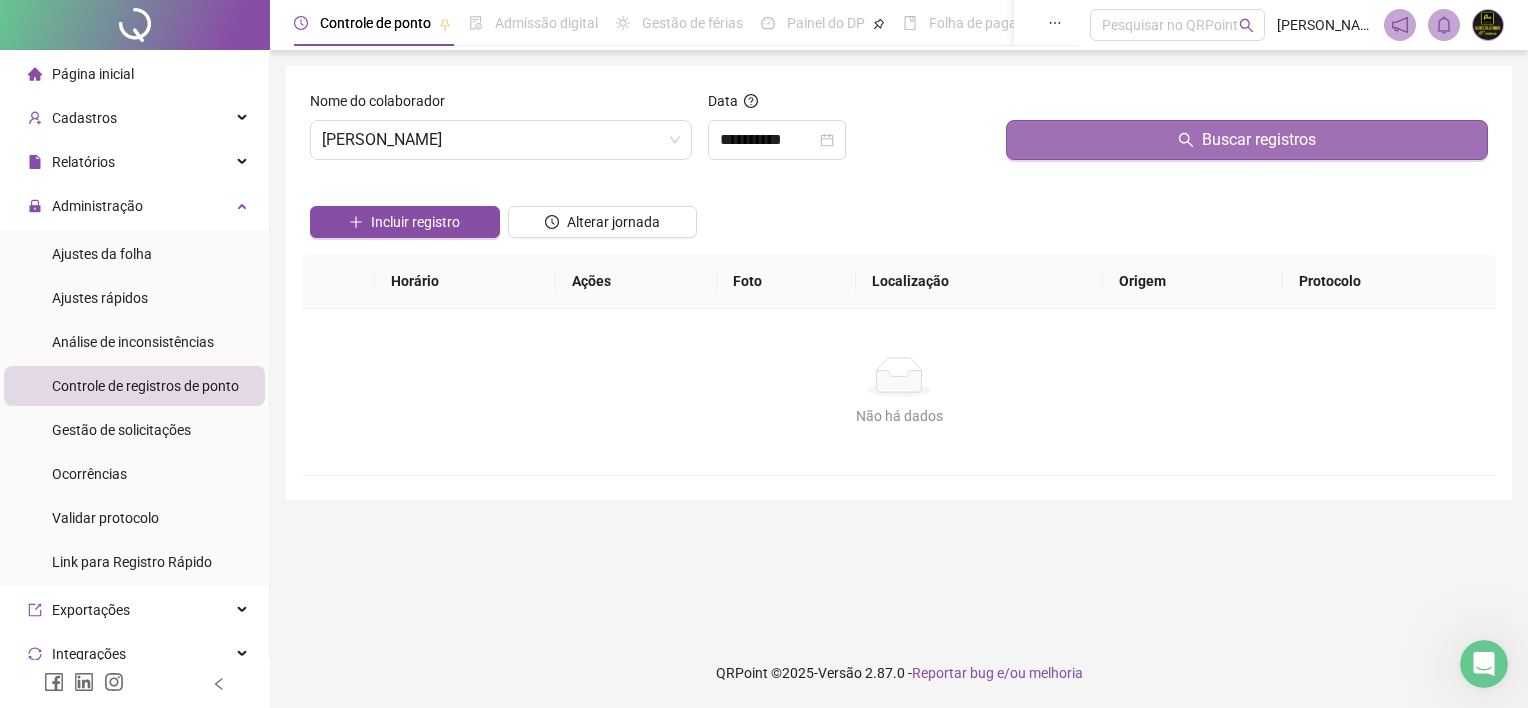 click on "Buscar registros" at bounding box center (1259, 140) 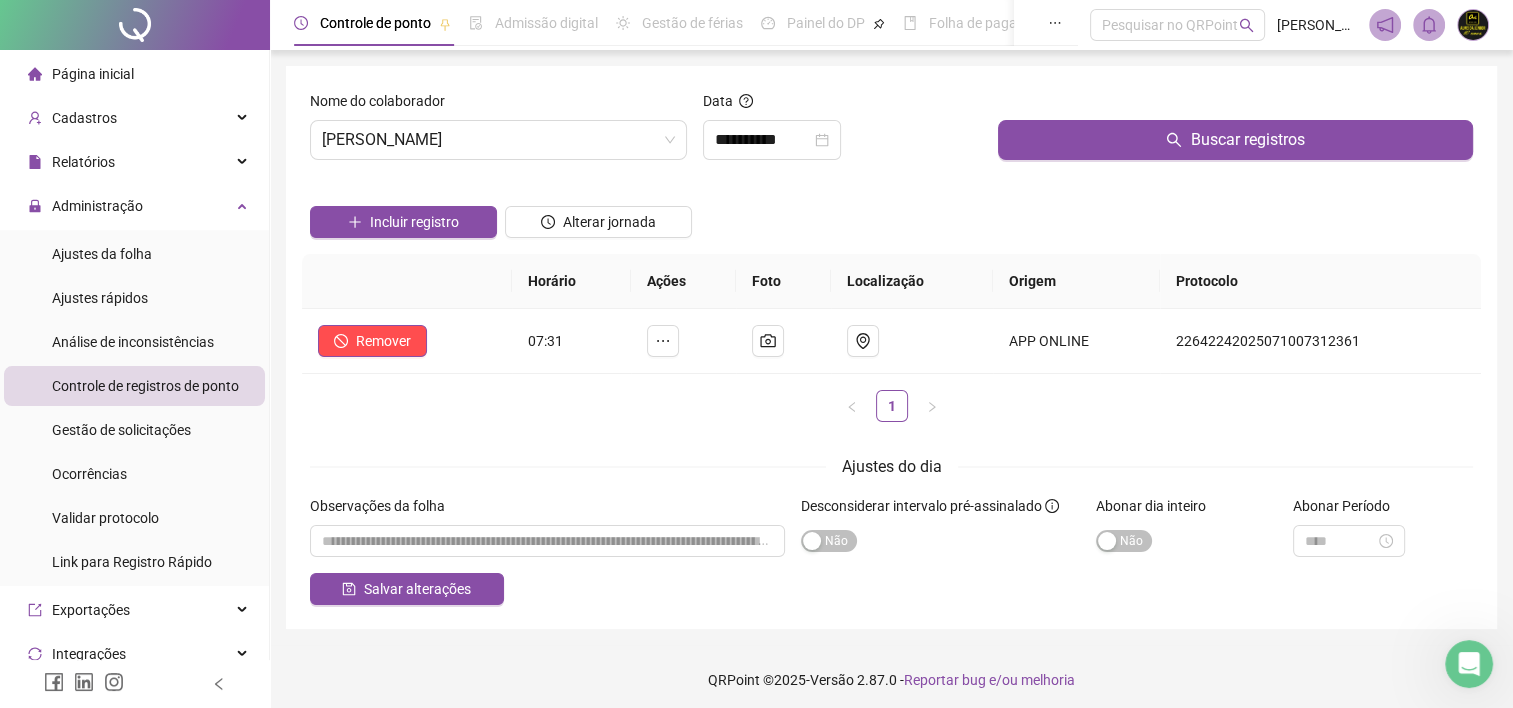 click on "Incluir registro   Alterar jornada" at bounding box center [891, 215] 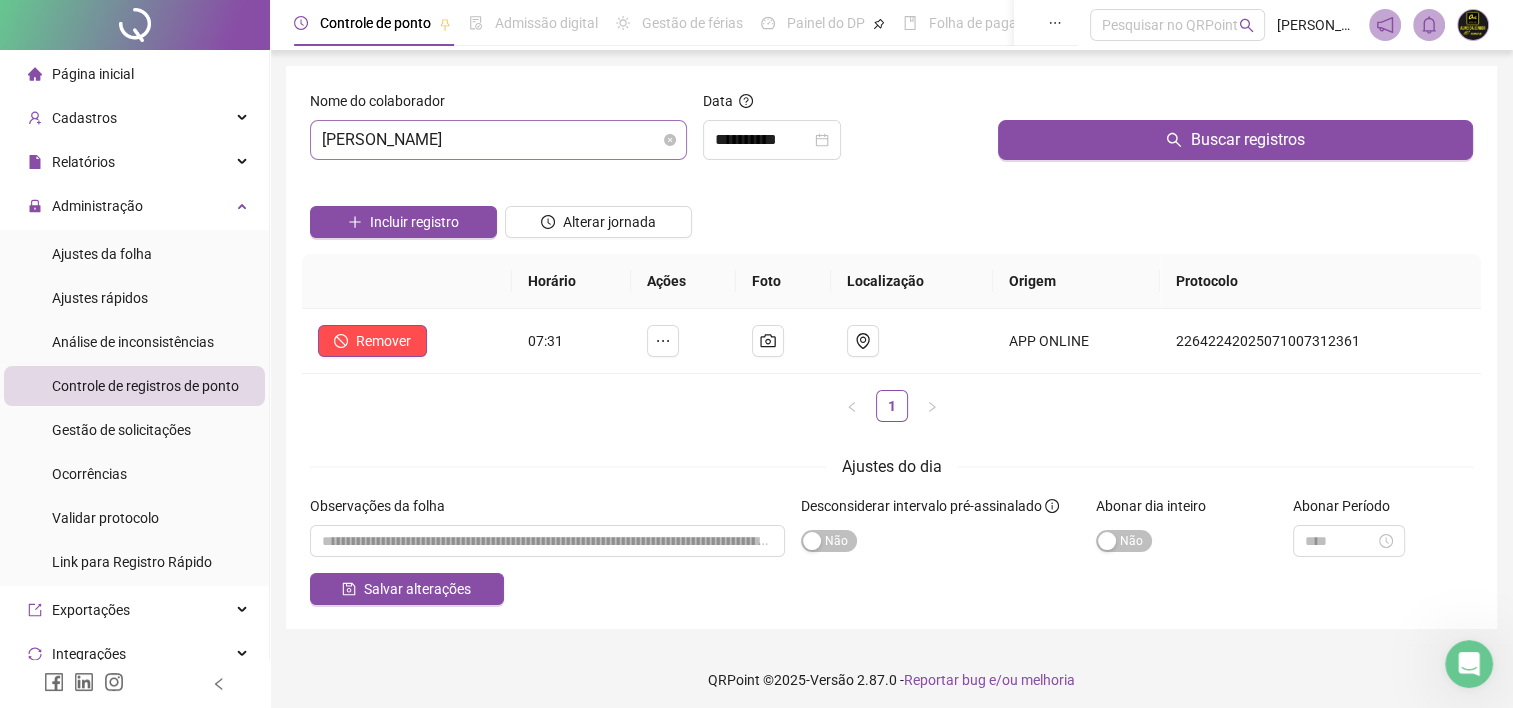 click on "[PERSON_NAME]" at bounding box center (498, 140) 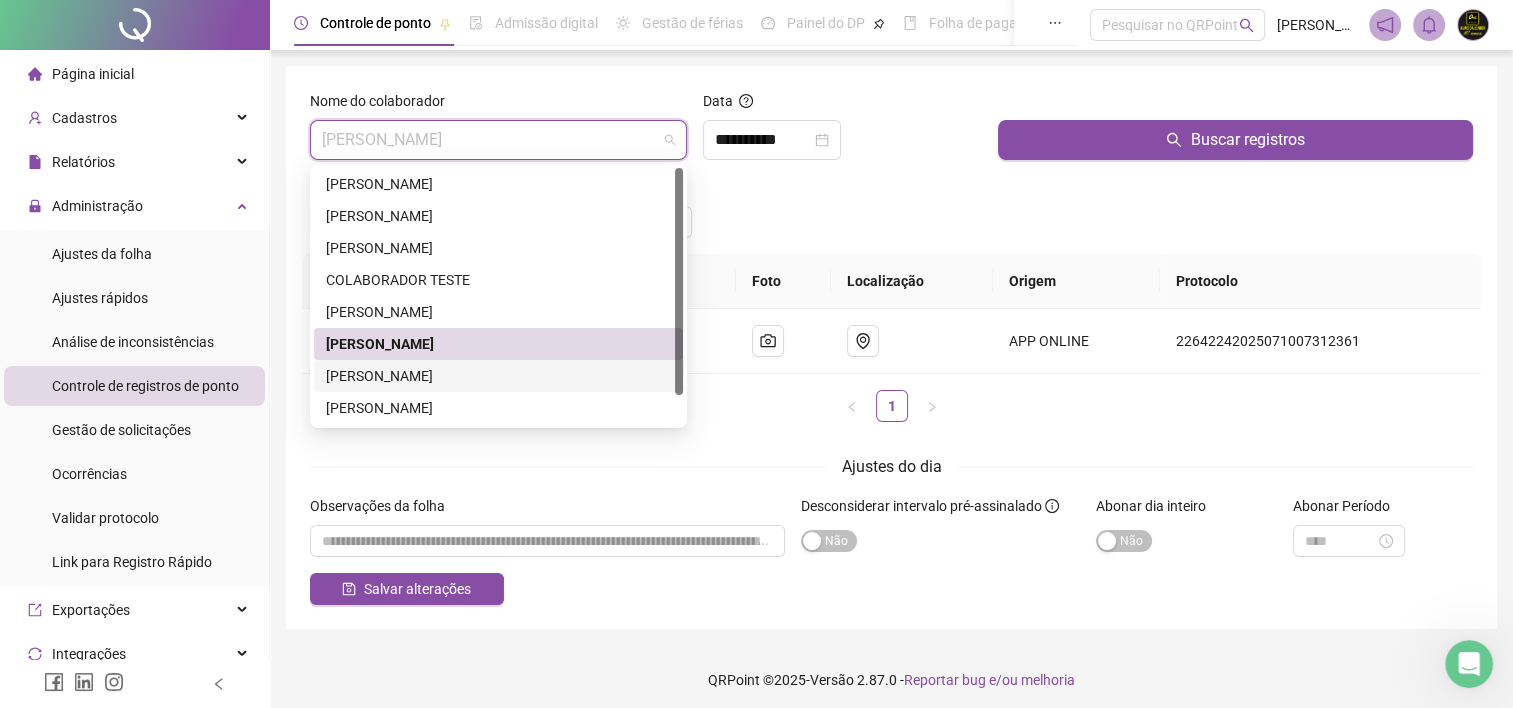 click on "[PERSON_NAME]" at bounding box center [498, 376] 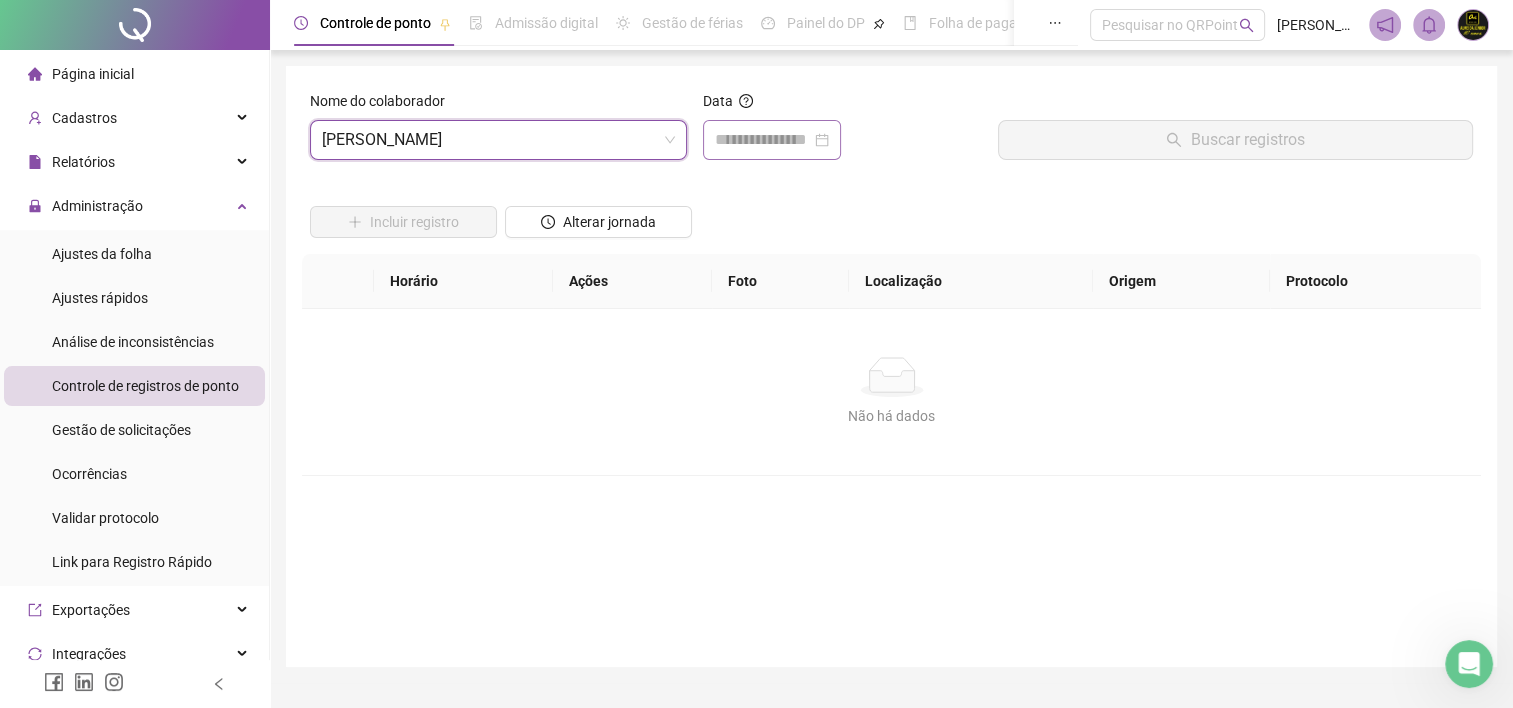 click at bounding box center (772, 140) 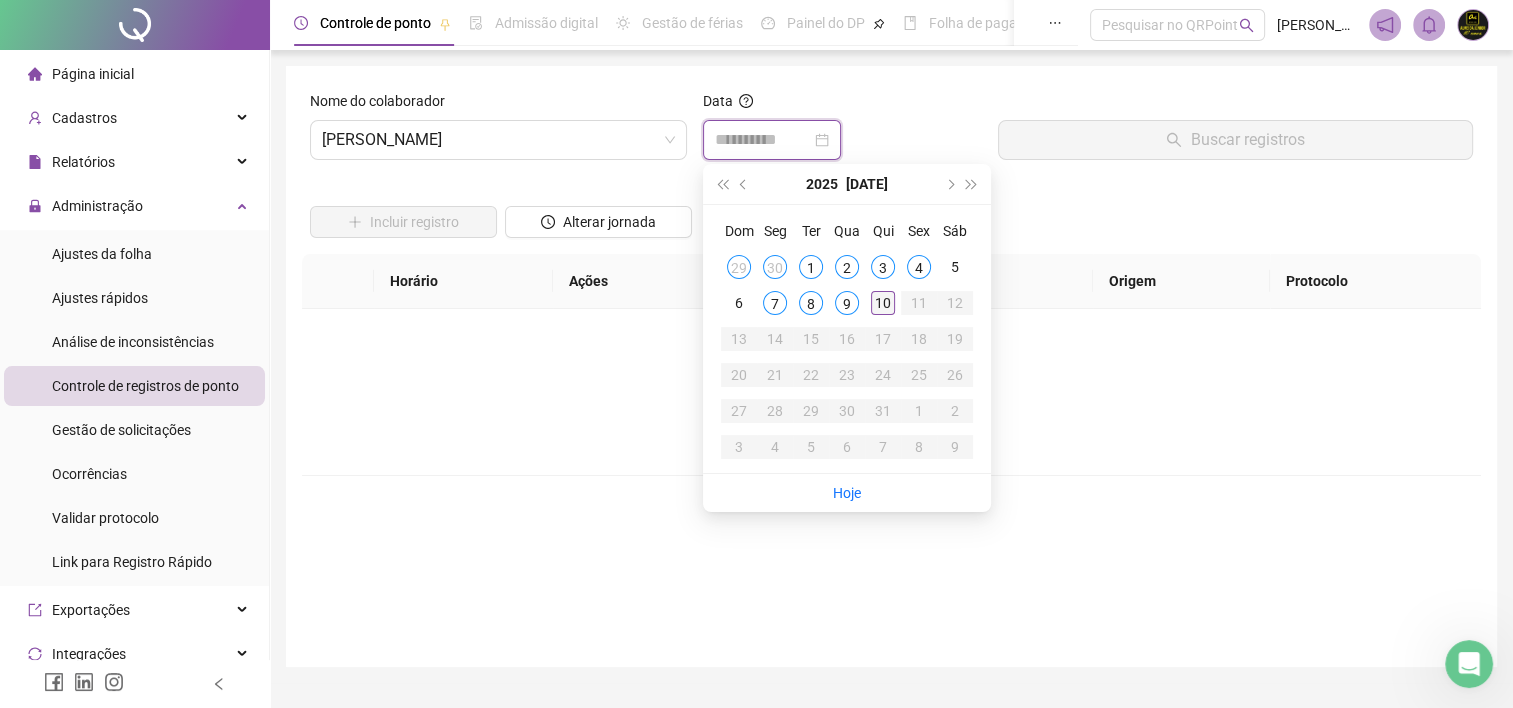 type on "**********" 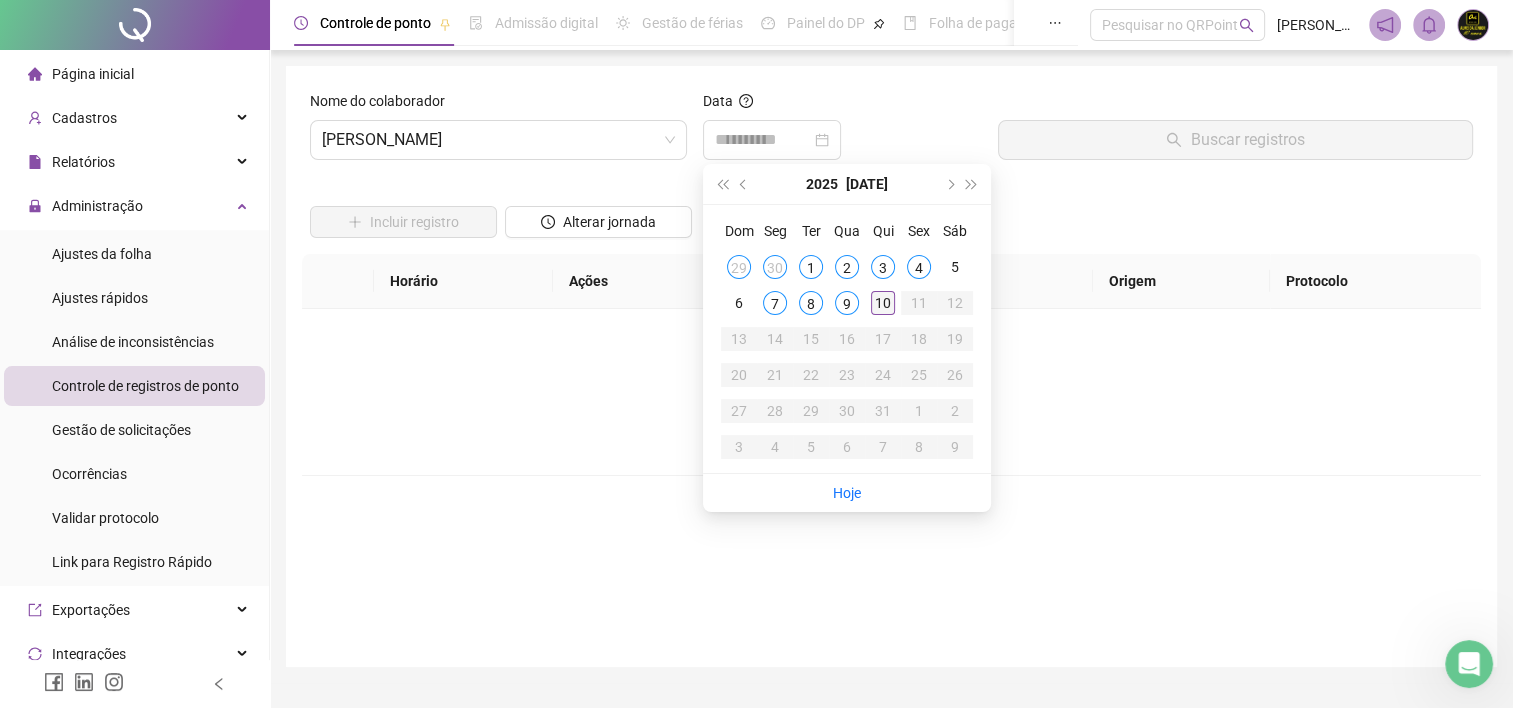 click on "10" at bounding box center [883, 303] 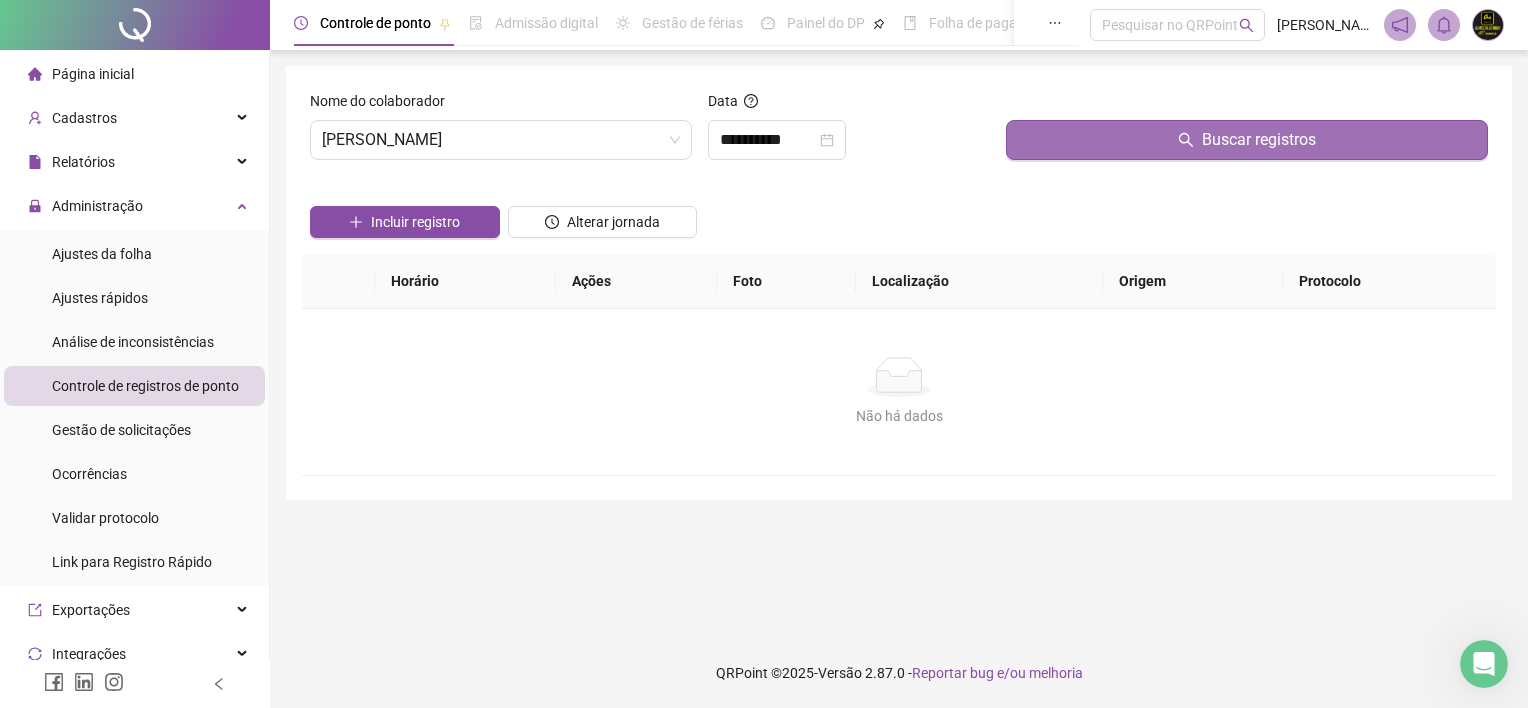 click on "Buscar registros" at bounding box center (1259, 140) 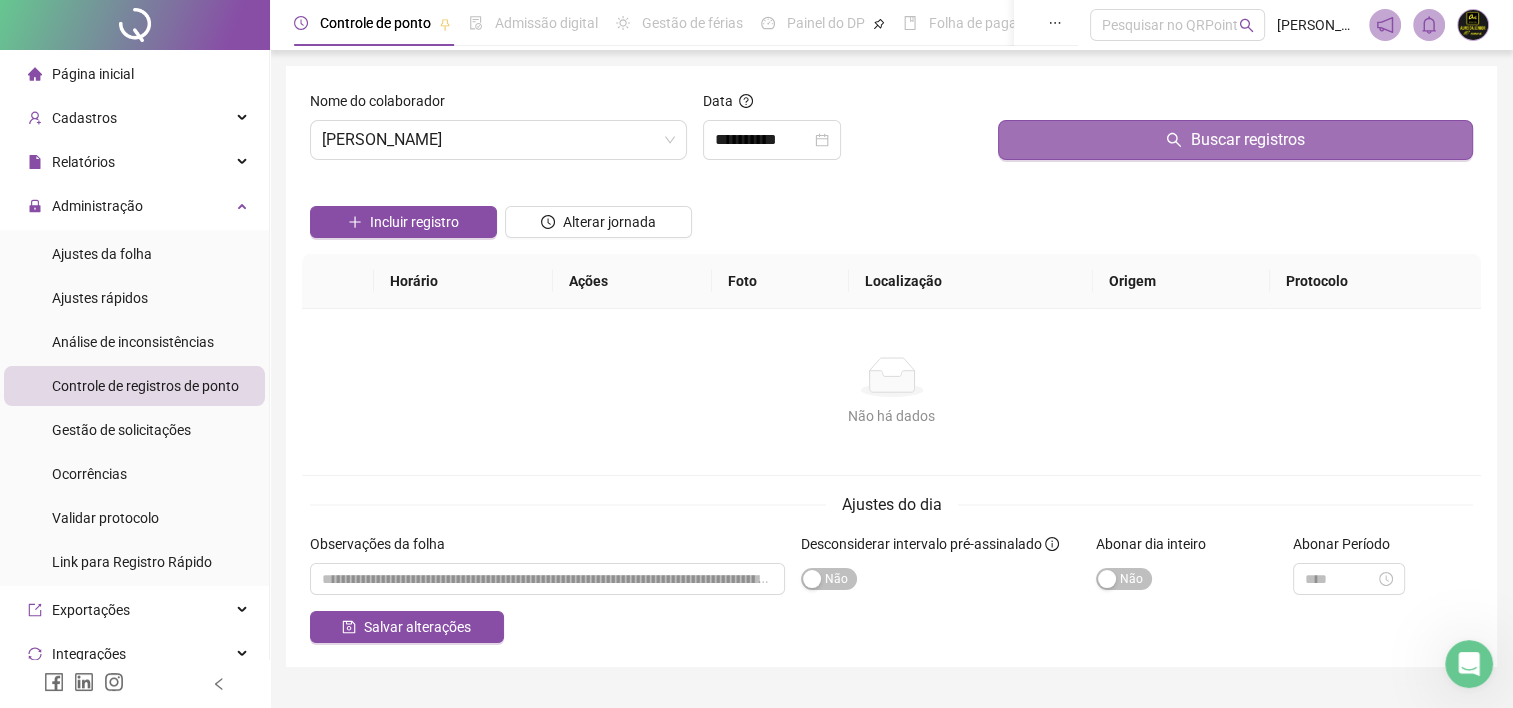click on "Buscar registros" at bounding box center [1247, 140] 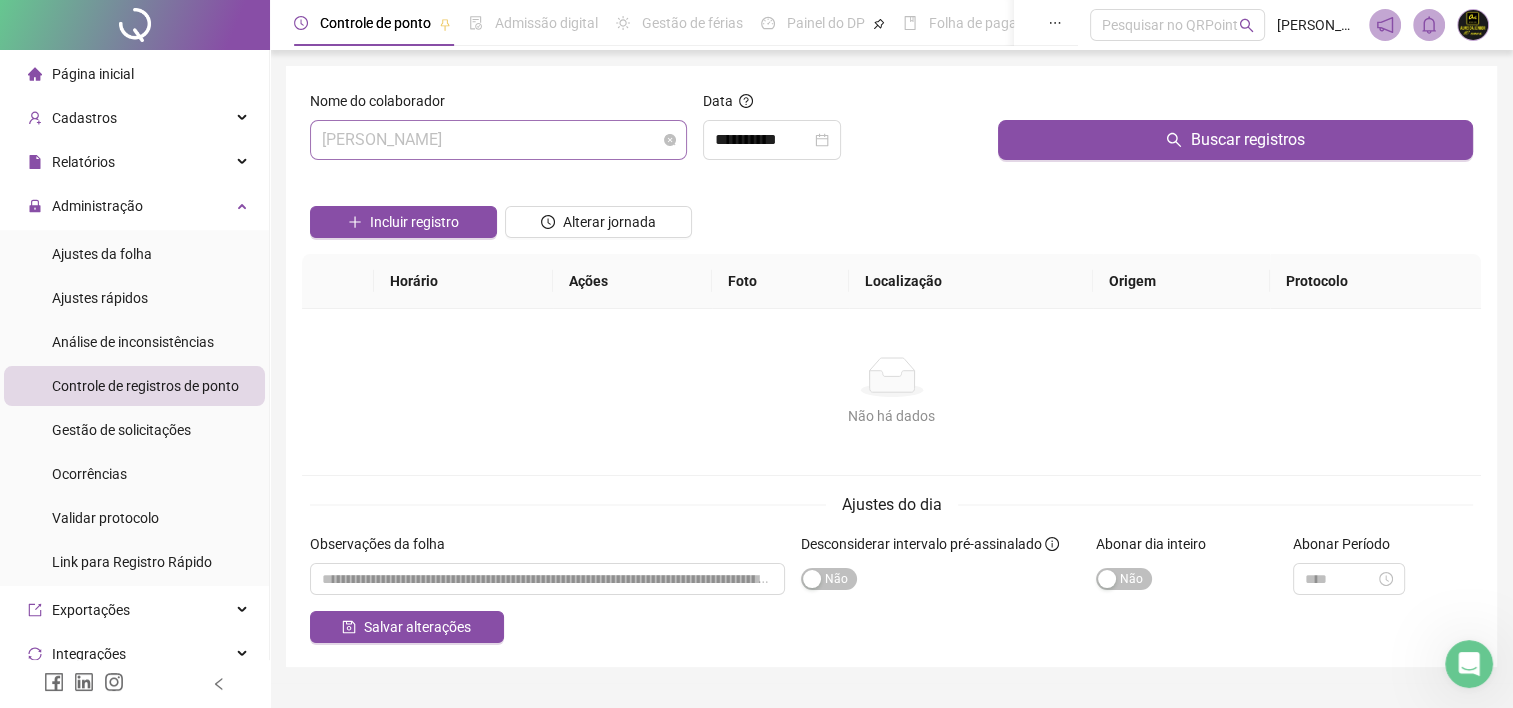 click on "[PERSON_NAME]" at bounding box center [498, 140] 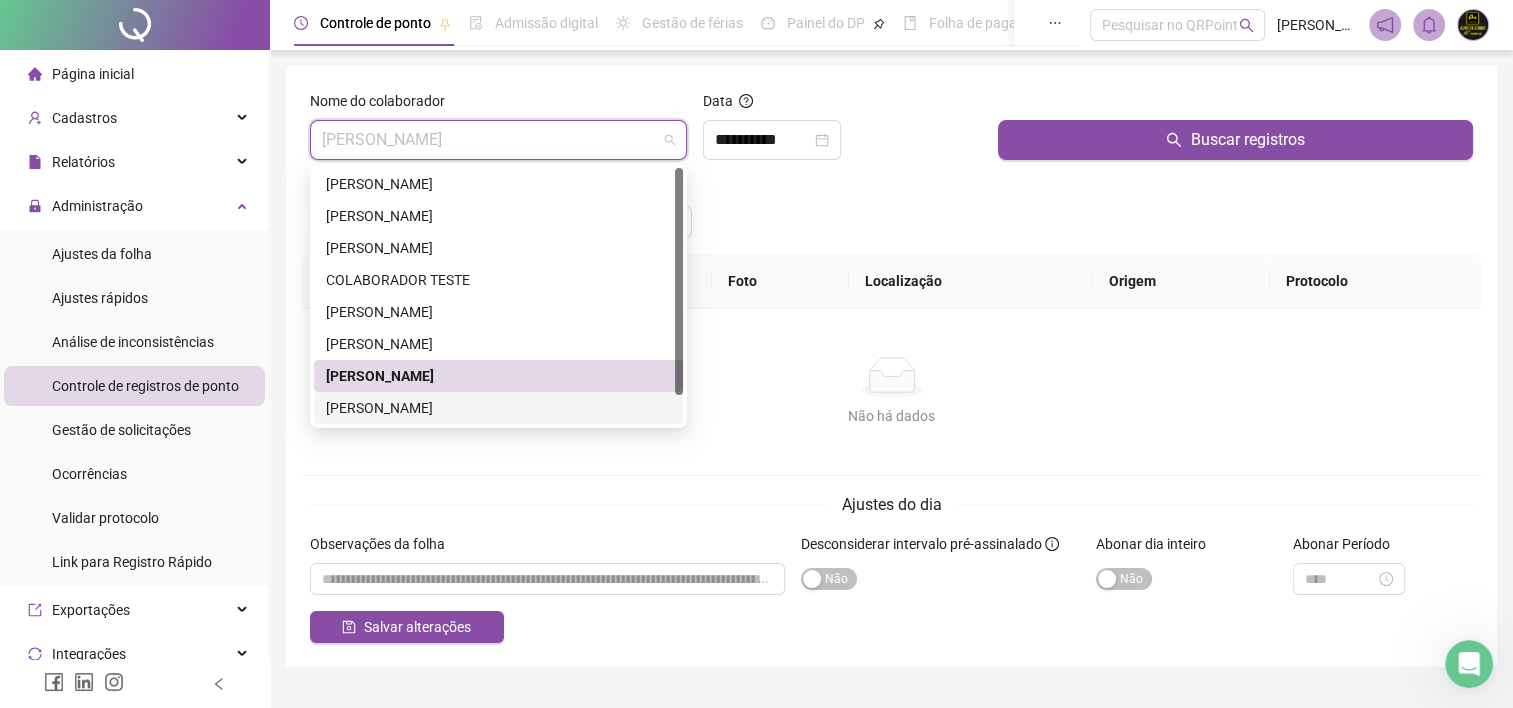 scroll, scrollTop: 32, scrollLeft: 0, axis: vertical 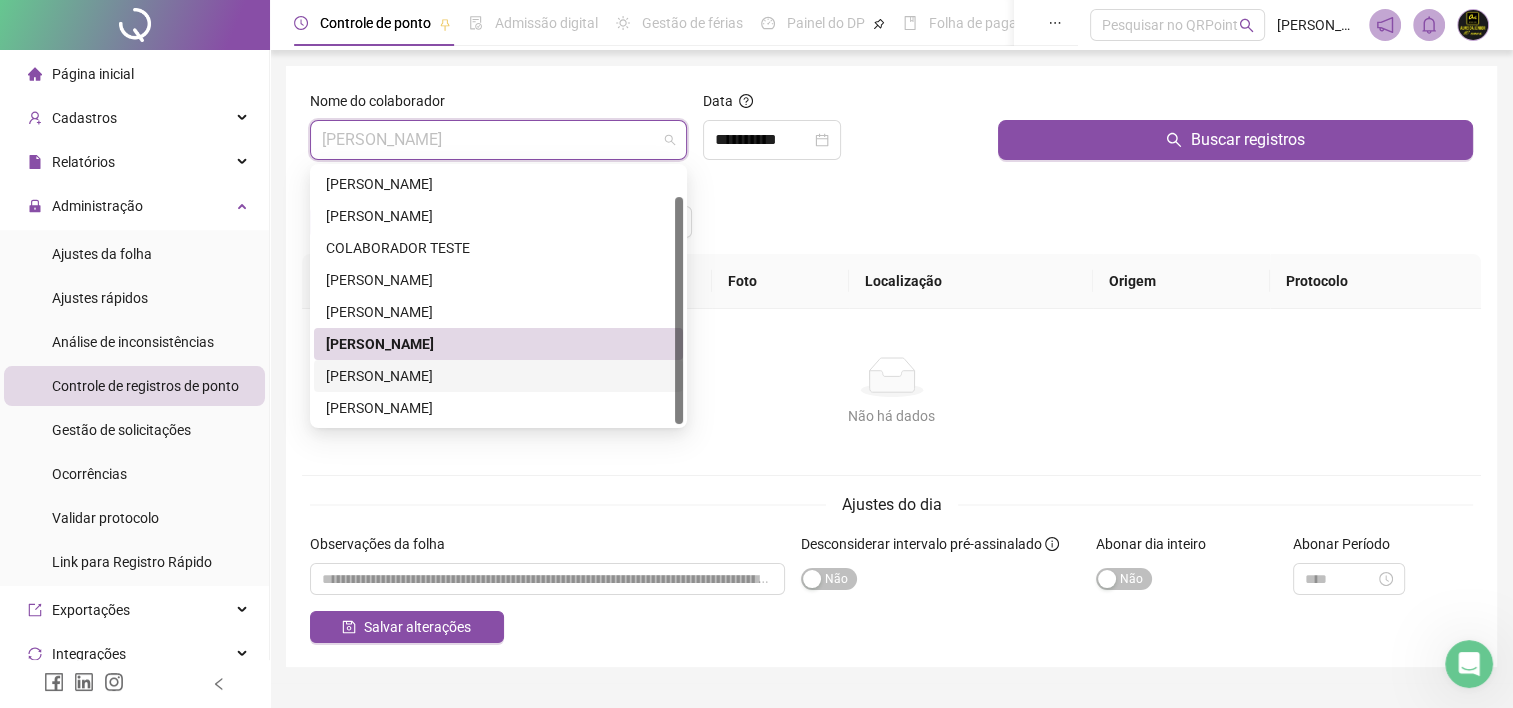 click on "[PERSON_NAME]" at bounding box center [498, 376] 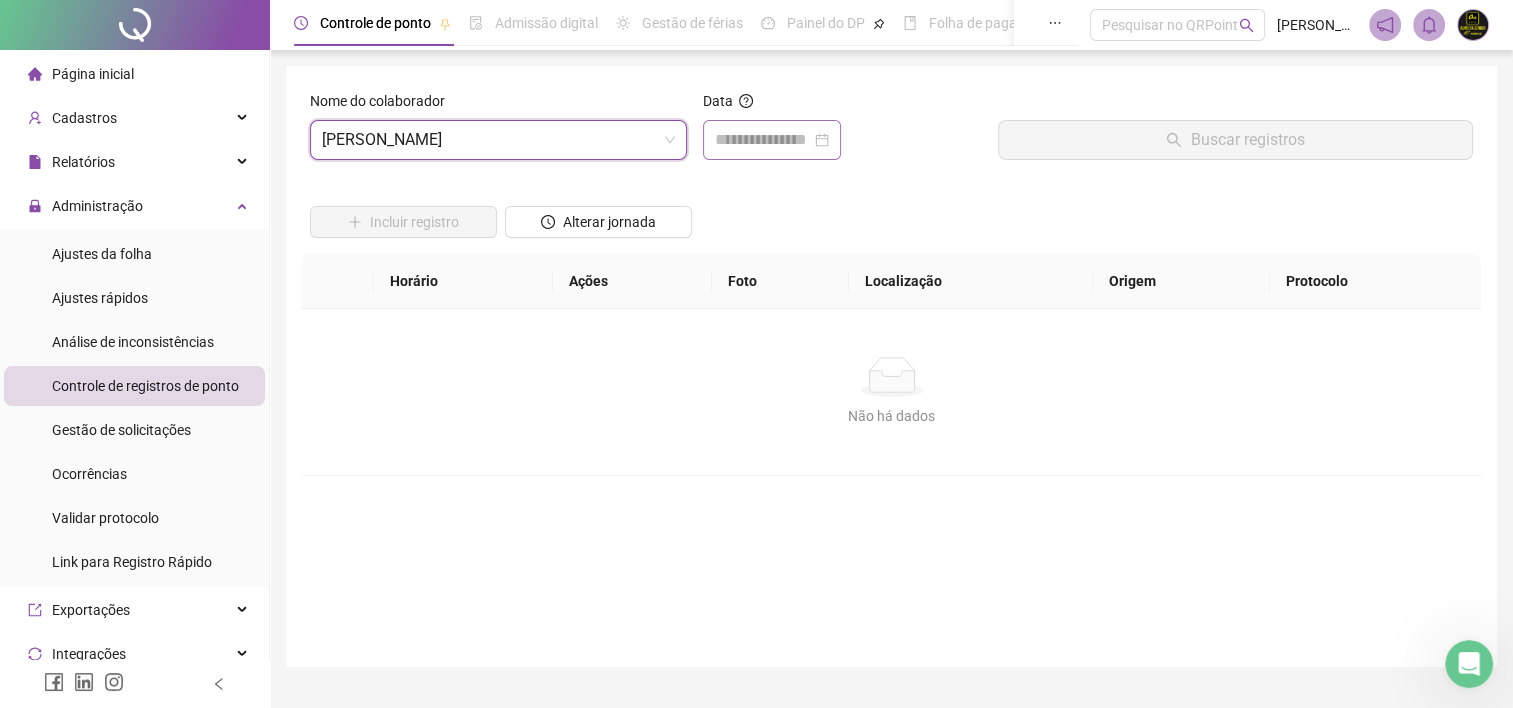 click at bounding box center (772, 140) 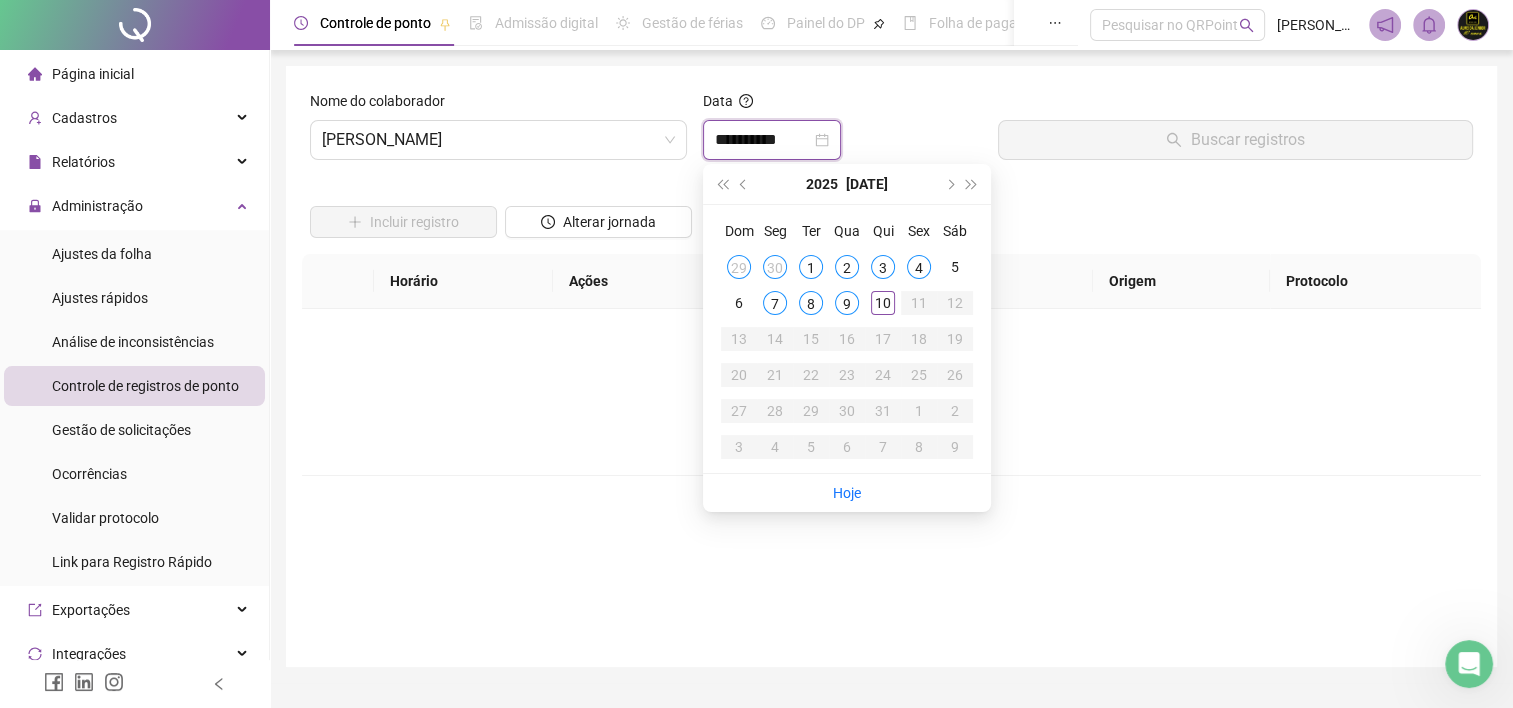type on "**********" 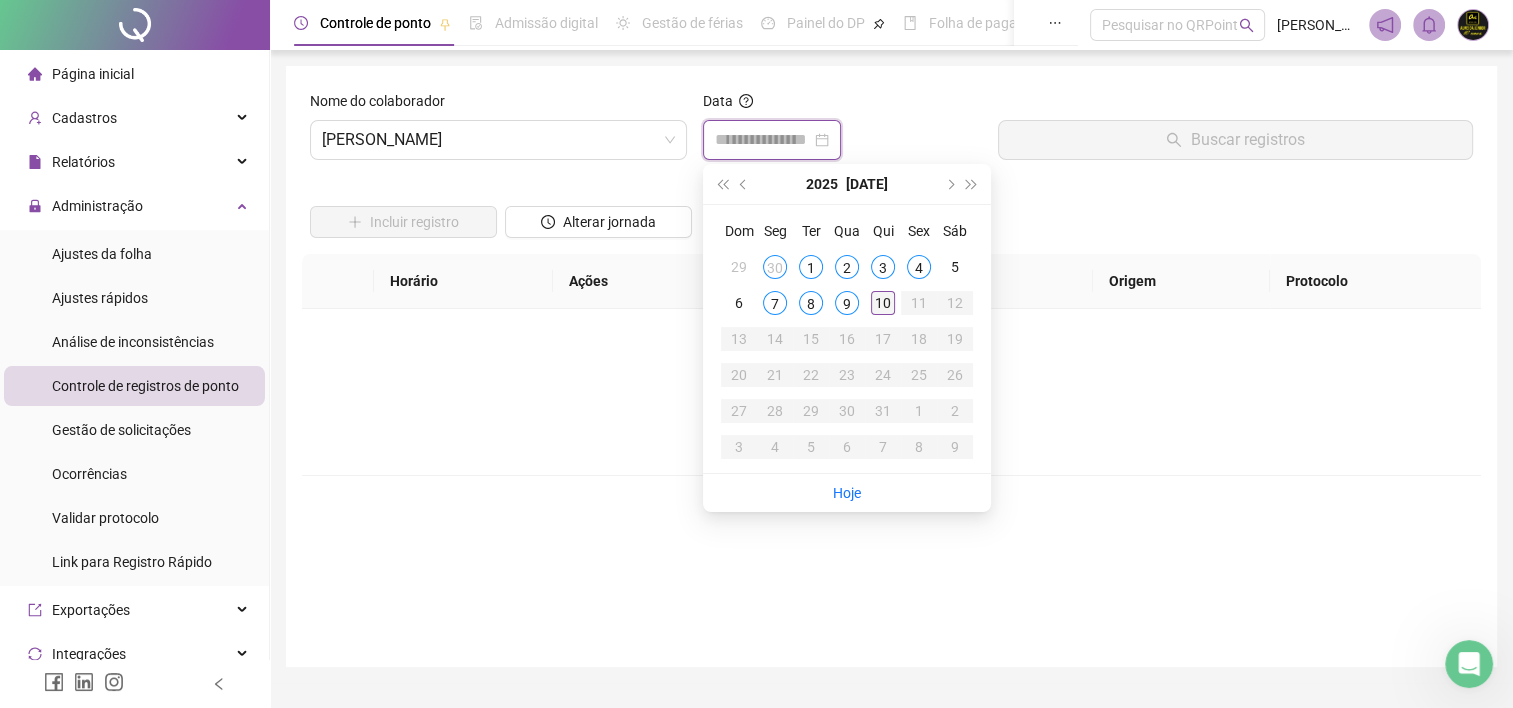 type on "**********" 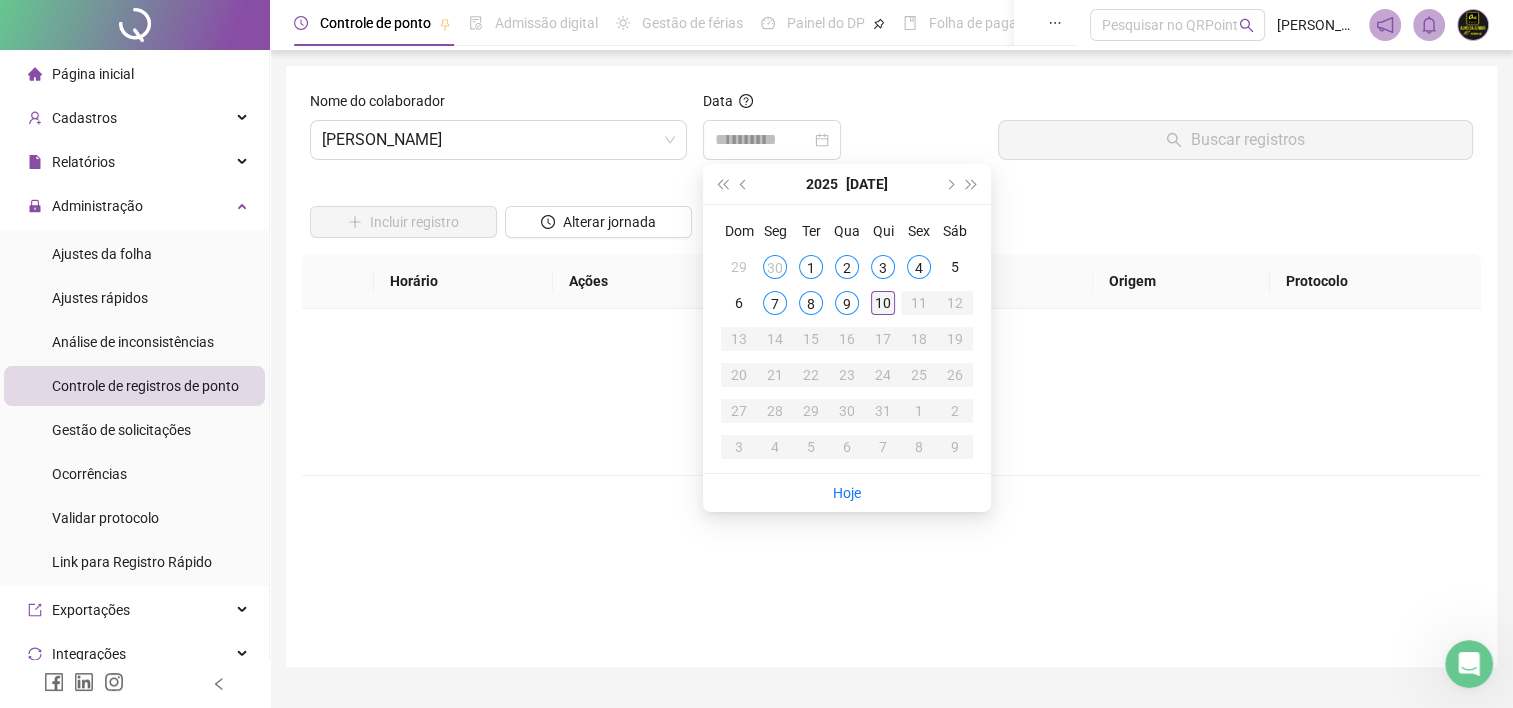 click on "10" at bounding box center (883, 303) 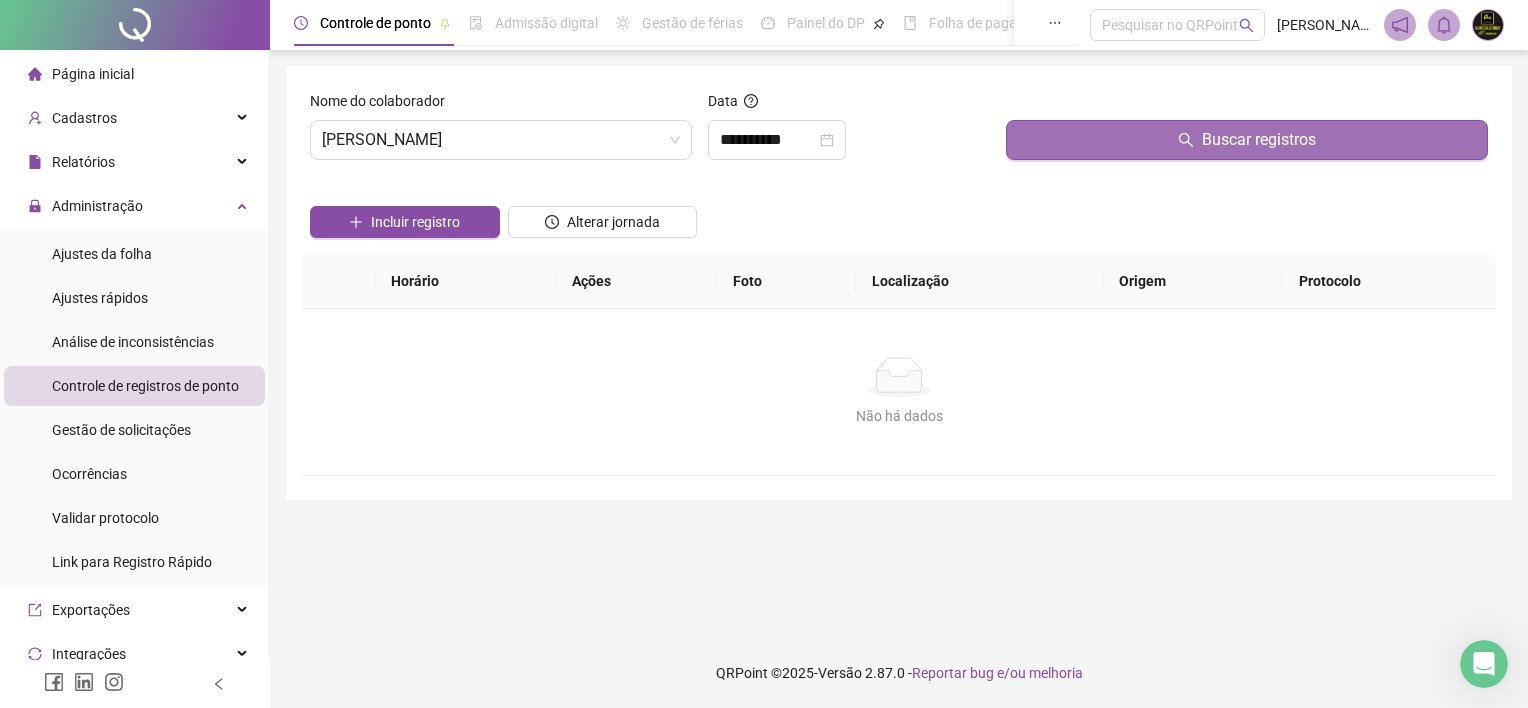 click on "Buscar registros" at bounding box center (1259, 140) 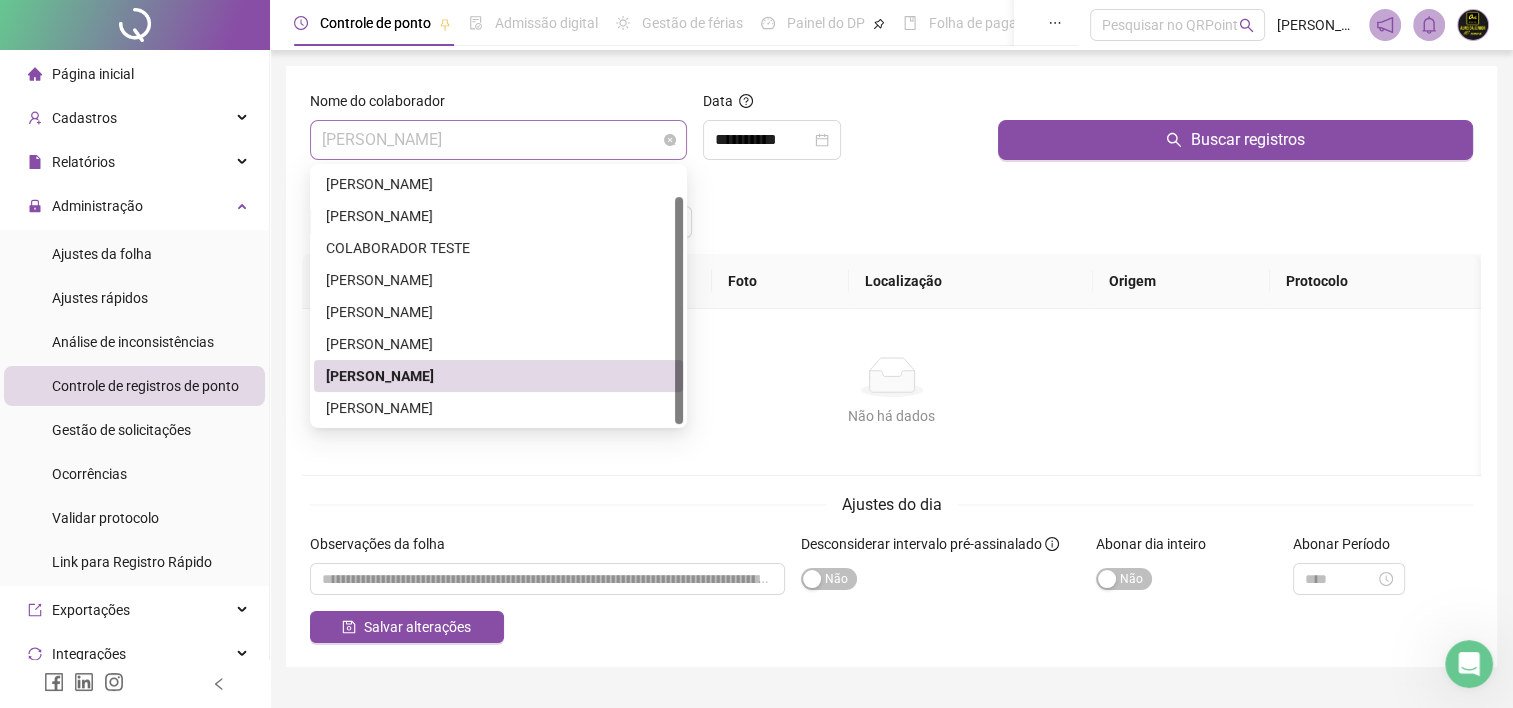 click on "[PERSON_NAME]" at bounding box center (498, 140) 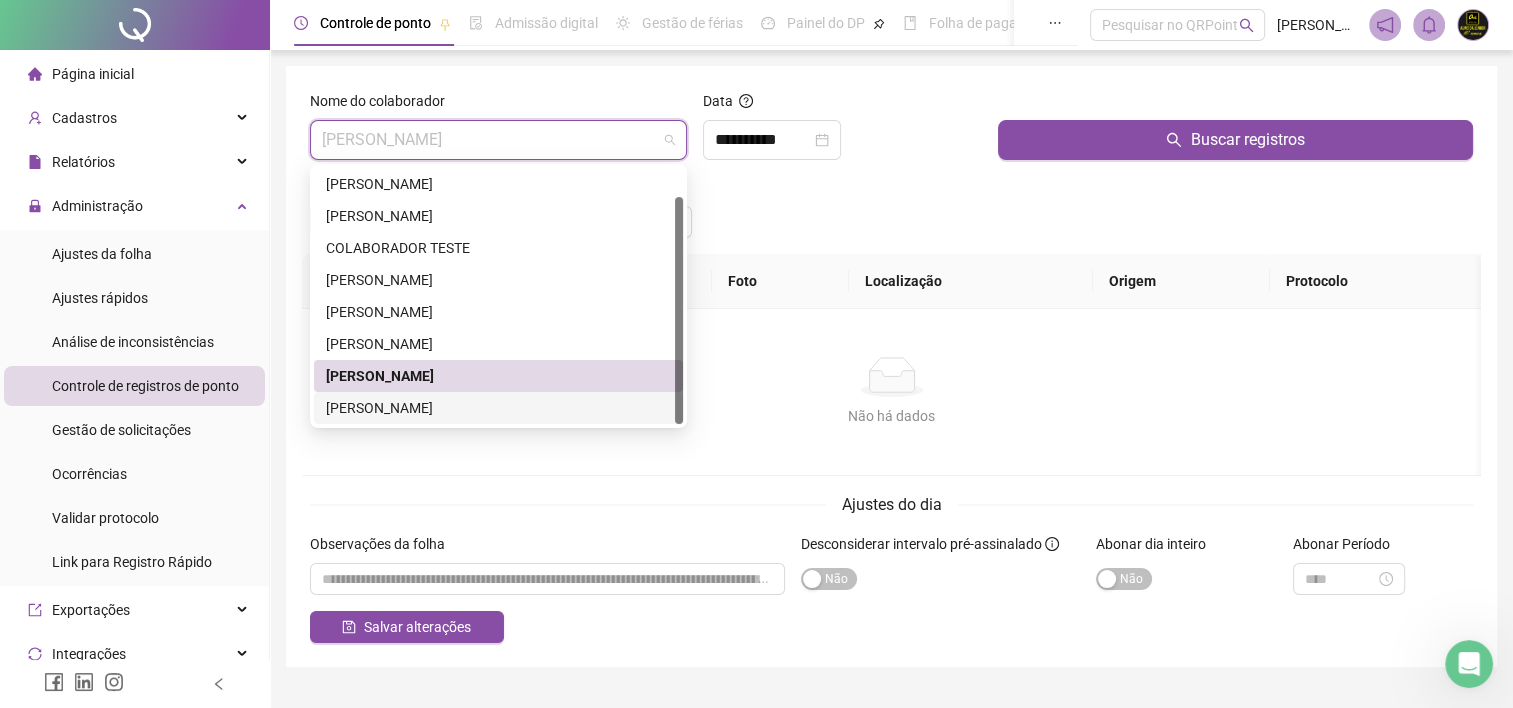 click on "[PERSON_NAME]" at bounding box center (498, 408) 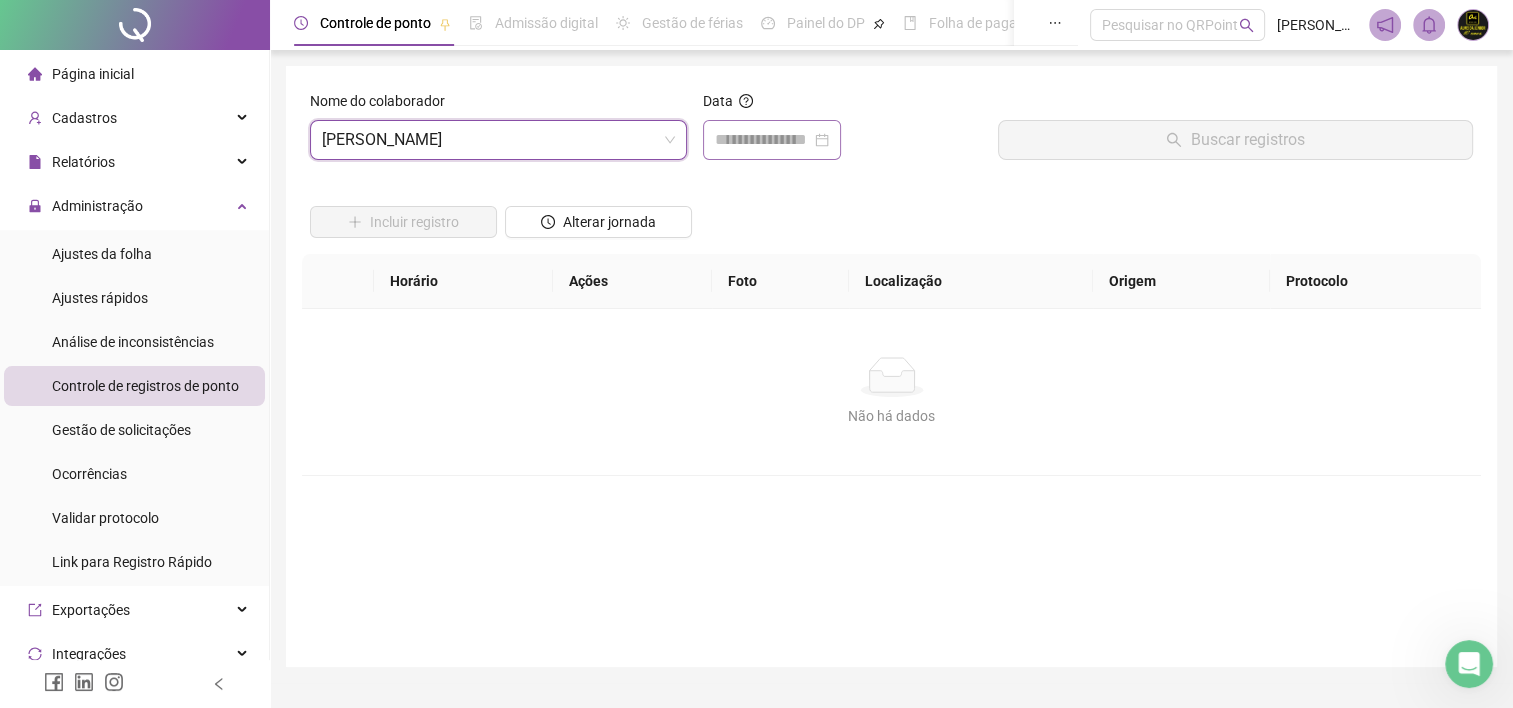 click at bounding box center [772, 140] 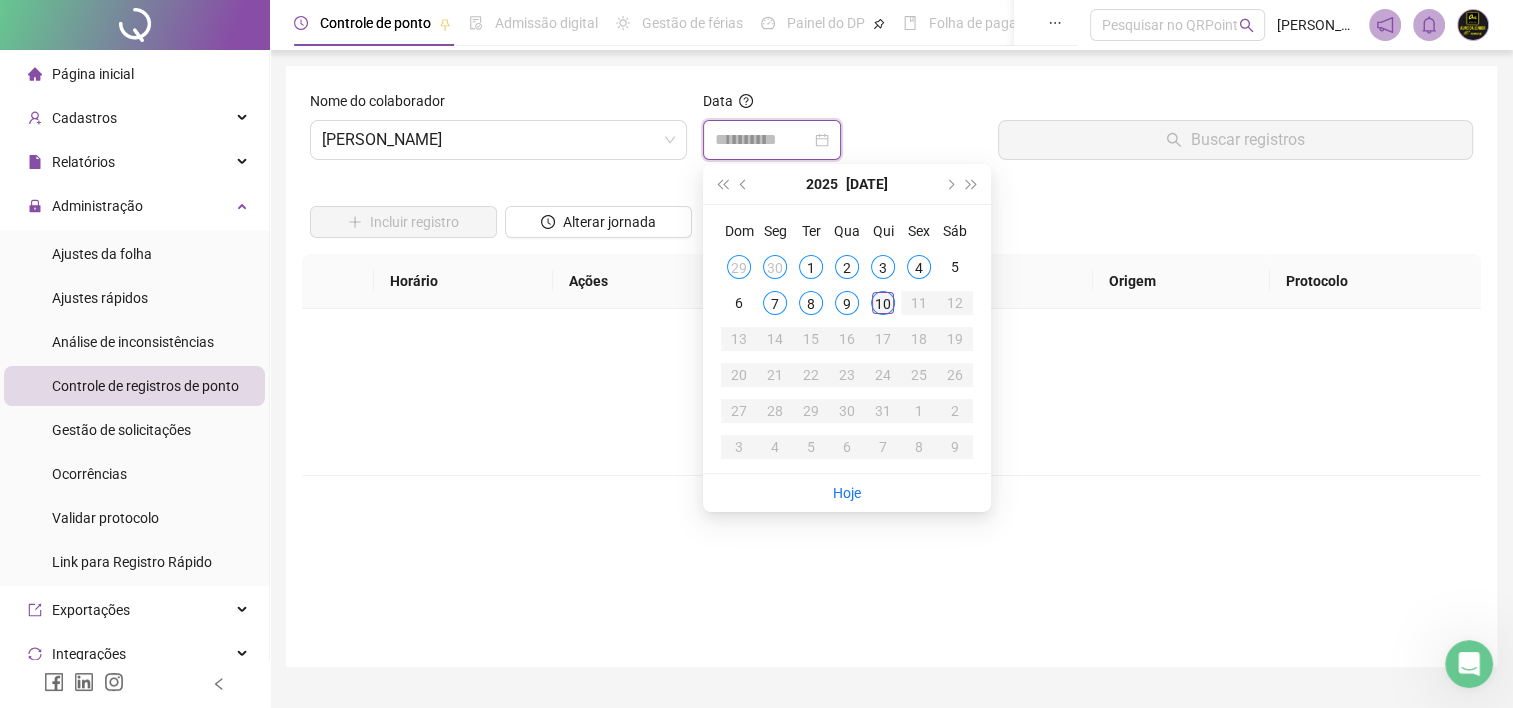 type on "**********" 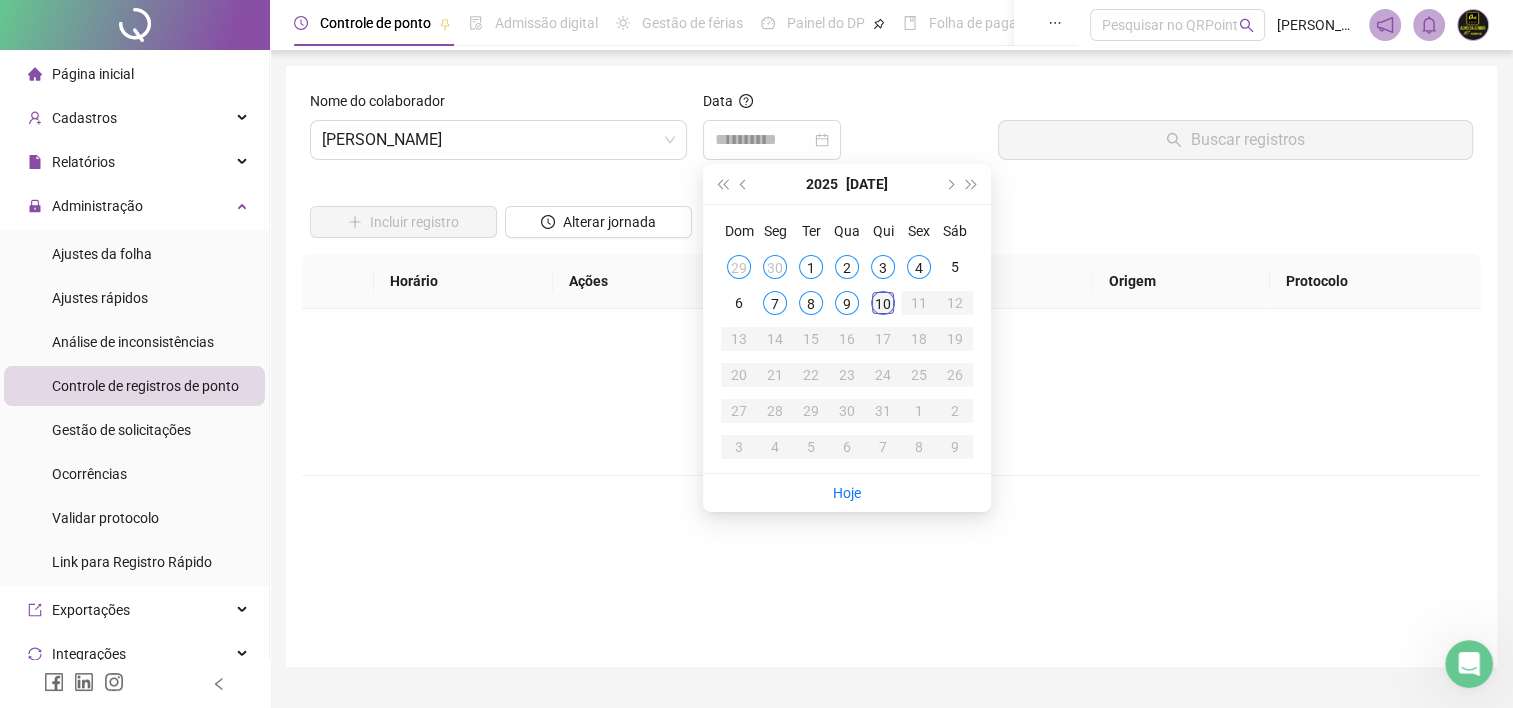 click on "10" at bounding box center (883, 303) 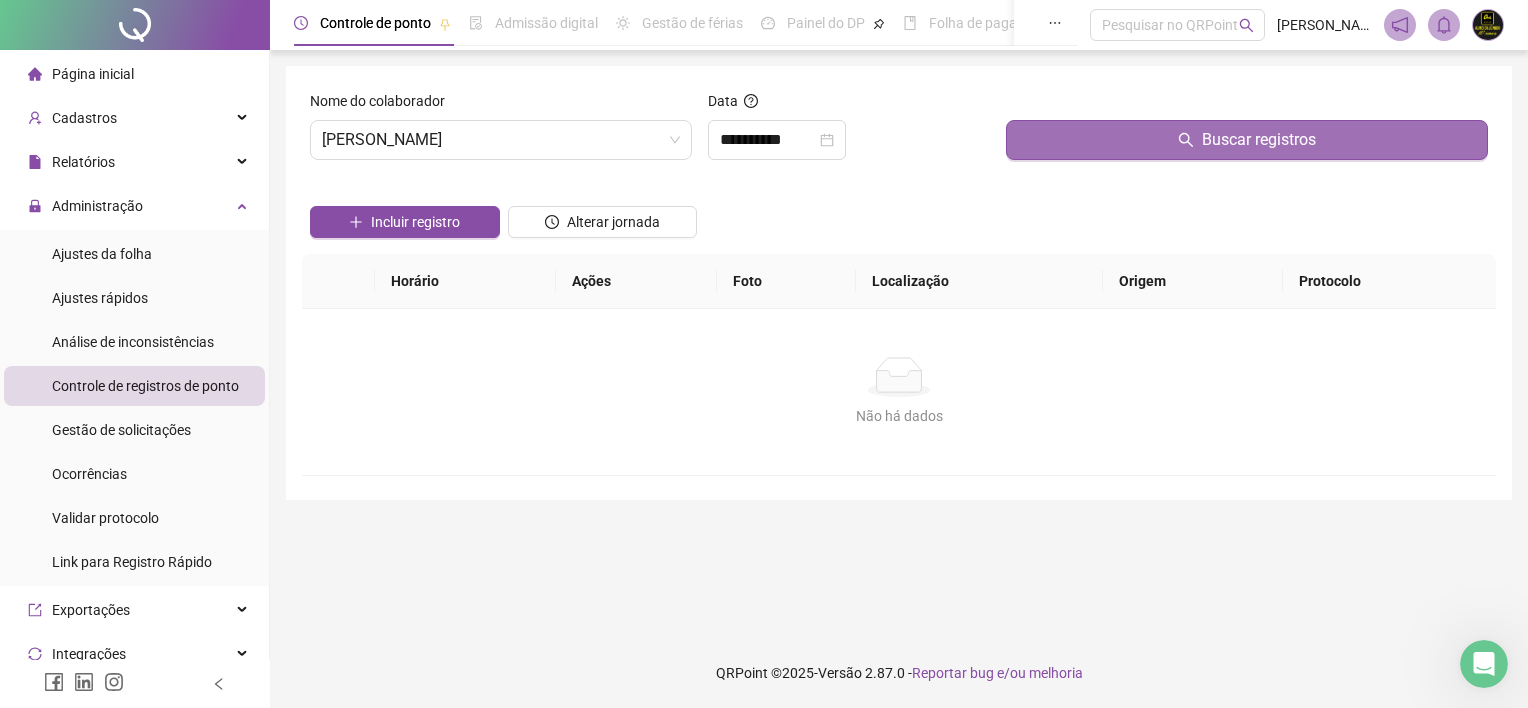 click on "Buscar registros" at bounding box center (1247, 140) 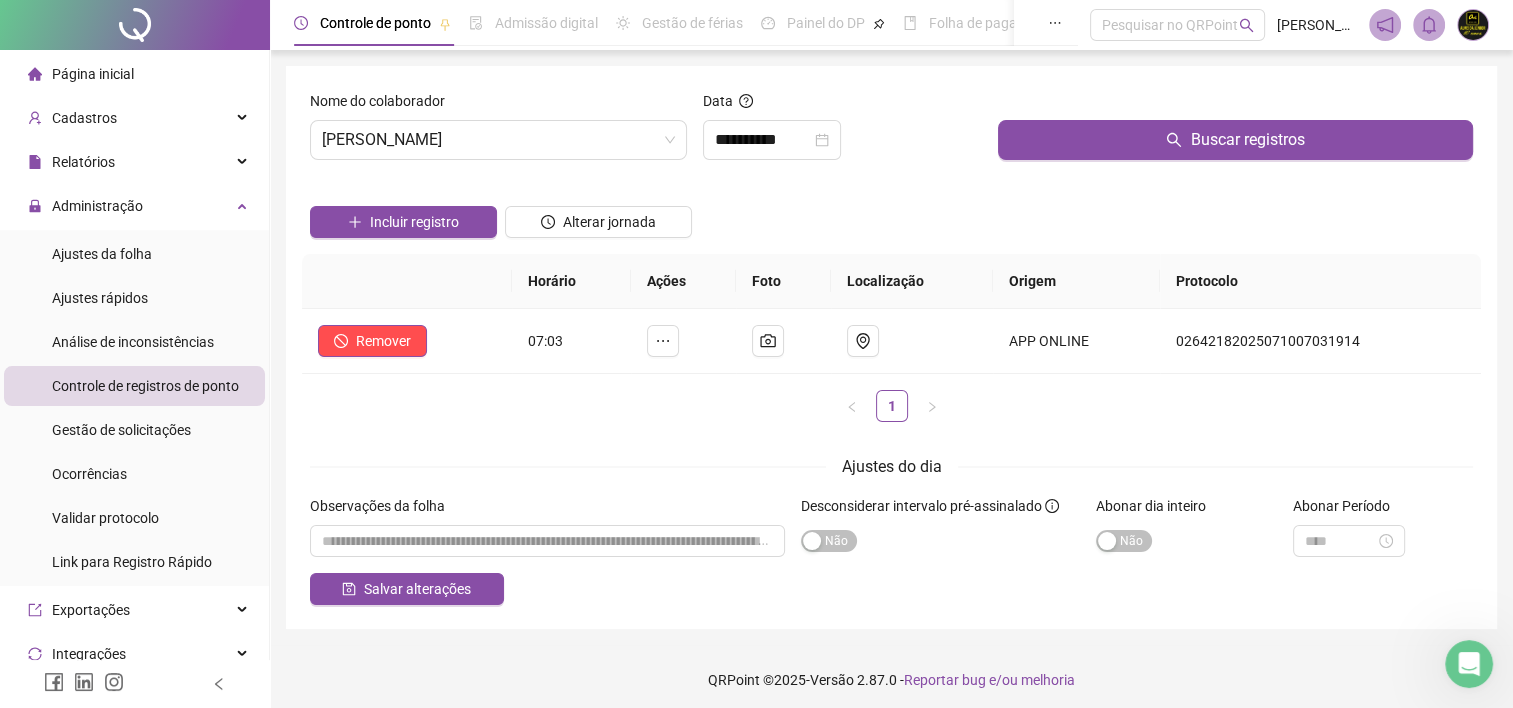 click on "Incluir registro   Alterar jornada" at bounding box center (891, 215) 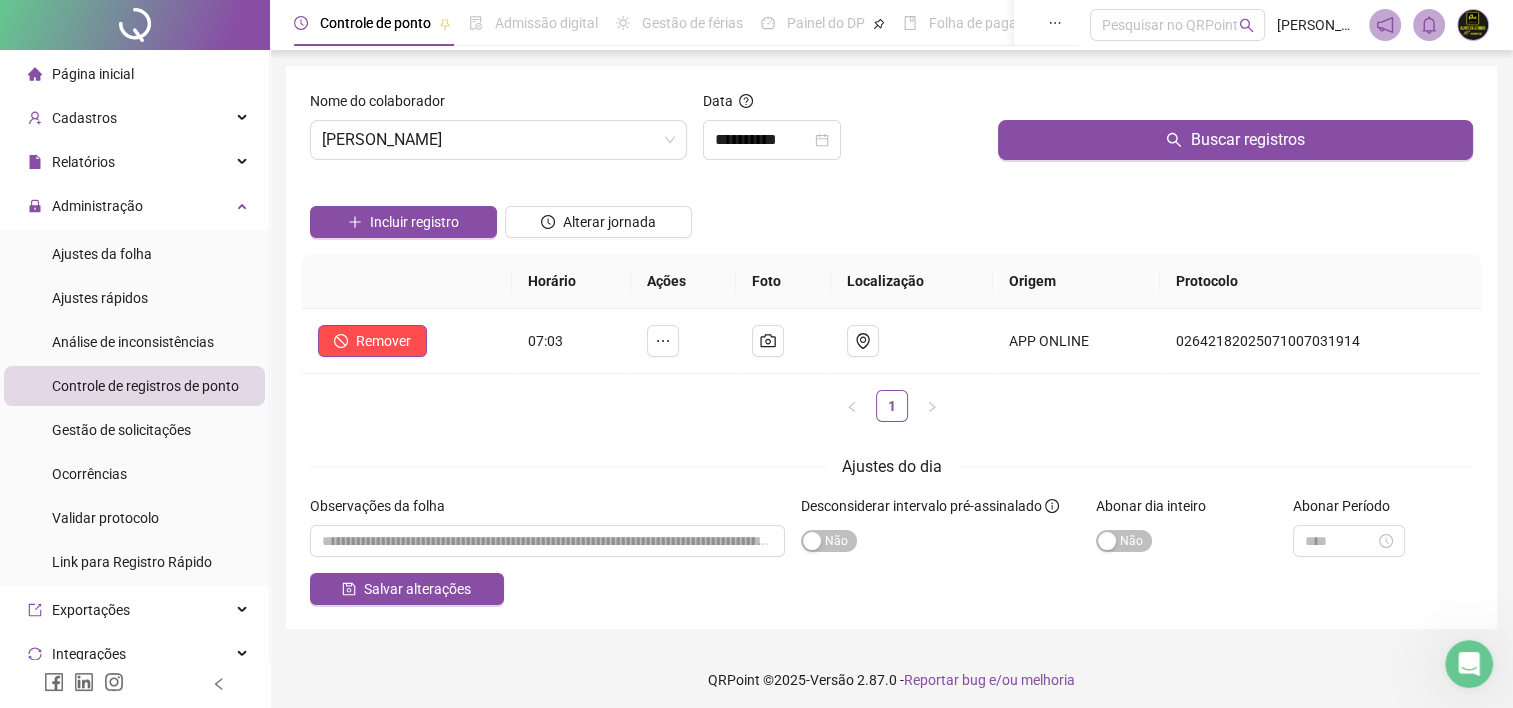 click on "Página inicial" at bounding box center (93, 74) 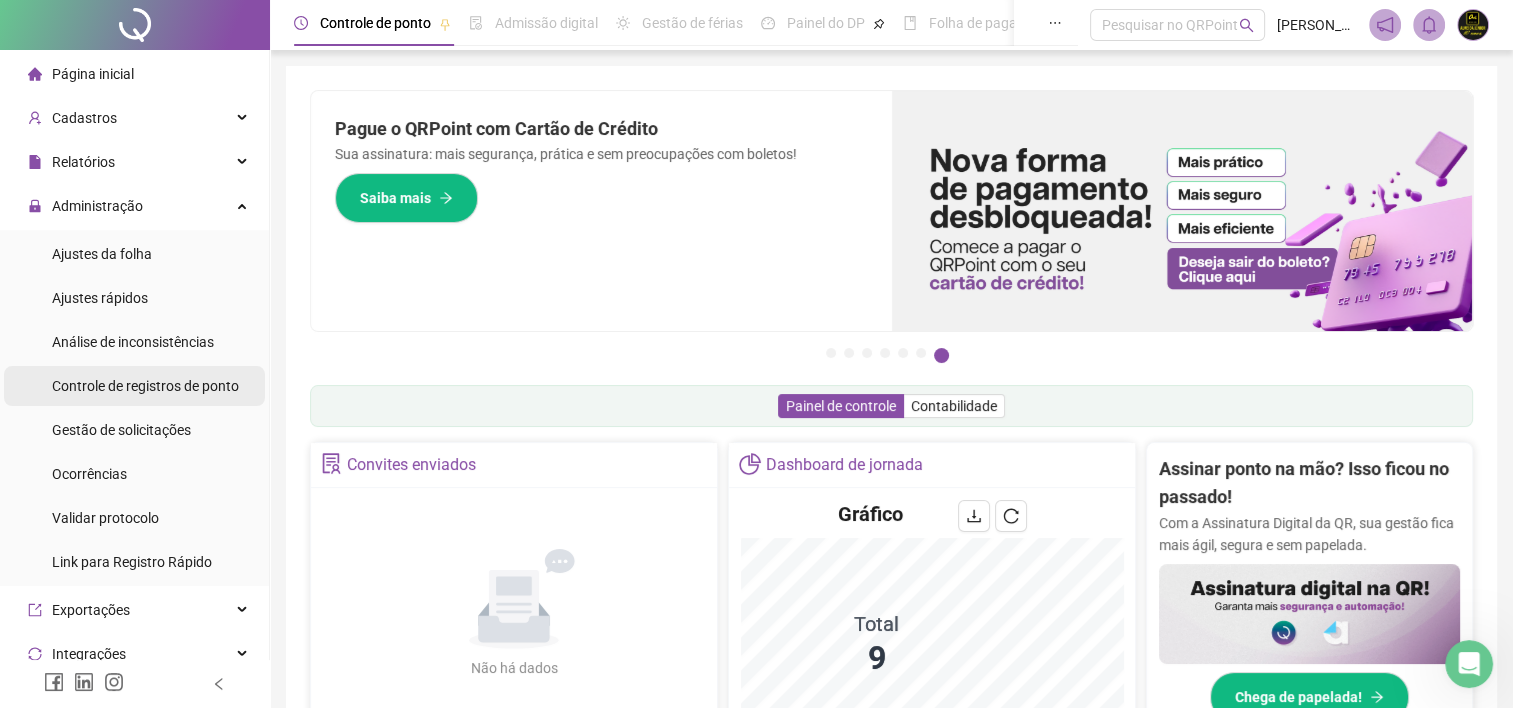 click on "Controle de registros de ponto" at bounding box center (145, 386) 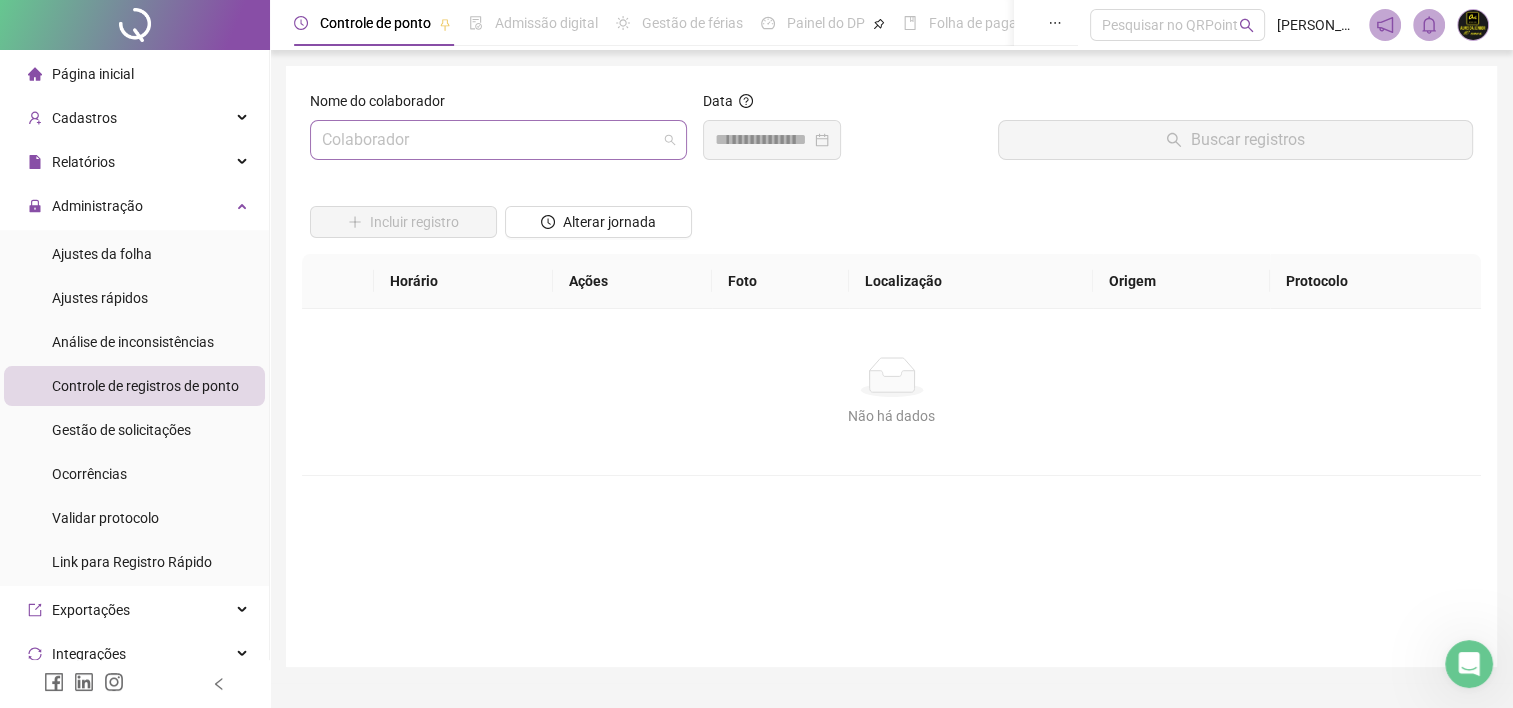 click on "Colaborador" at bounding box center [498, 140] 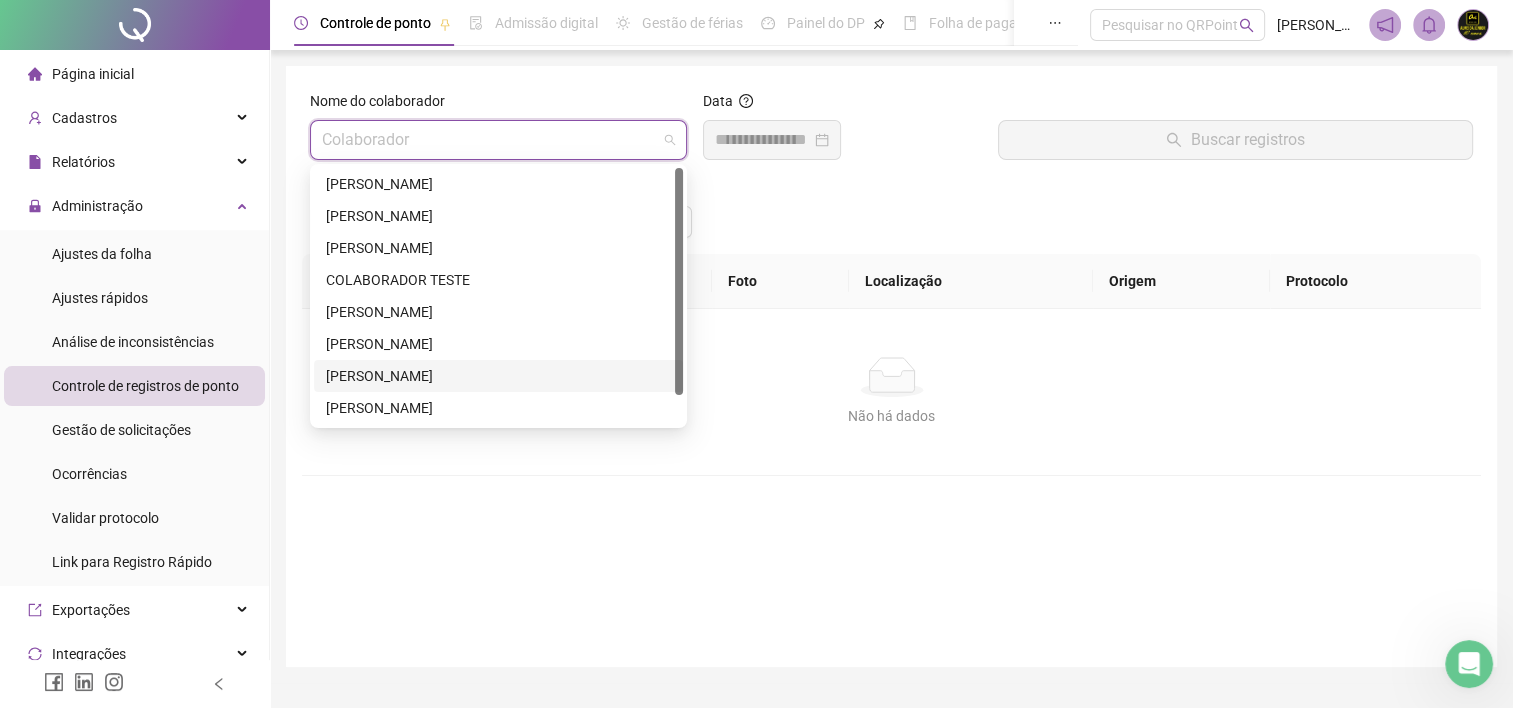 click on "[PERSON_NAME]" at bounding box center (498, 376) 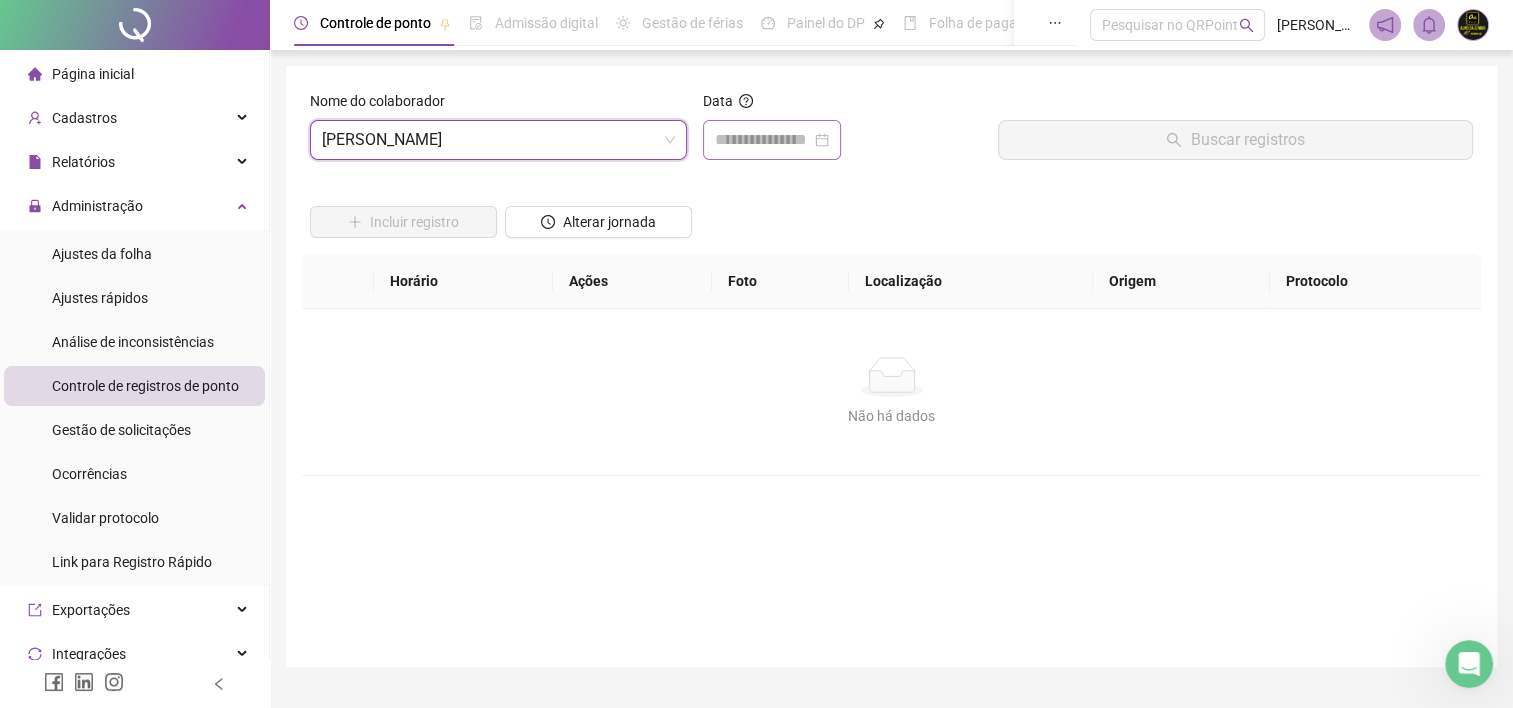 click at bounding box center [772, 140] 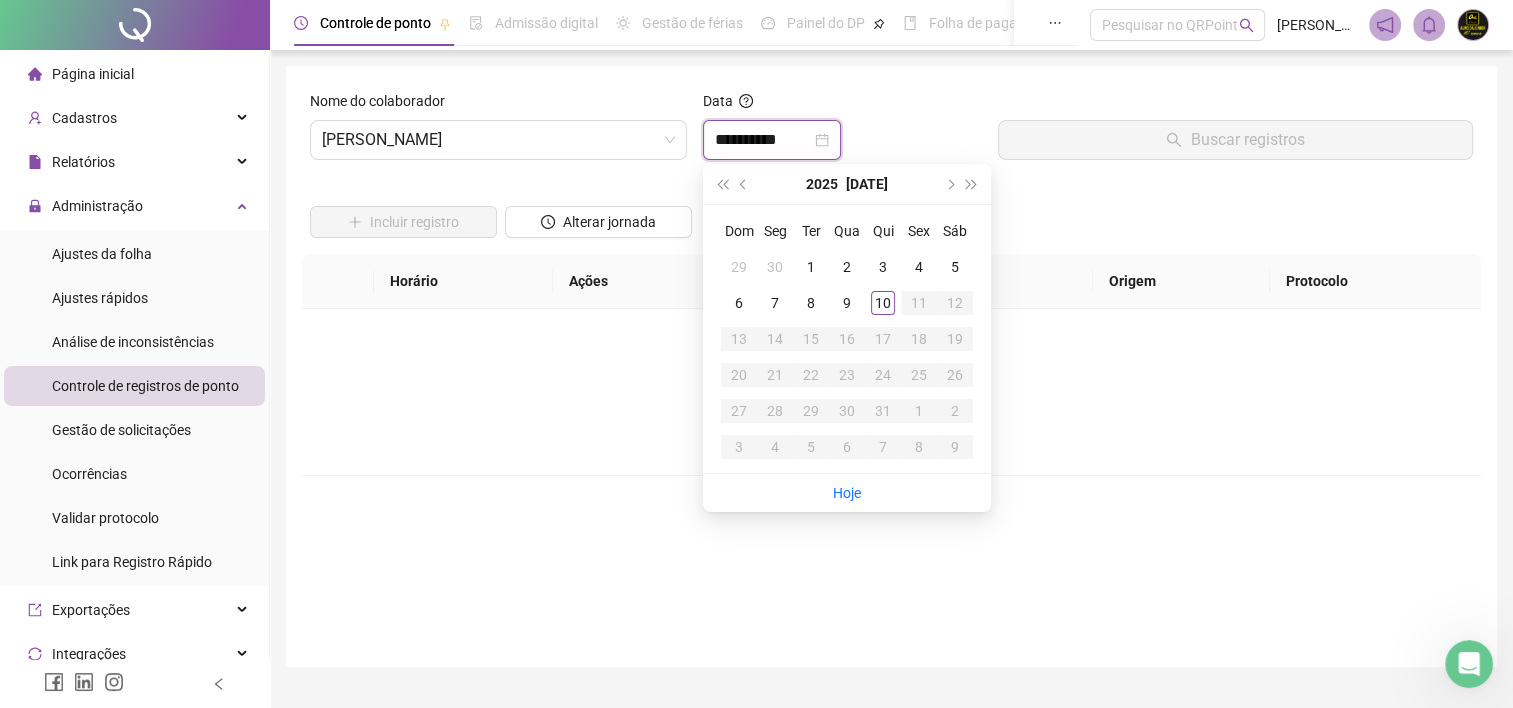 type on "**********" 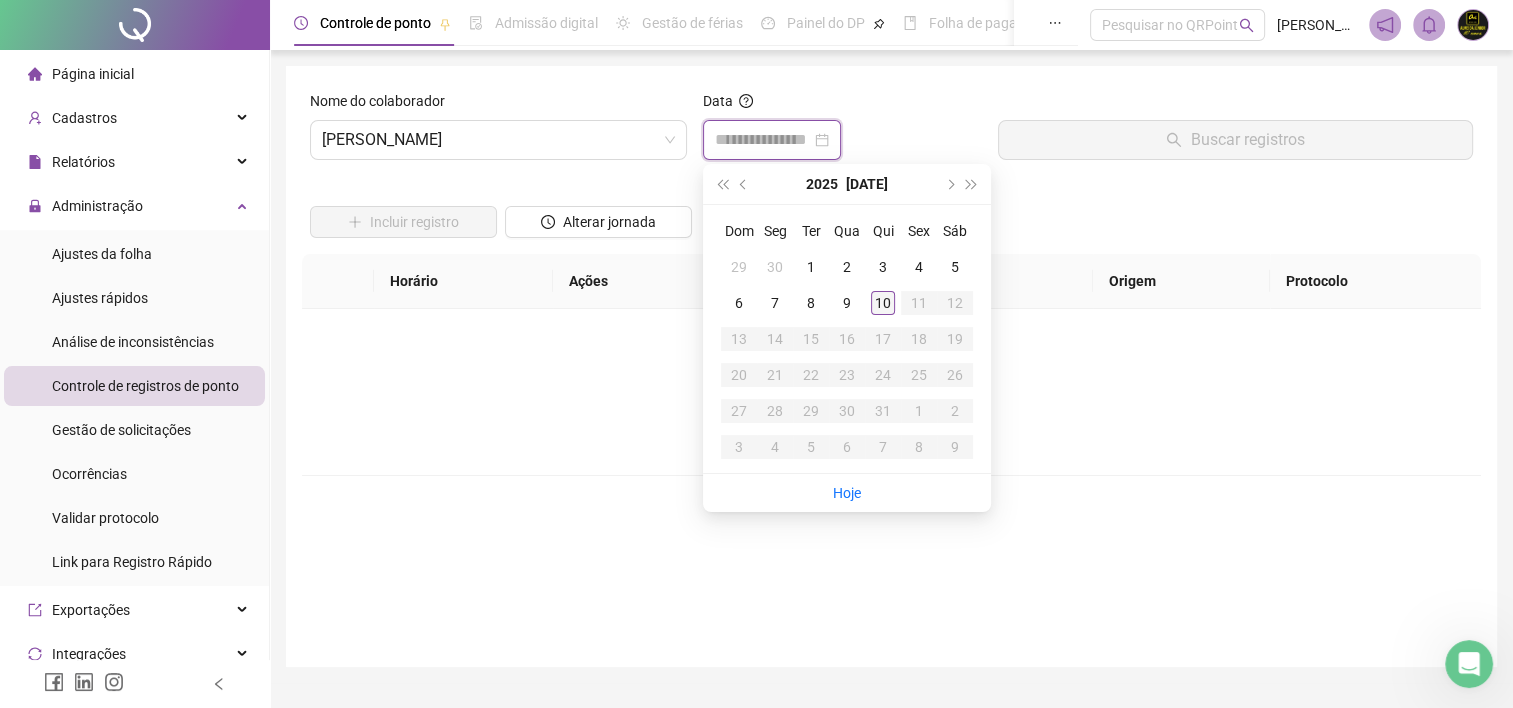 type on "**********" 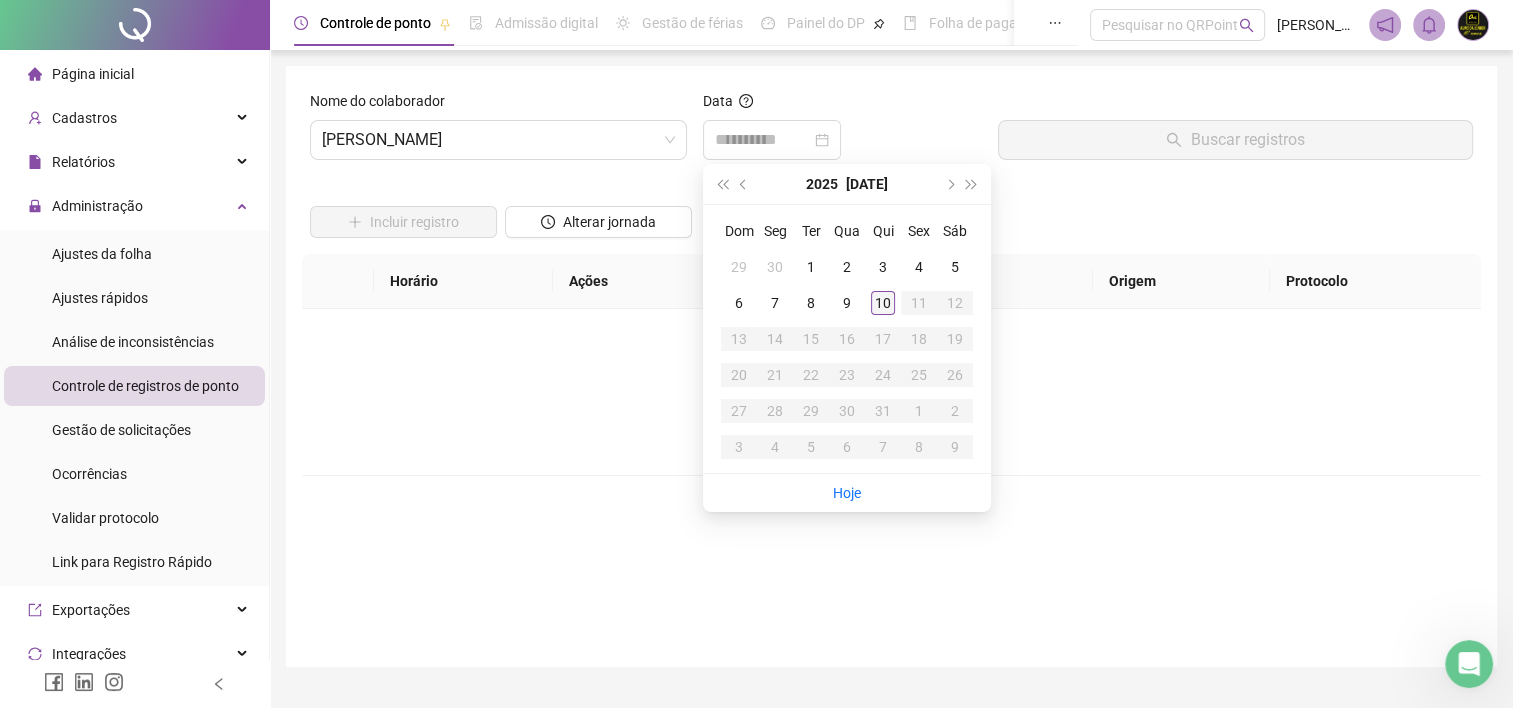 click on "10" at bounding box center (883, 303) 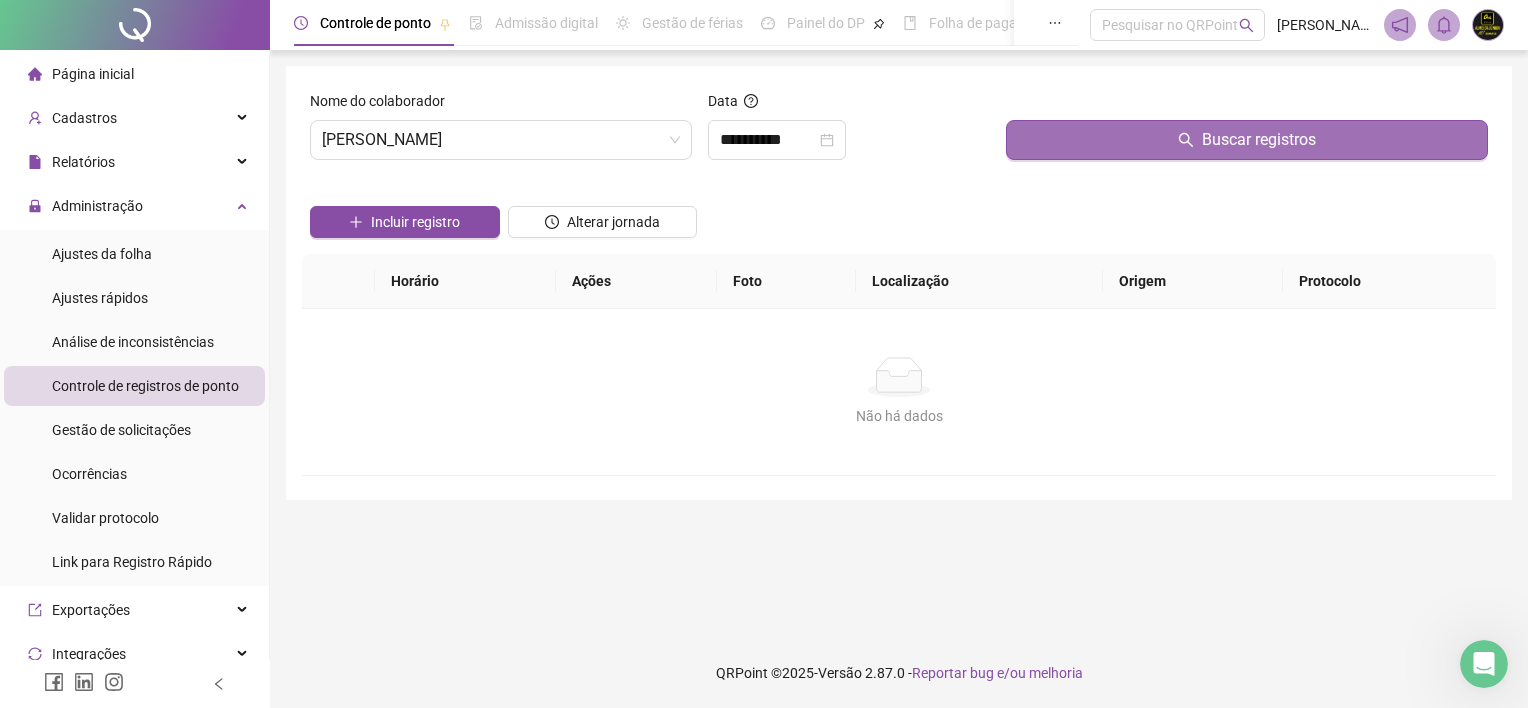 click on "Buscar registros" at bounding box center [1247, 140] 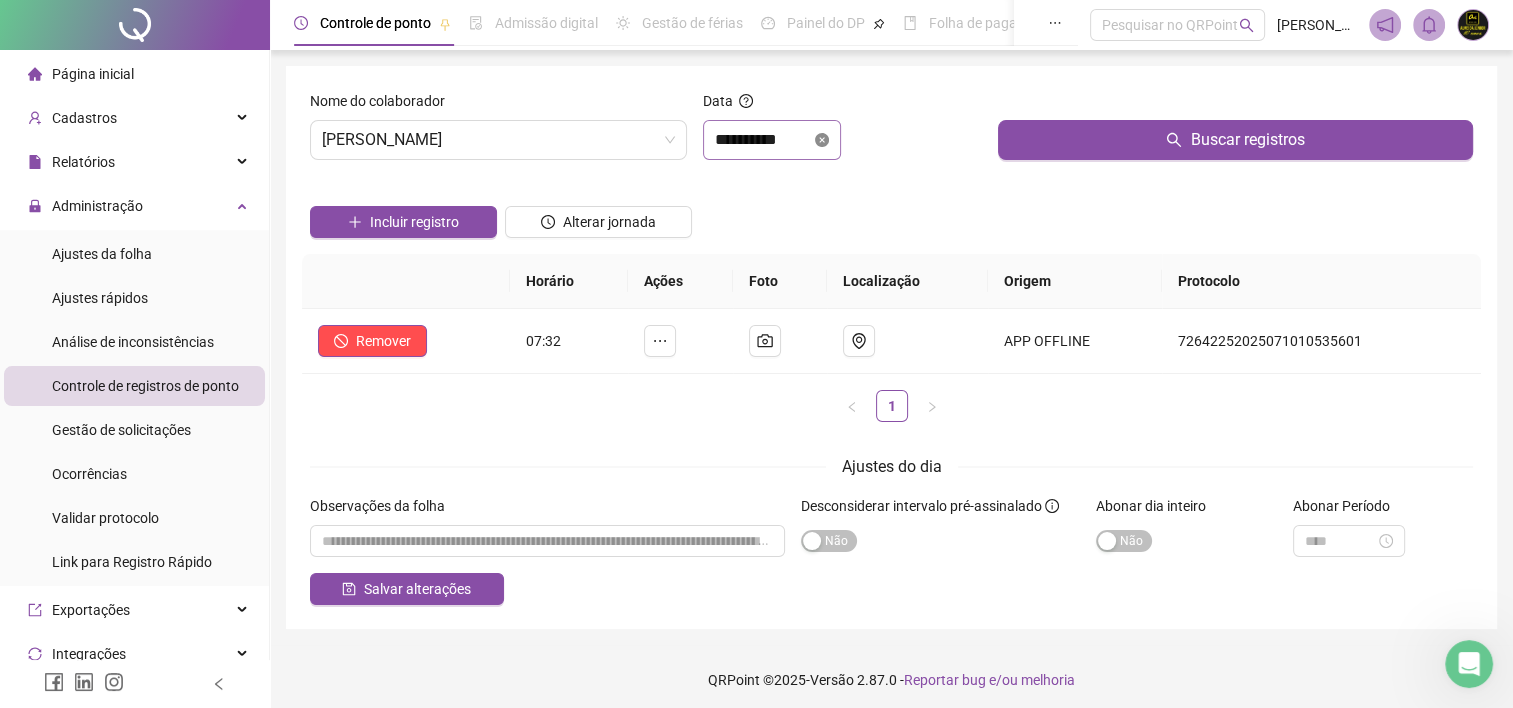 click 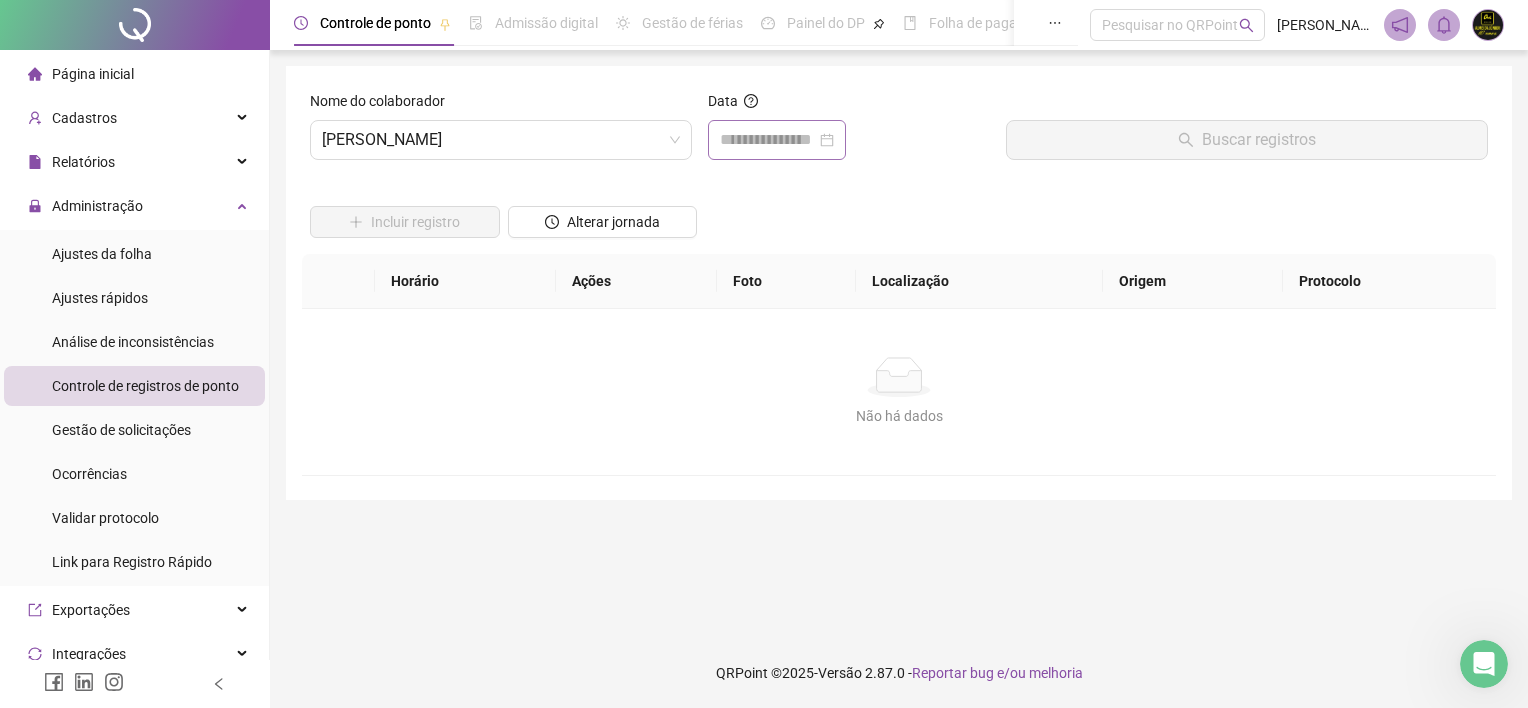 click at bounding box center (849, 140) 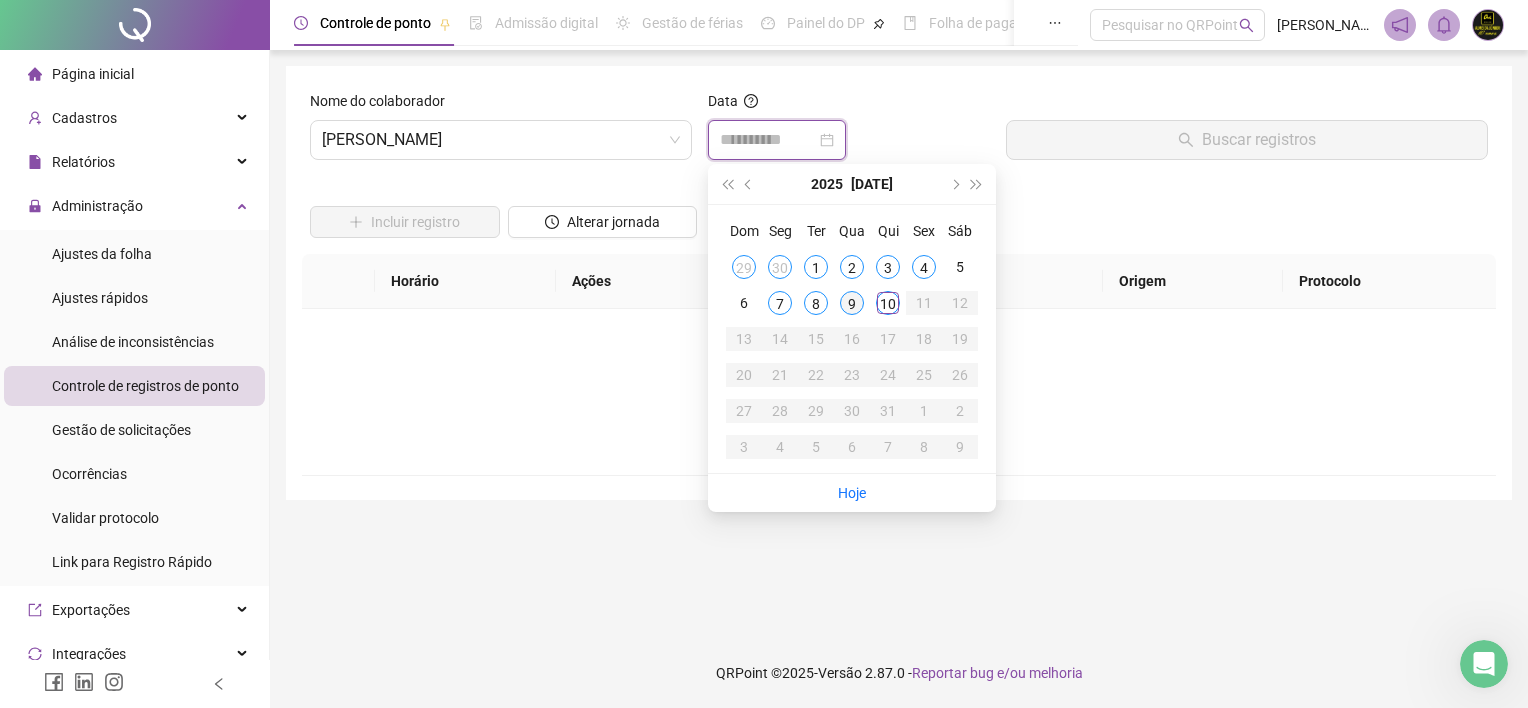 type on "**********" 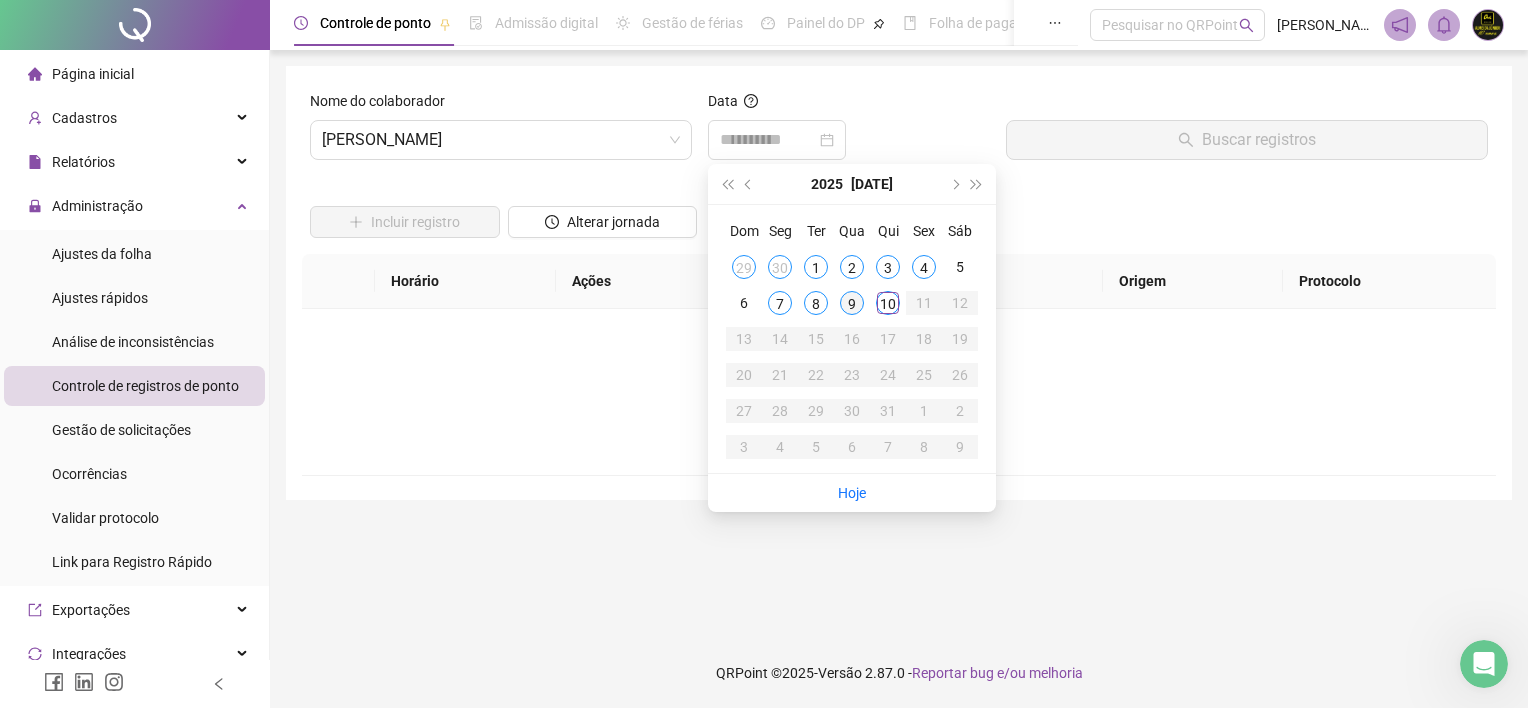 click on "9" at bounding box center [852, 303] 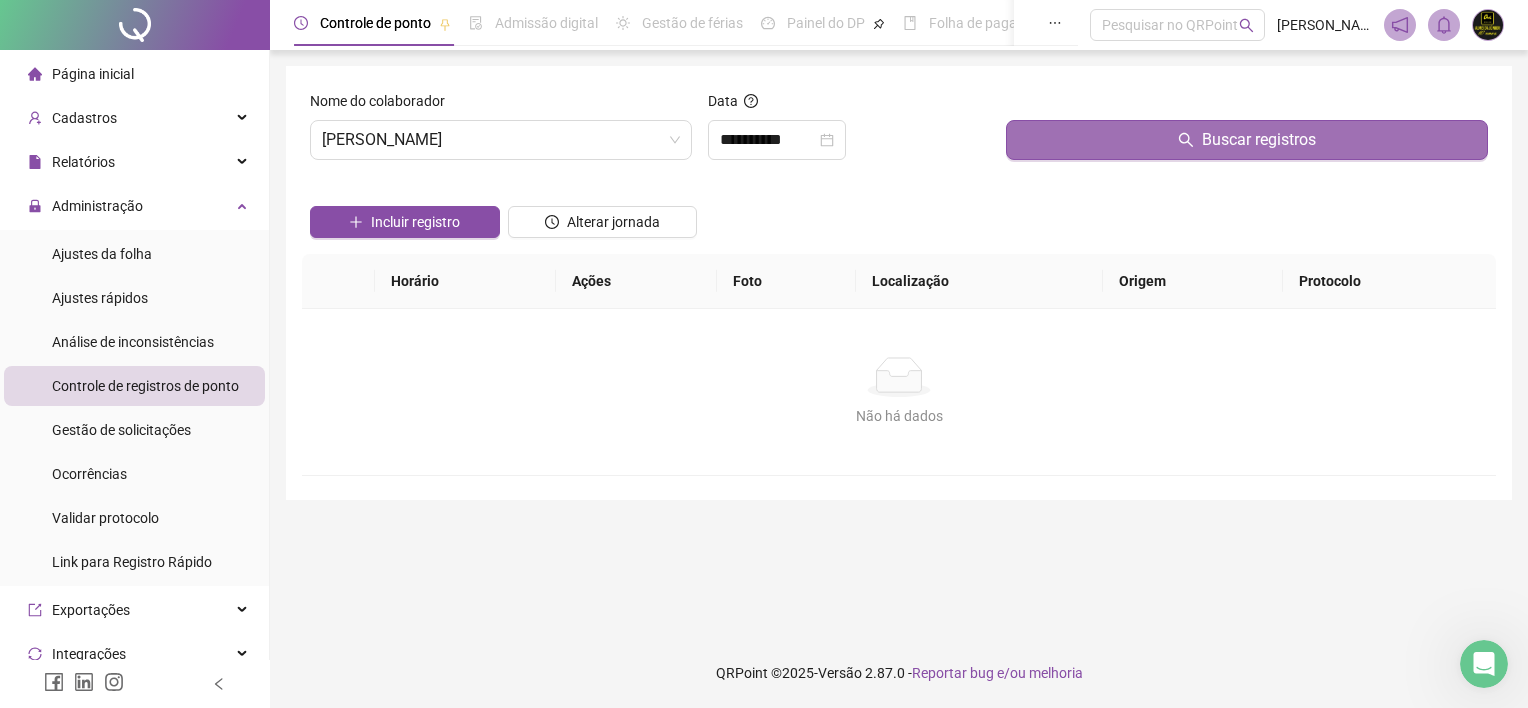 click on "Buscar registros" at bounding box center [1259, 140] 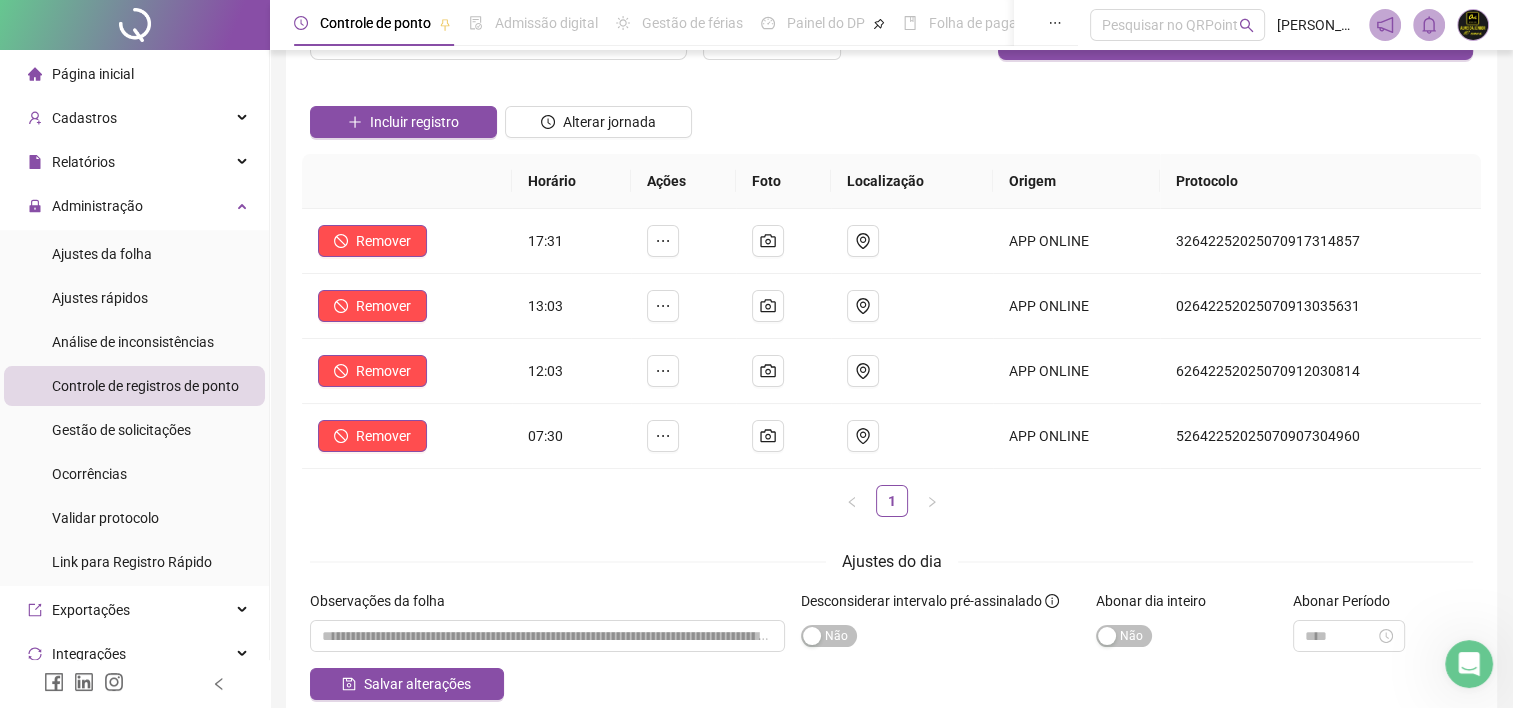 scroll, scrollTop: 0, scrollLeft: 0, axis: both 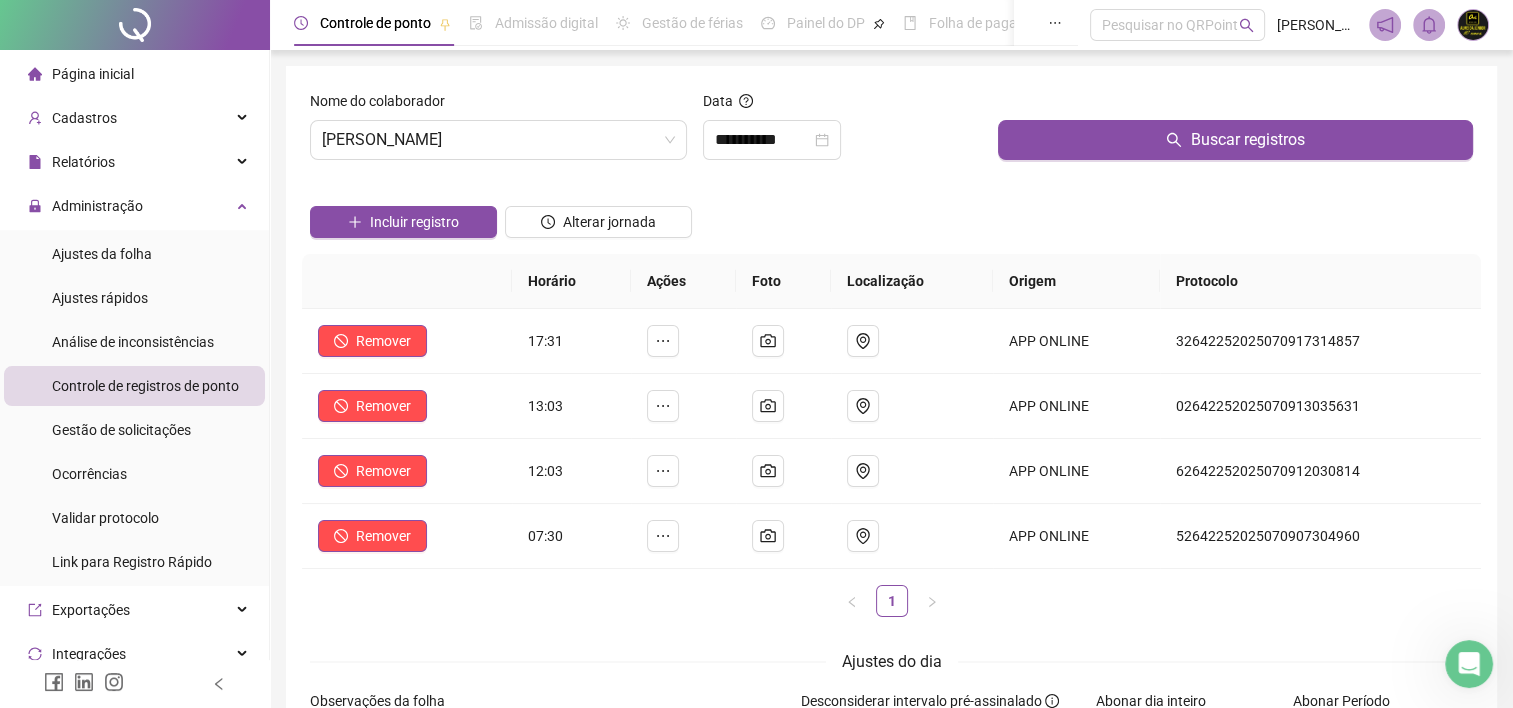 click on "Página inicial" at bounding box center (93, 74) 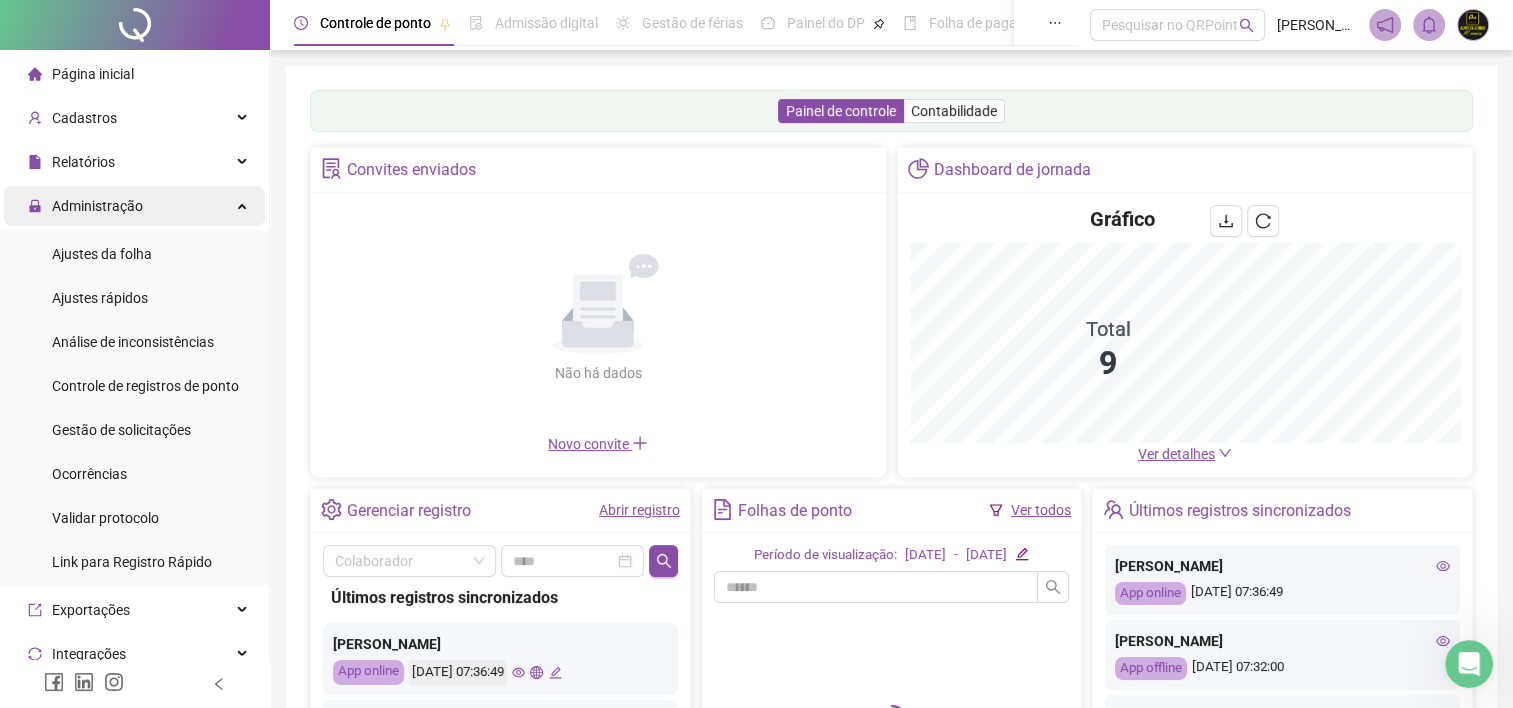 click on "Administração" at bounding box center (97, 206) 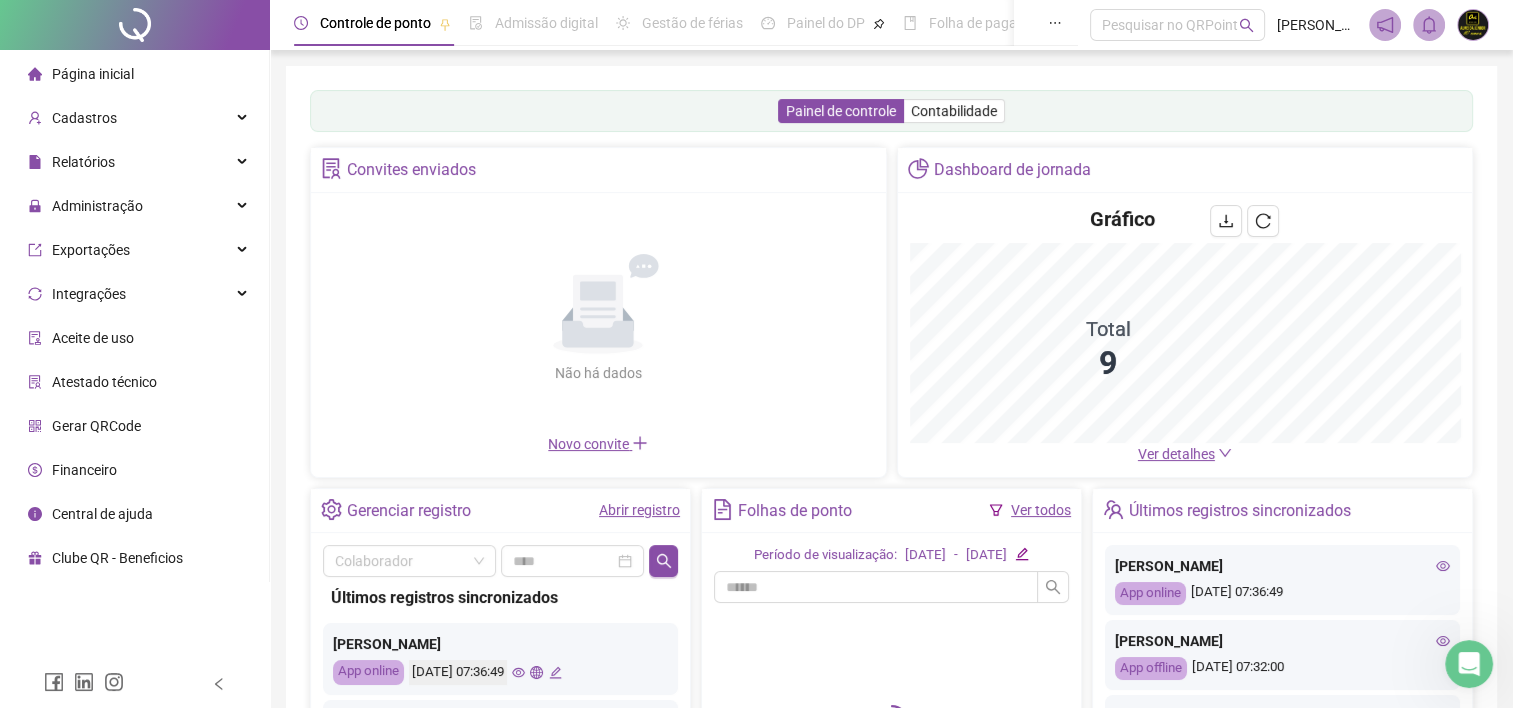 click on "Página inicial" at bounding box center [93, 74] 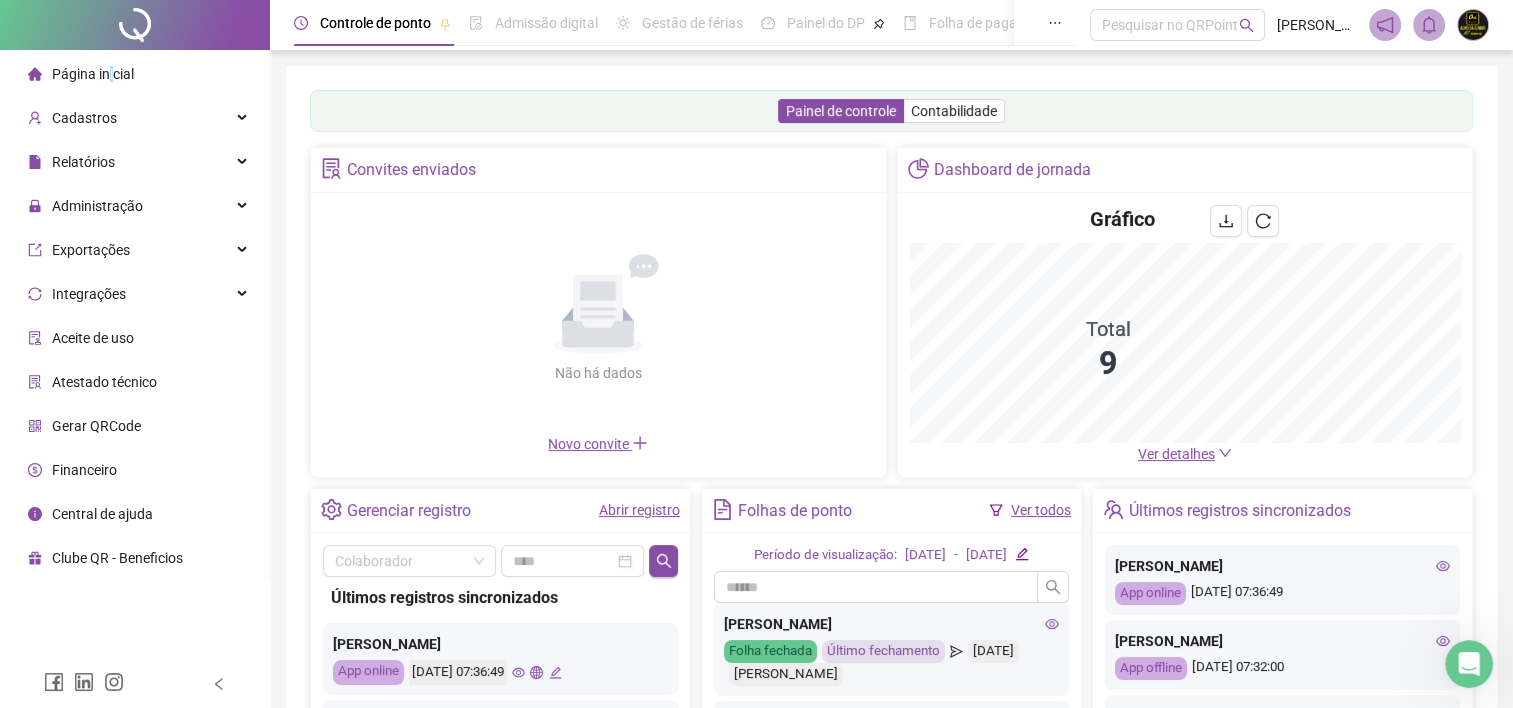 click on "Painel de controle Contabilidade Convites enviados Não há dados Não há dados Novo convite   Dashboard de jornada Gráfico Total 9 Ver detalhes   Gerenciar registro Abrir registro Colaborador Últimos registros sincronizados [PERSON_NAME] App online [DATE] 07:36:49 [PERSON_NAME] App offline [DATE] 07:32:00 [PERSON_NAME] App online [DATE] 07:31:23 [PERSON_NAME] App online [DATE] 07:31:01 [PERSON_NAME] App online [DATE] 07:31:01 [PERSON_NAME] App online [DATE] 07:30:46 [PERSON_NAME] App online [DATE] 07:03:19 [PERSON_NAME] App online [DATE] 17:31:48 [PERSON_NAME] App online [DATE] 17:31:08 [PERSON_NAME] App online [DATE] 17:30:47 [PERSON_NAME] App online [DATE] 17:30:20 [PERSON_NAME] App offline [DATE] 17:30:00 [PERSON_NAME] App online [DATE] 17:20:12 [PERSON_NAME] App online" at bounding box center [891, 472] 